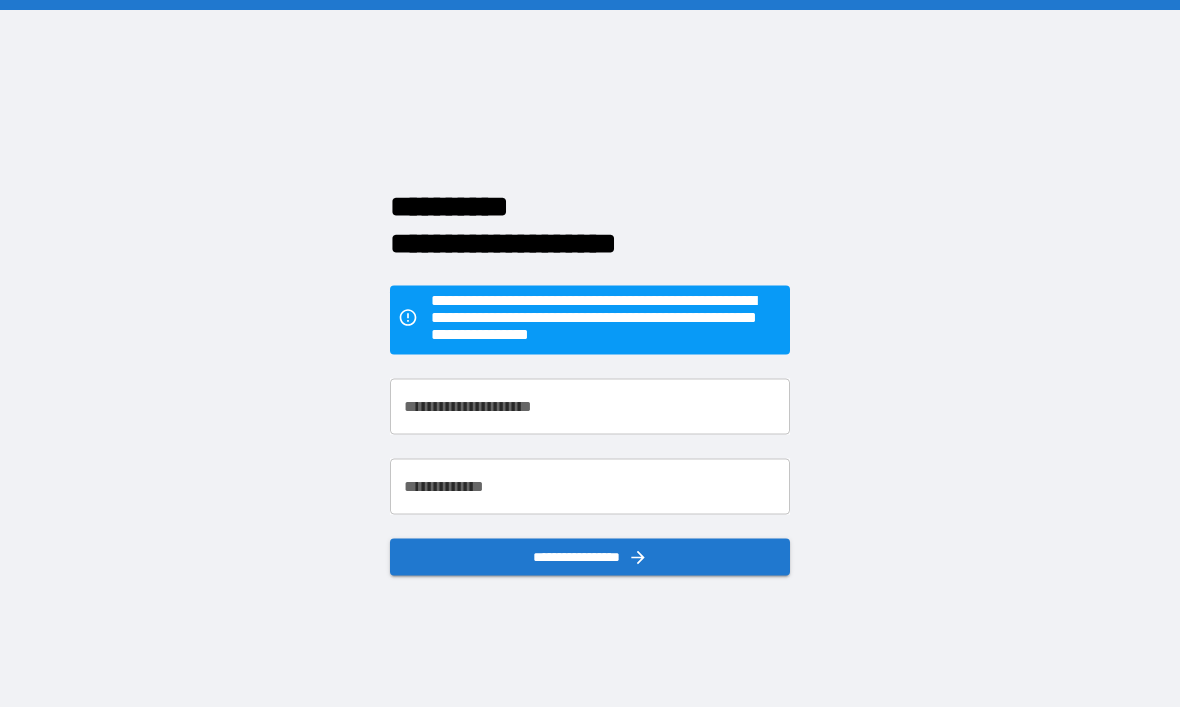 scroll, scrollTop: 68, scrollLeft: 0, axis: vertical 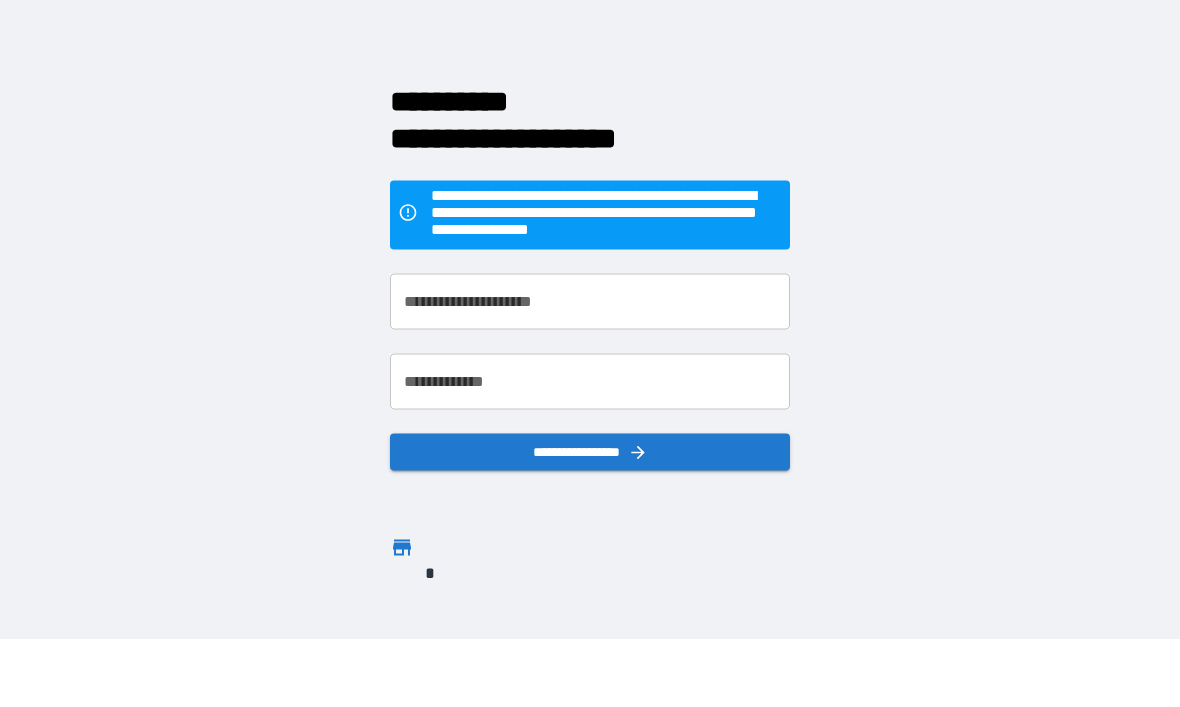 click on "**********" at bounding box center (590, 302) 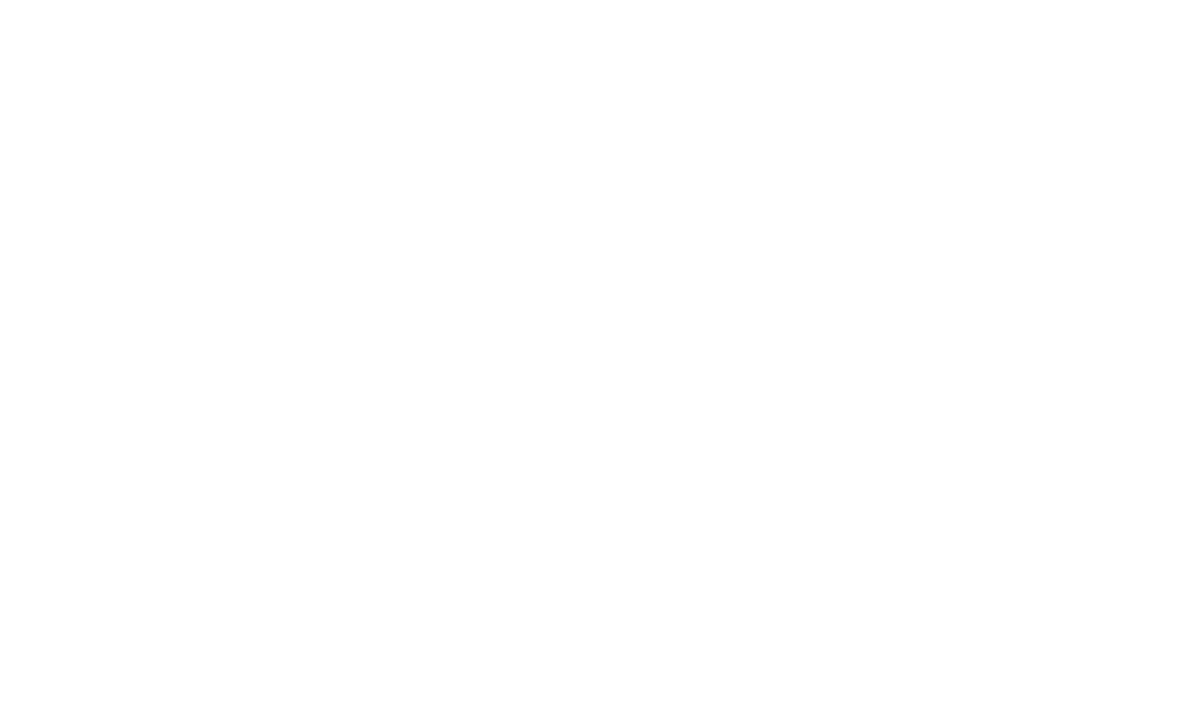 scroll, scrollTop: 0, scrollLeft: 0, axis: both 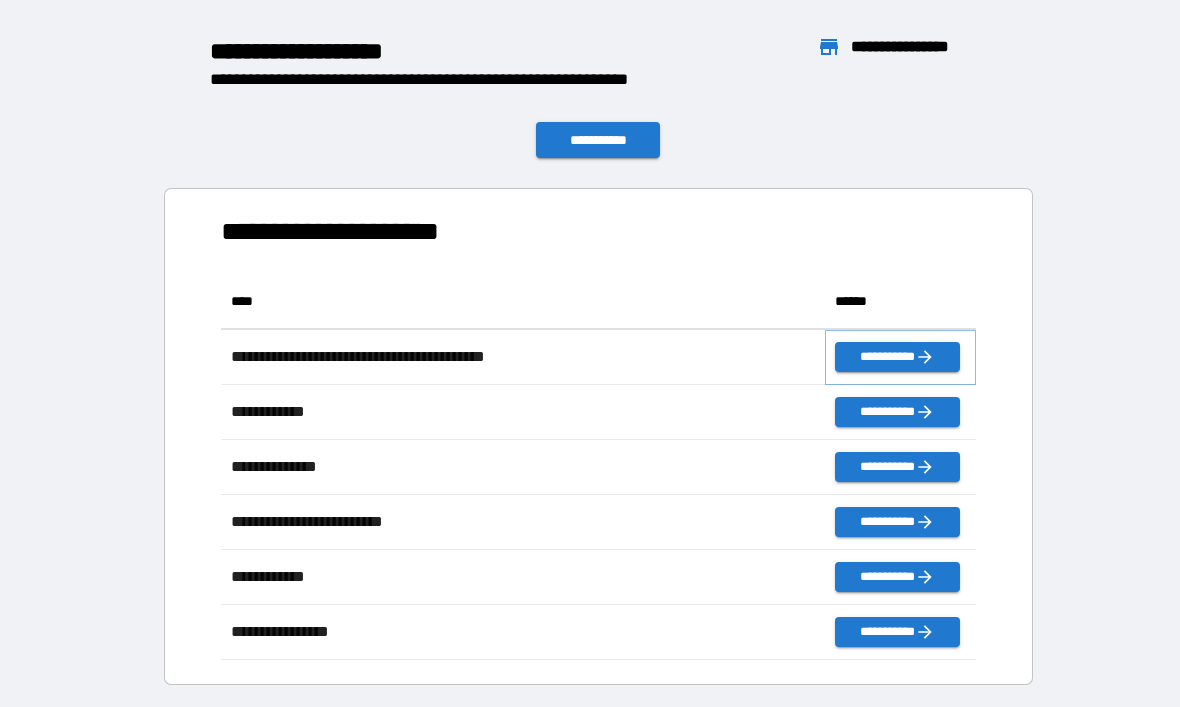 click 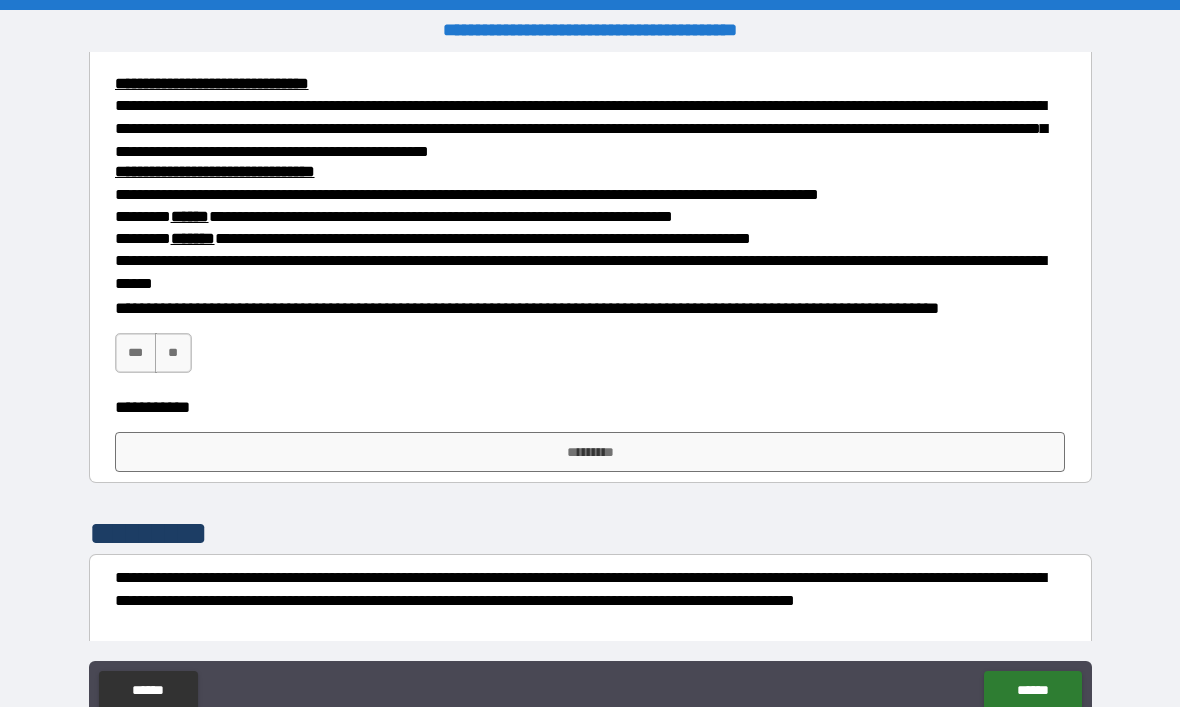 scroll, scrollTop: 355, scrollLeft: 0, axis: vertical 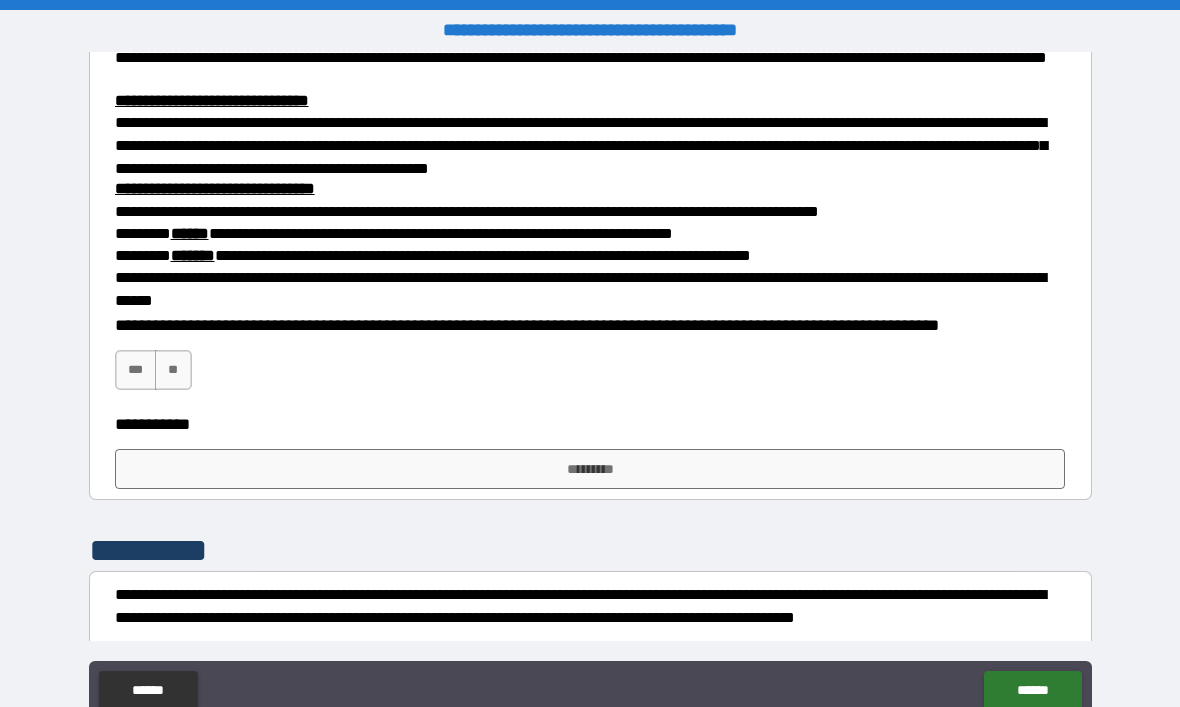 click on "***" at bounding box center [136, 370] 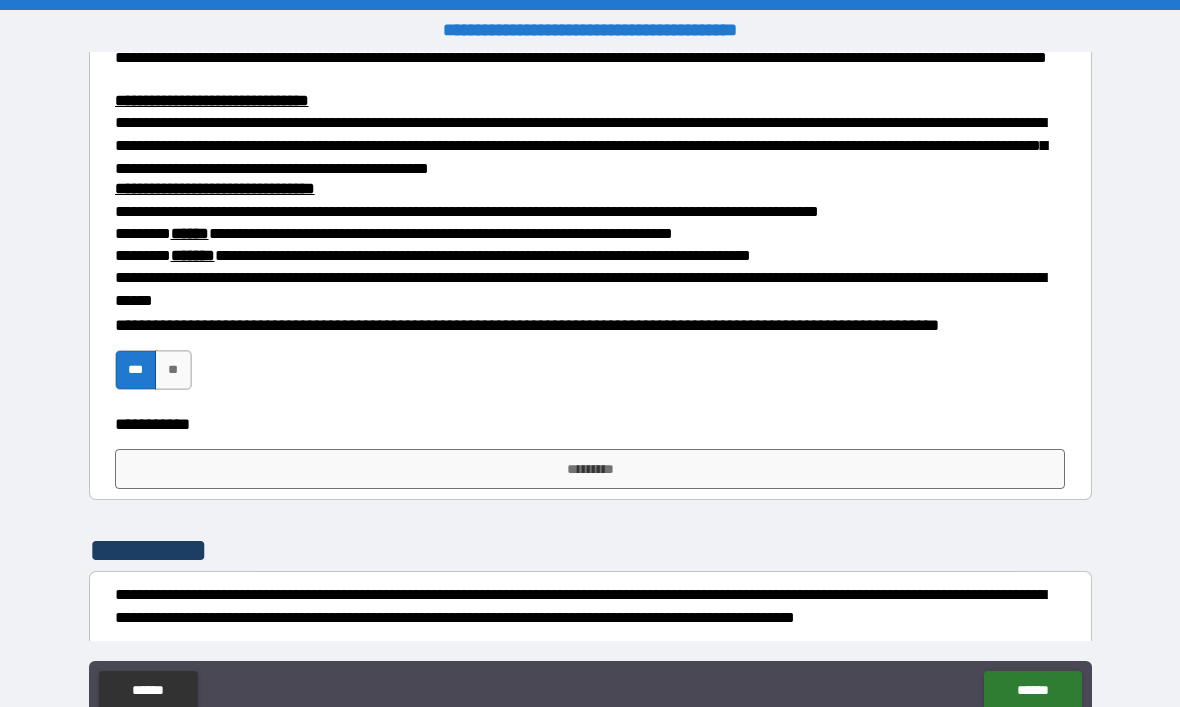 click on "*********" at bounding box center [590, 469] 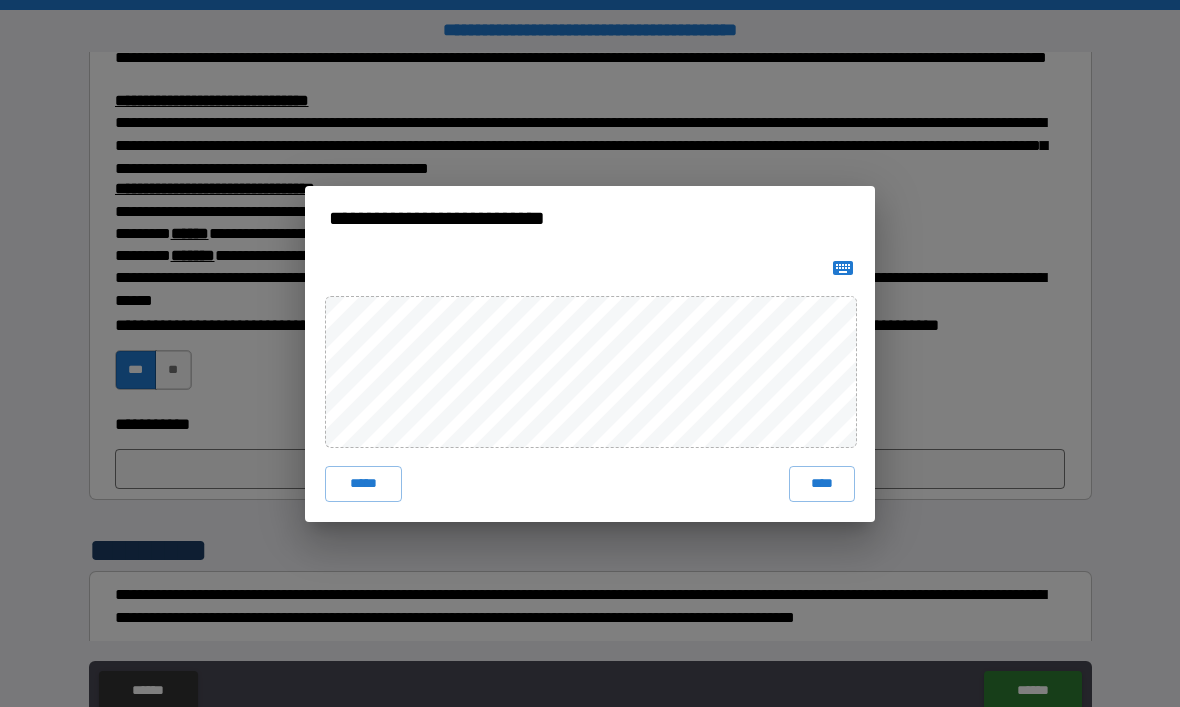 click on "****" at bounding box center (822, 484) 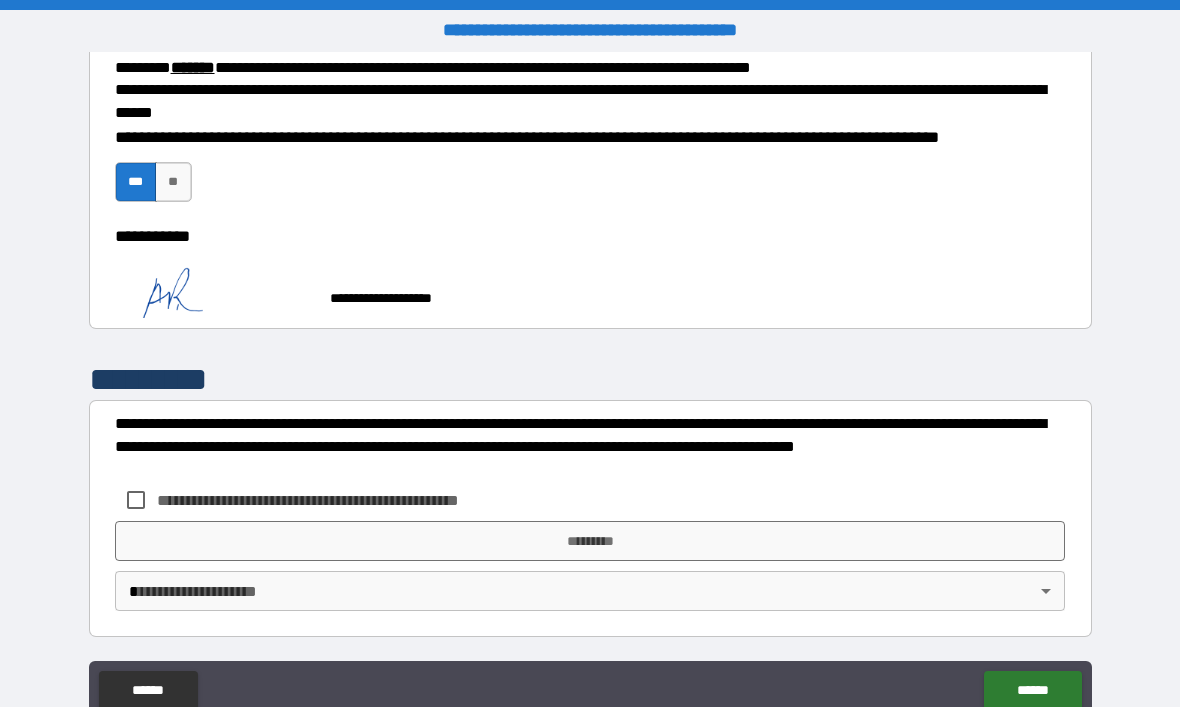 scroll, scrollTop: 542, scrollLeft: 0, axis: vertical 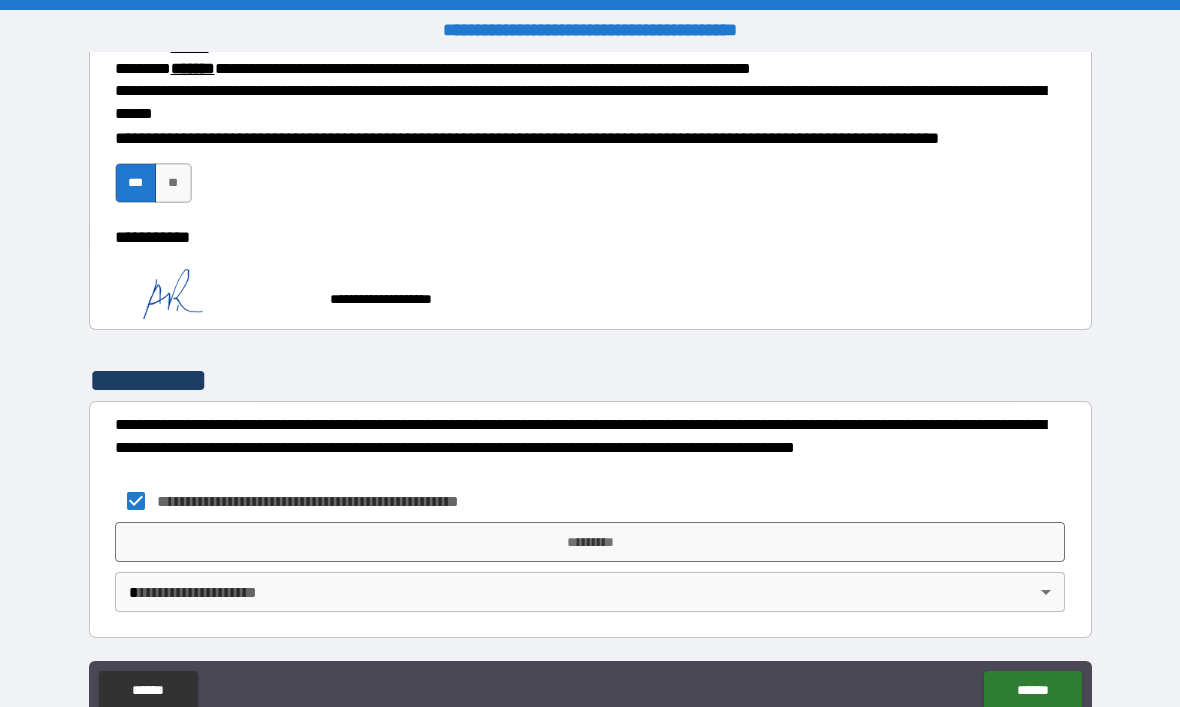 click on "*********" at bounding box center [590, 542] 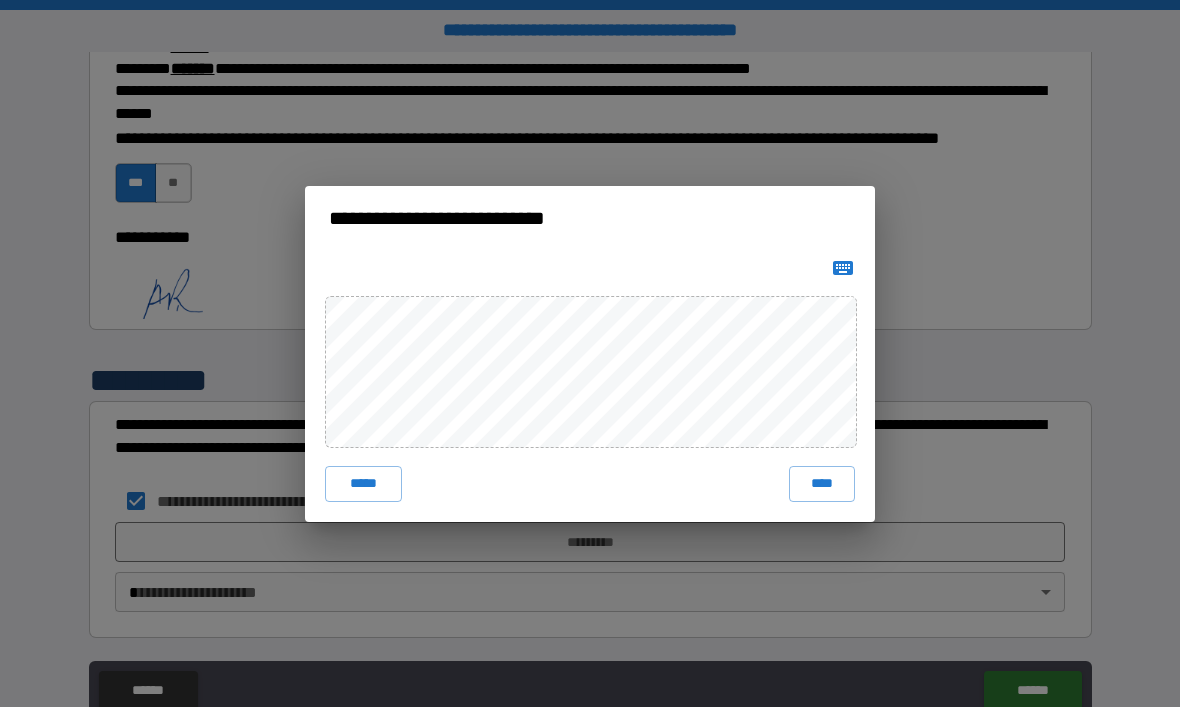 click on "****" at bounding box center [822, 484] 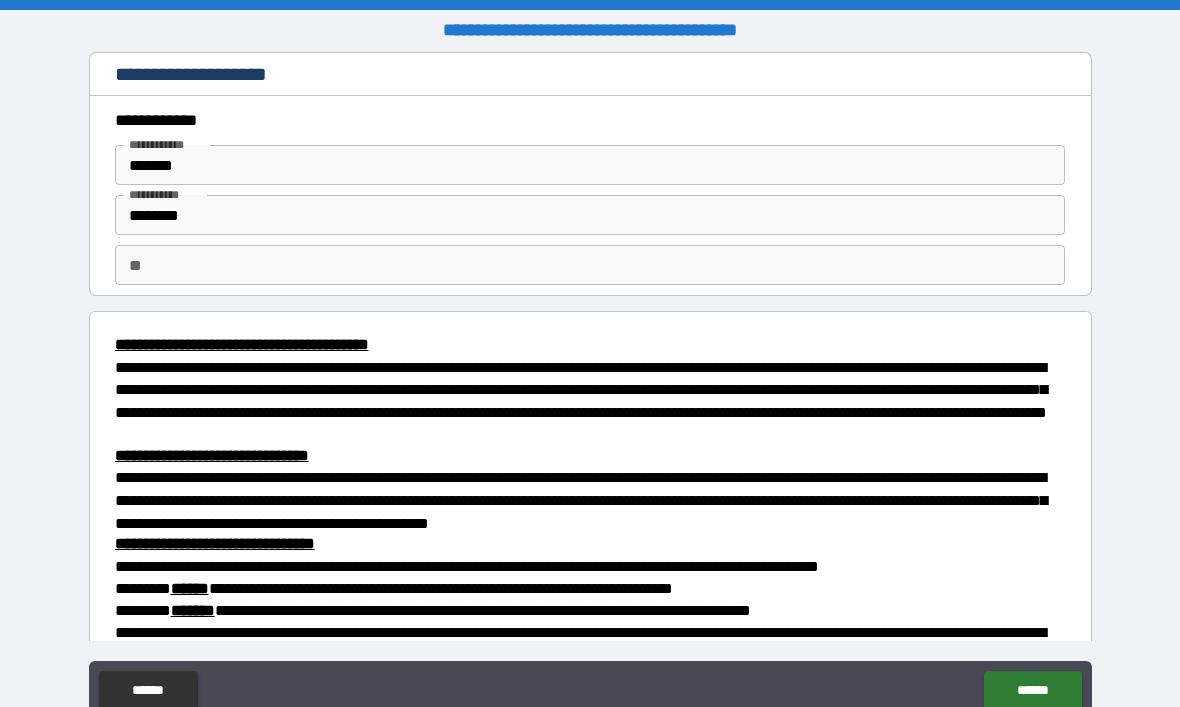 scroll, scrollTop: 0, scrollLeft: 0, axis: both 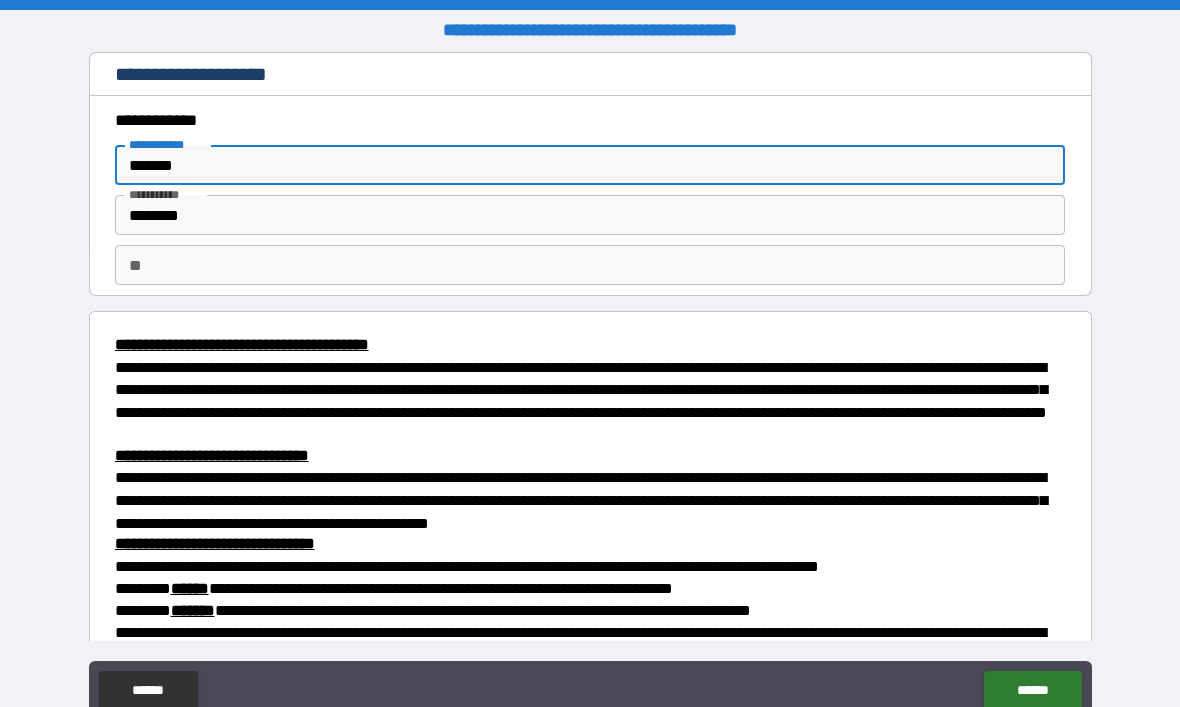 type on "*******" 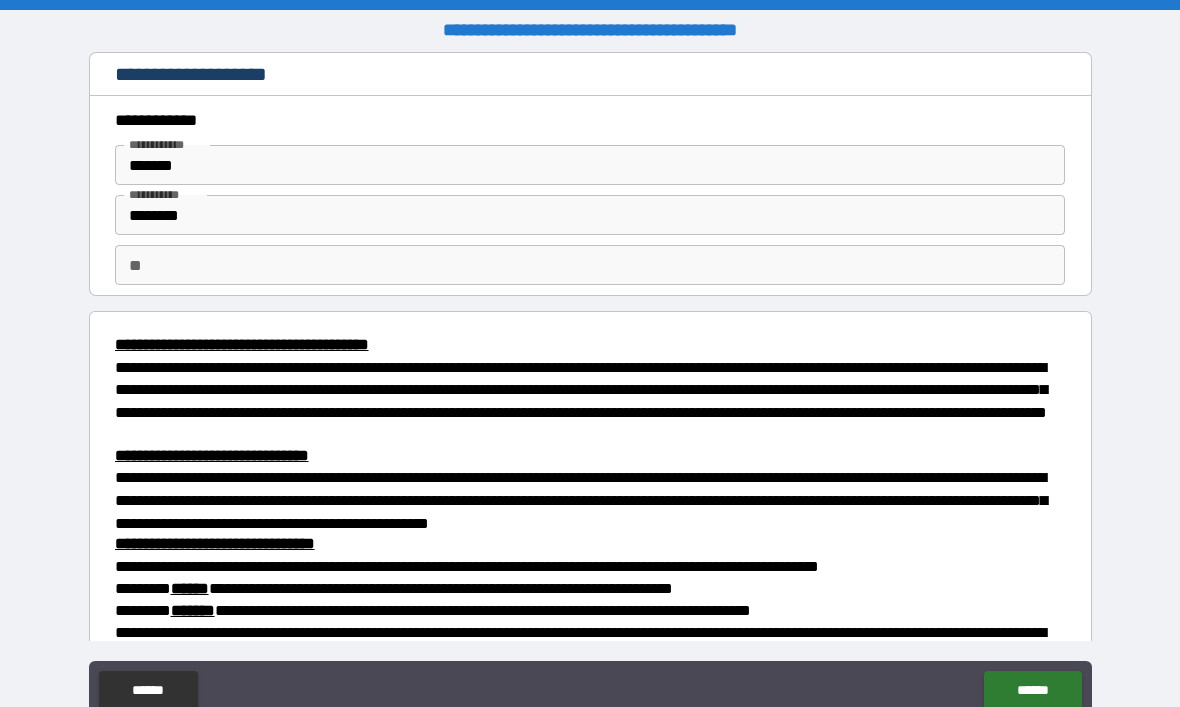 click on "*******" at bounding box center [590, 165] 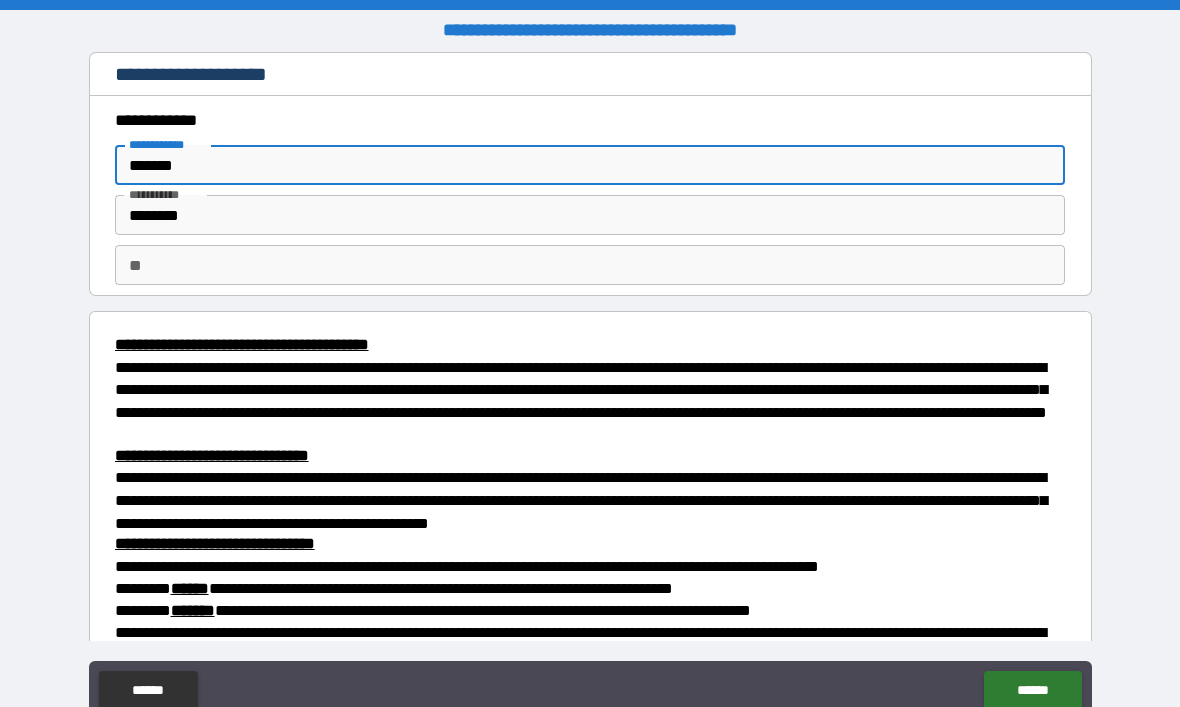 click on "********" at bounding box center (590, 215) 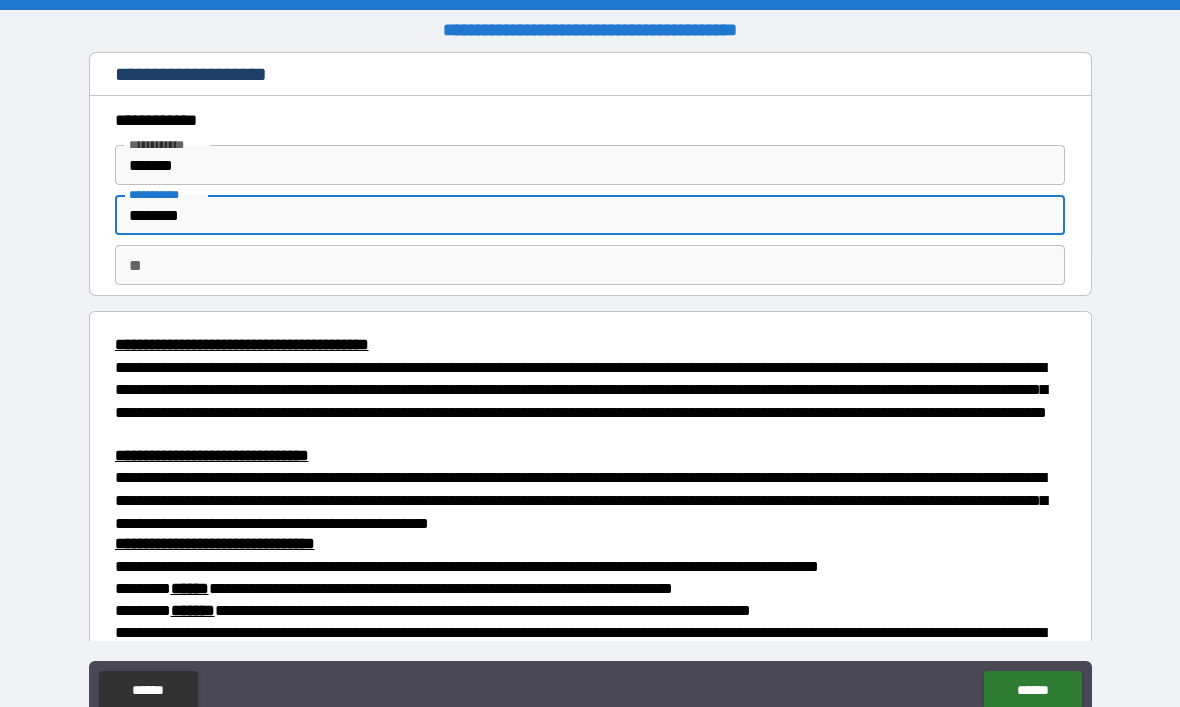 click on "********" at bounding box center (590, 215) 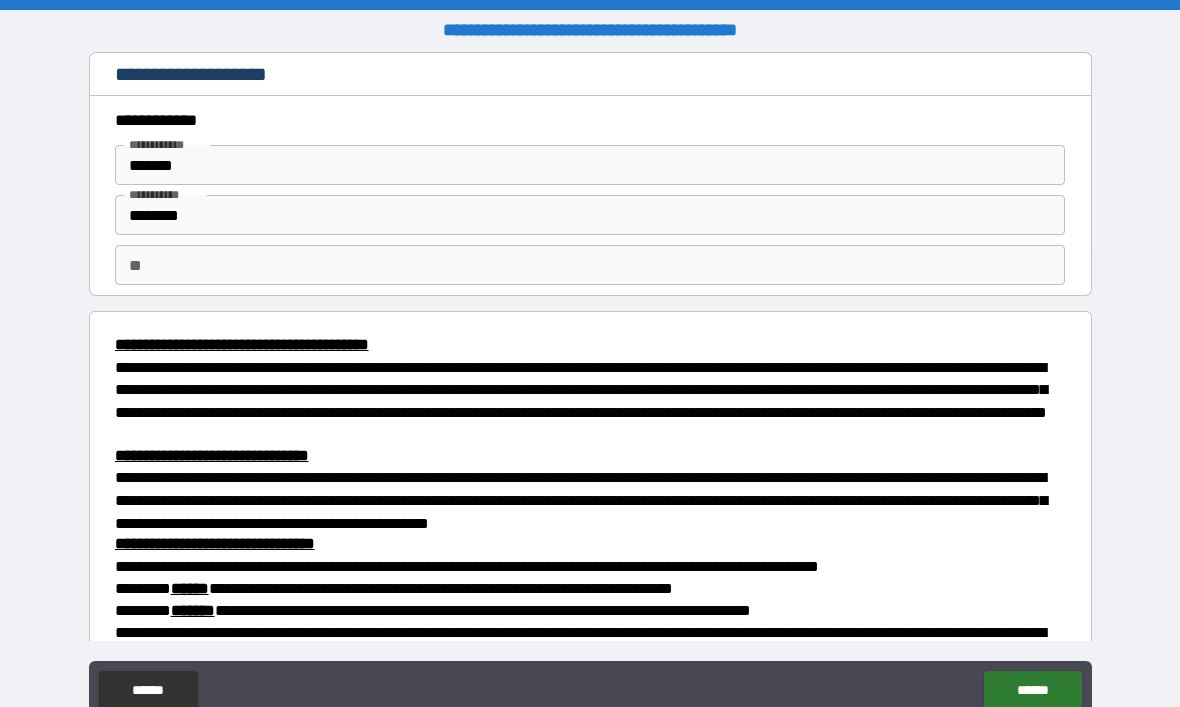 click on "**********" at bounding box center [590, 389] 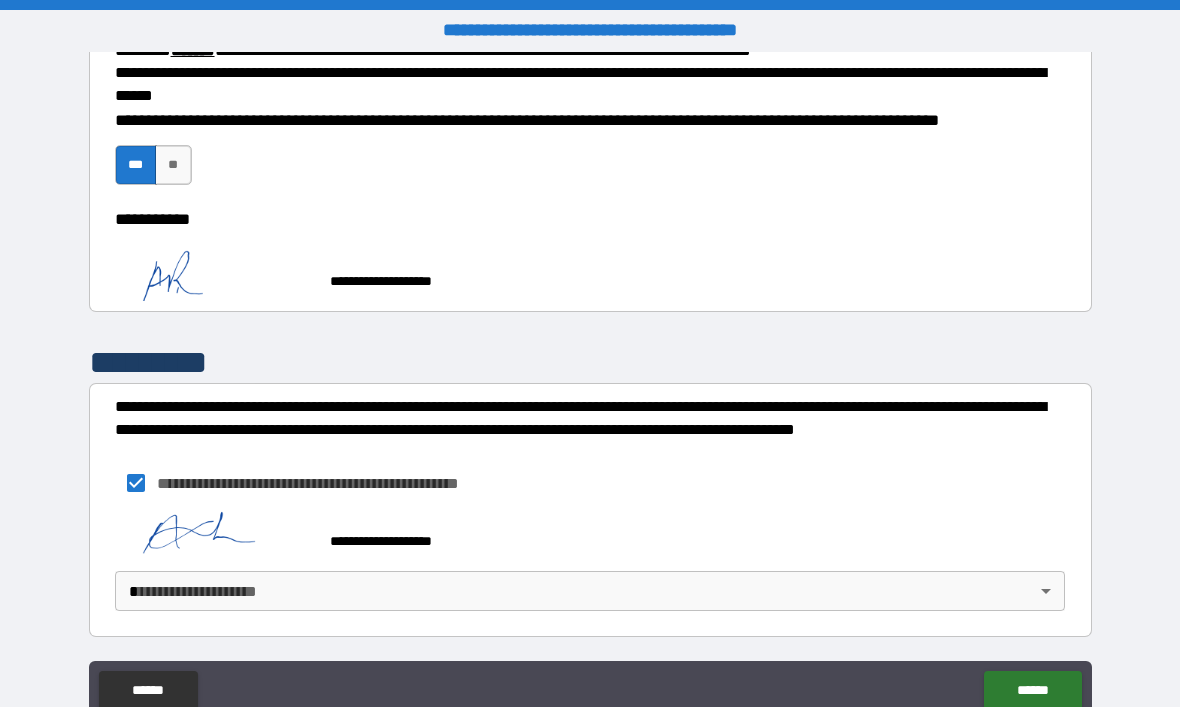 scroll, scrollTop: 559, scrollLeft: 0, axis: vertical 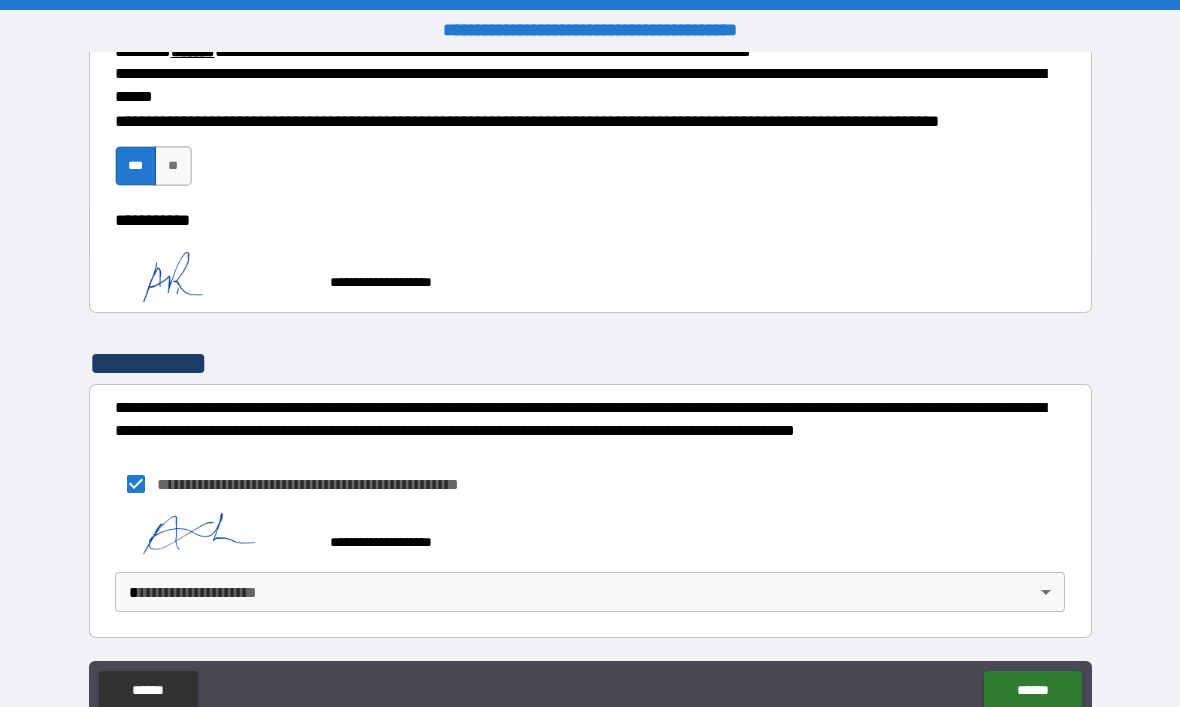 click on "******" at bounding box center (1032, 691) 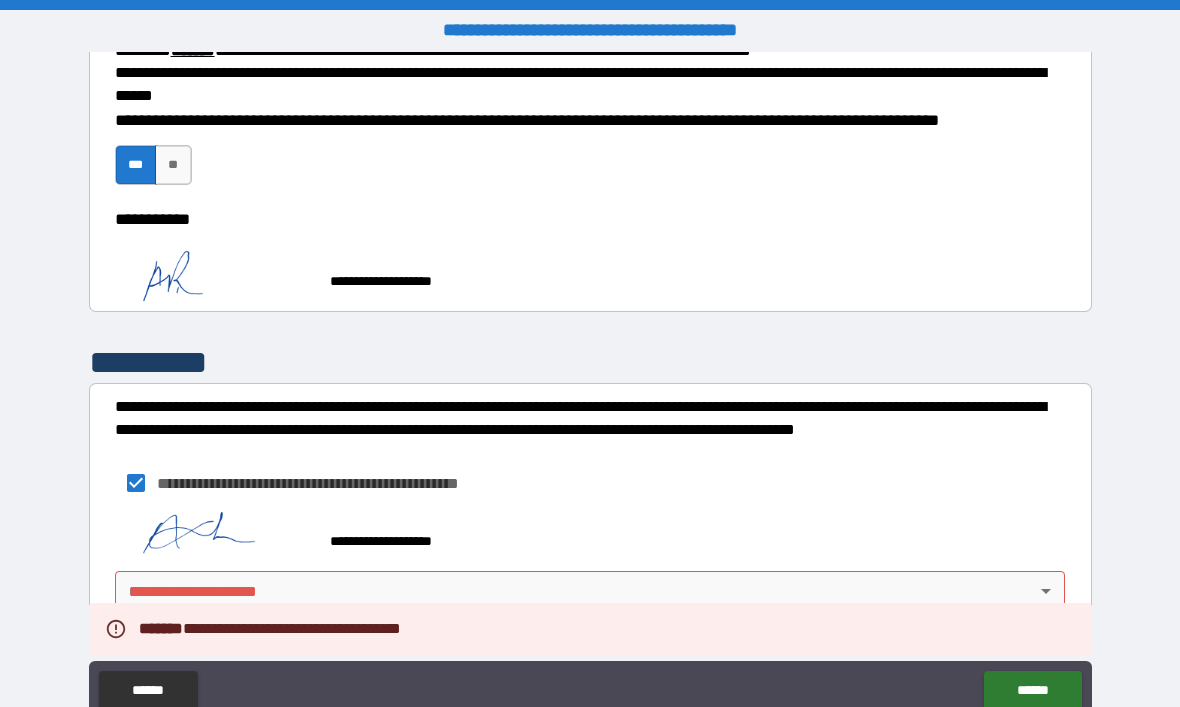 scroll, scrollTop: 559, scrollLeft: 0, axis: vertical 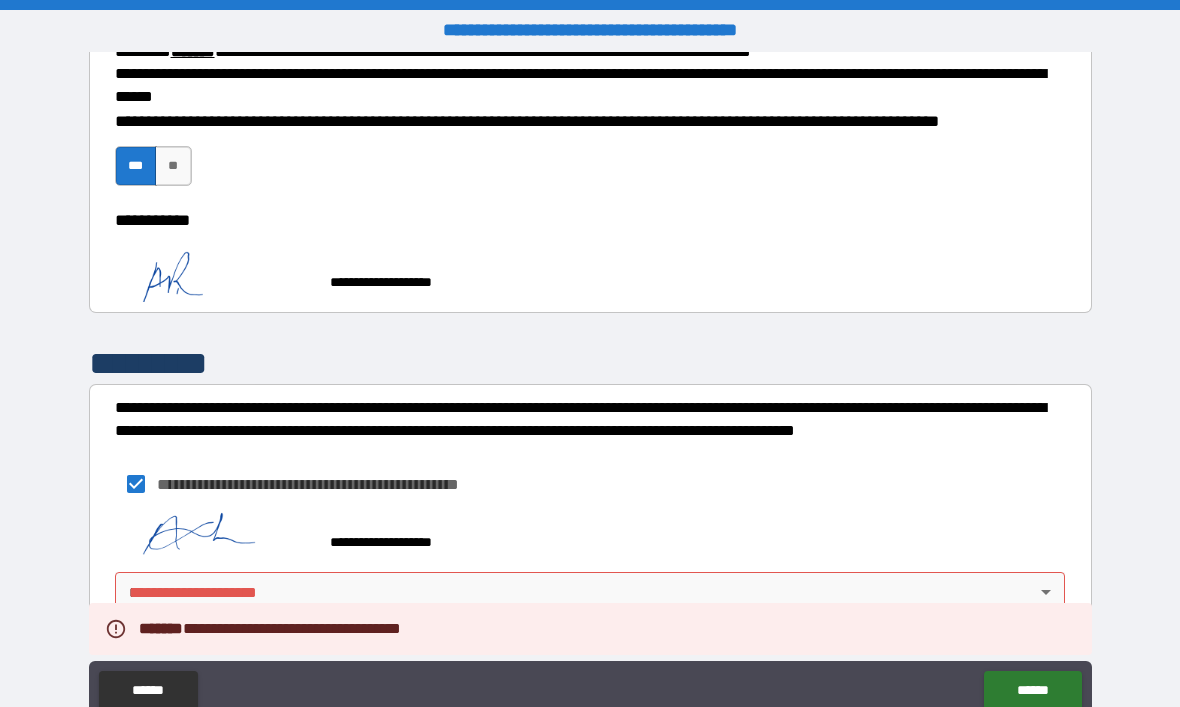 click on "**********" at bounding box center [590, 387] 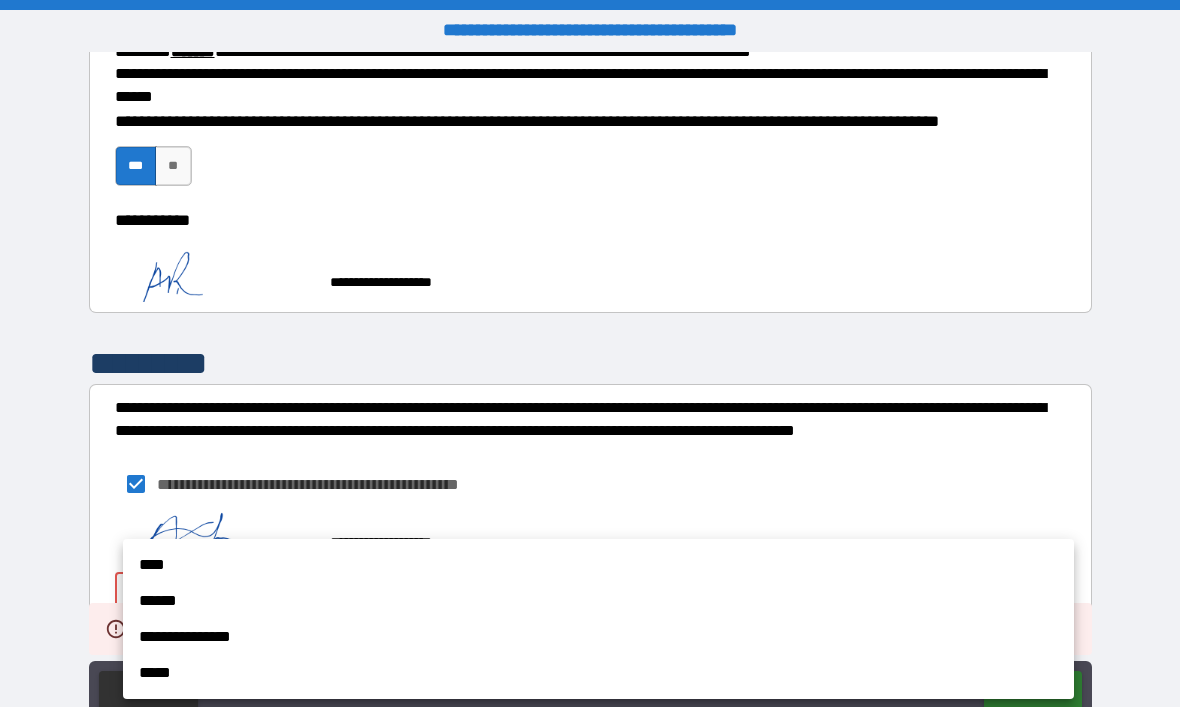 click on "****" at bounding box center (598, 565) 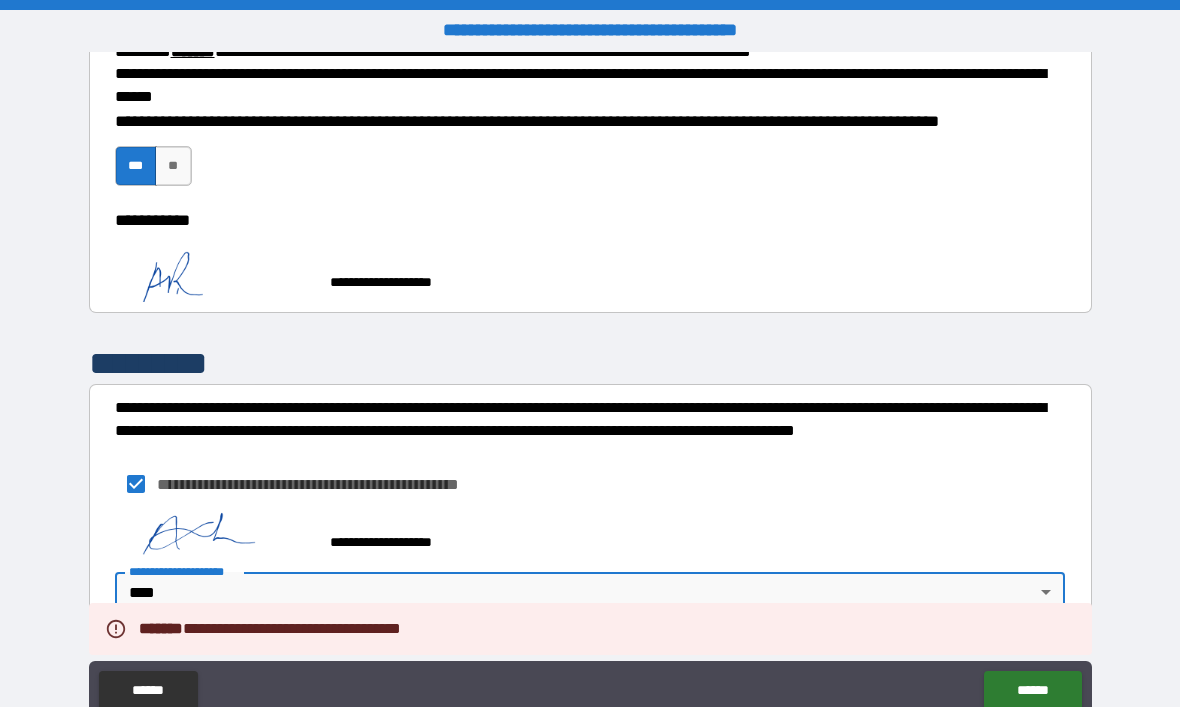 click on "******" at bounding box center (1032, 691) 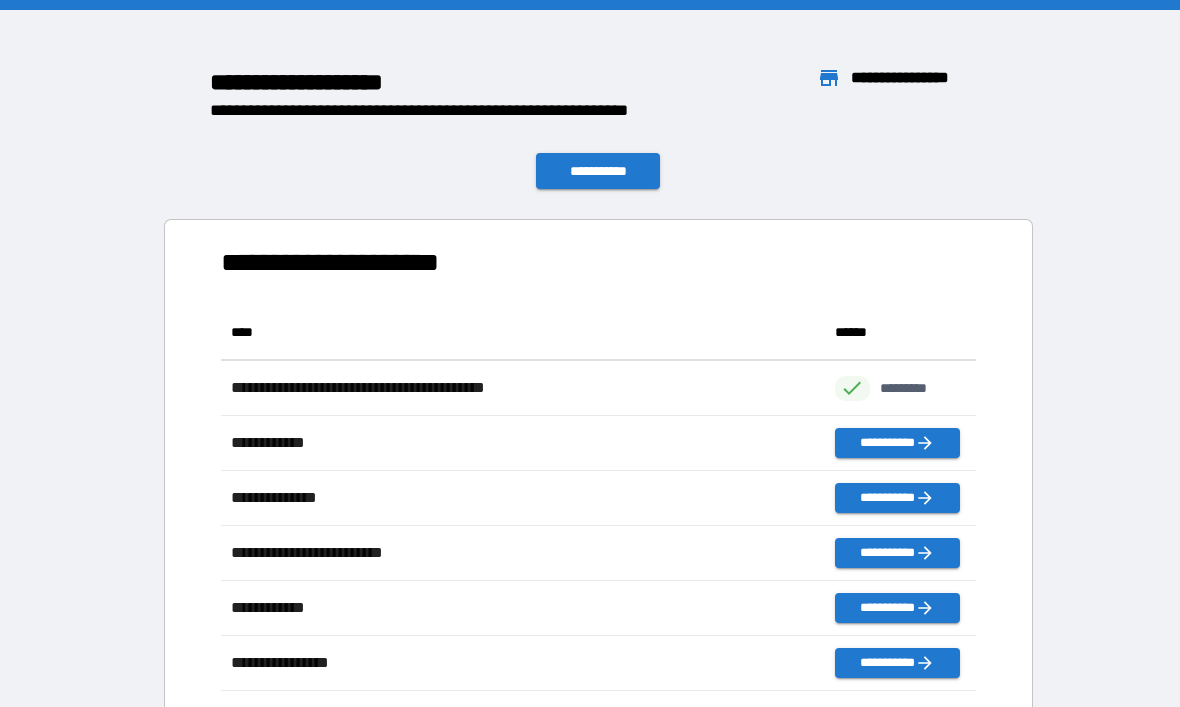 scroll, scrollTop: 386, scrollLeft: 755, axis: both 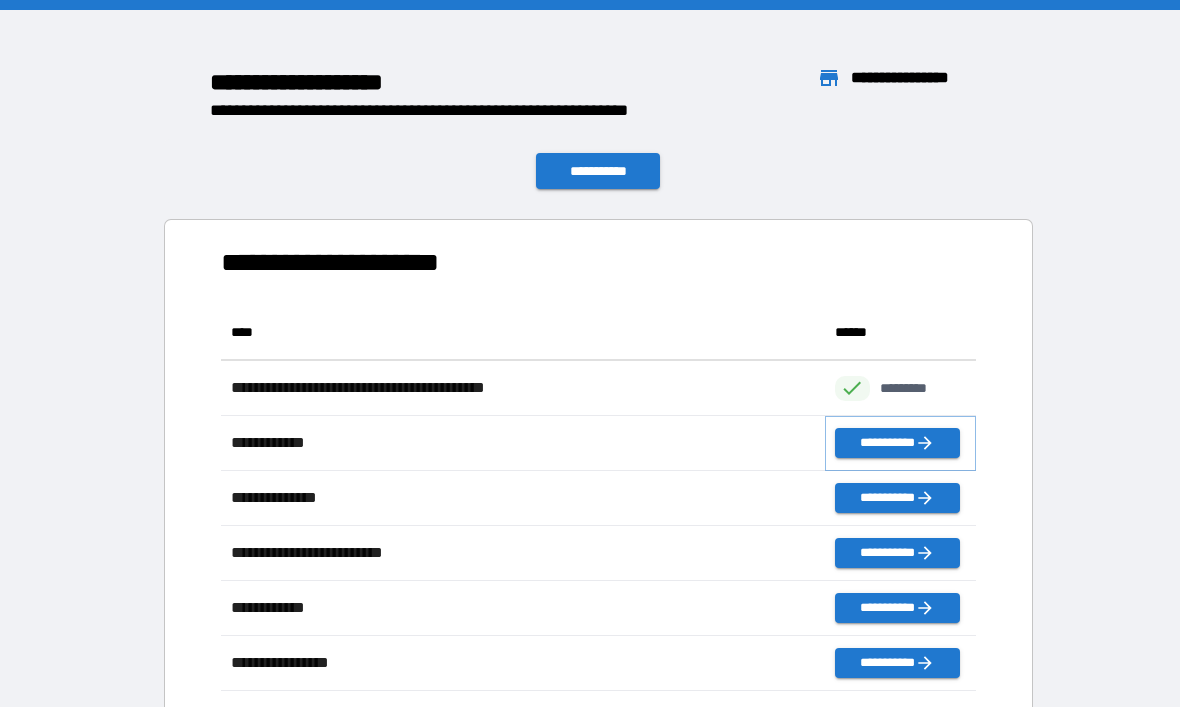 click on "**********" at bounding box center [897, 443] 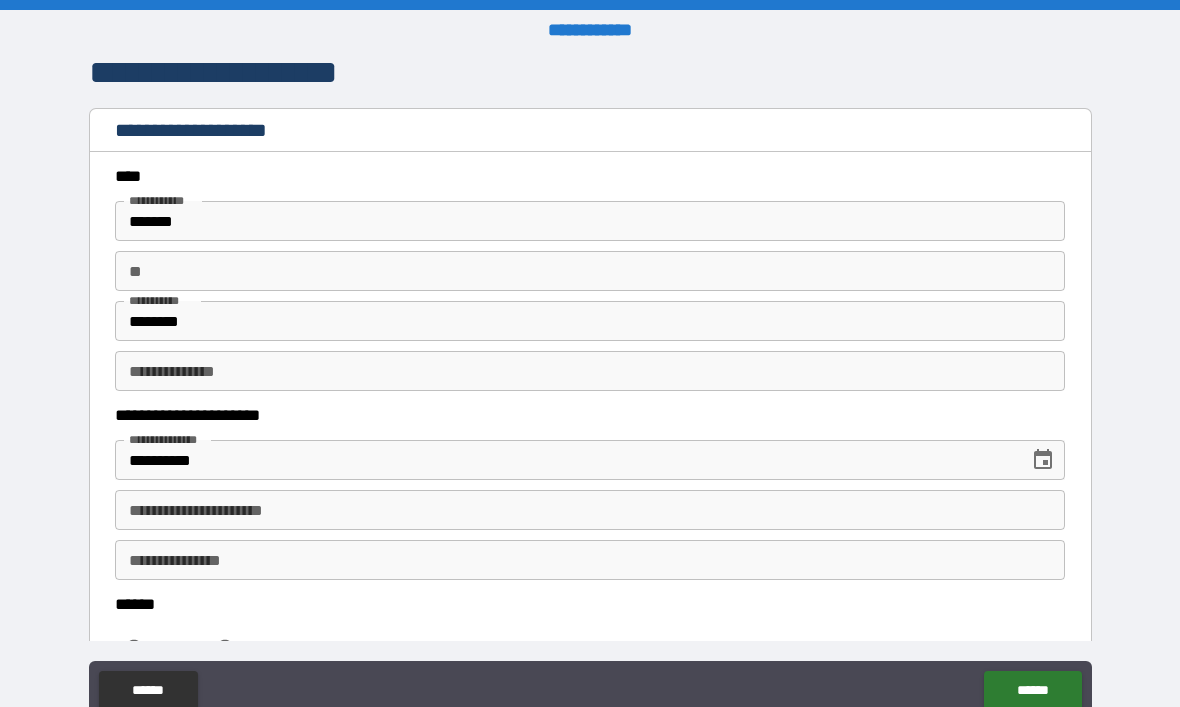 click on "*******" at bounding box center (590, 221) 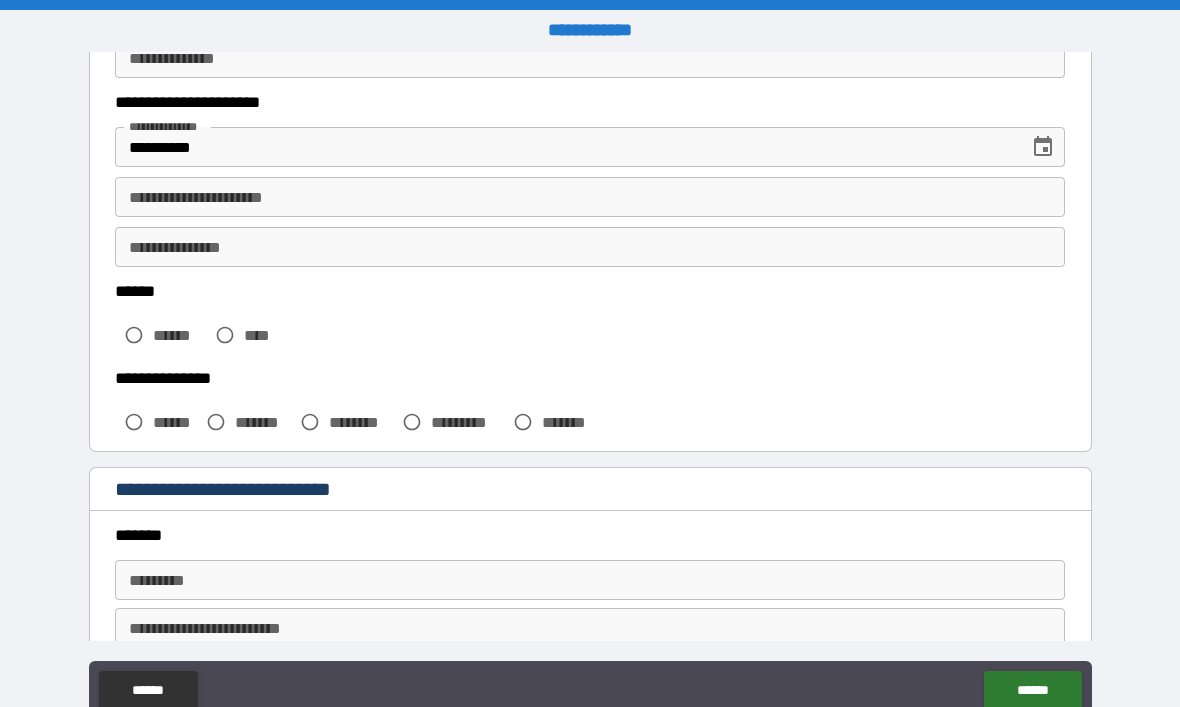 scroll, scrollTop: 232, scrollLeft: 0, axis: vertical 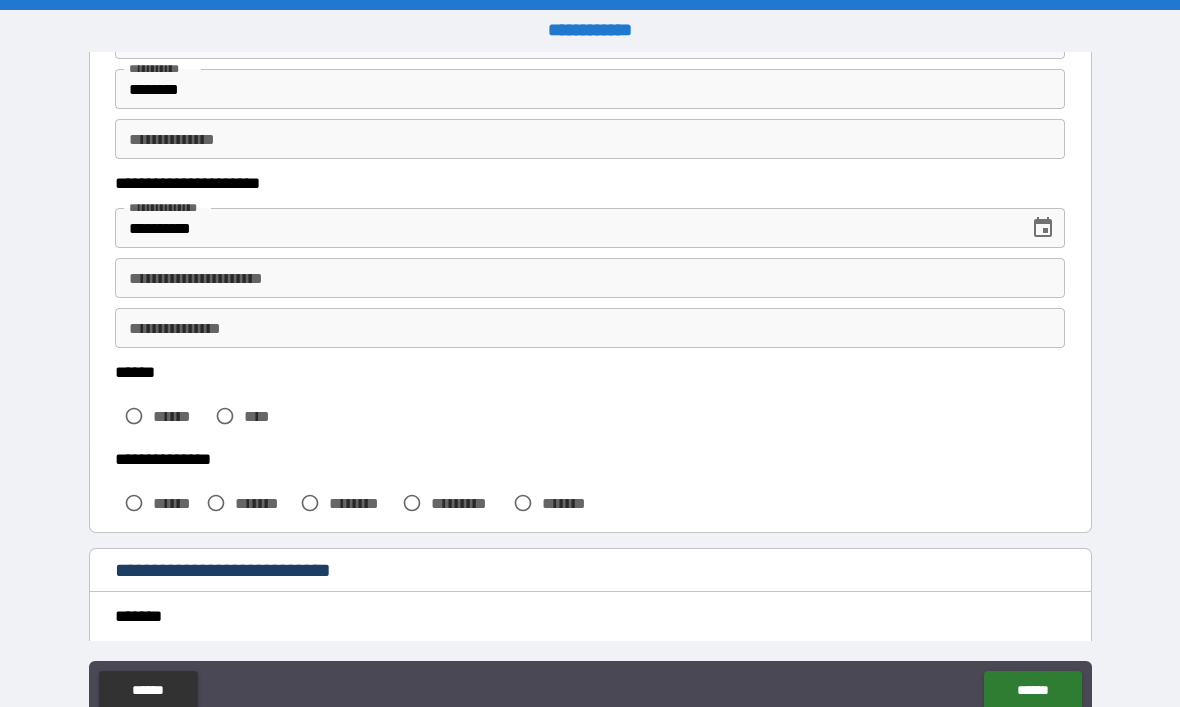 type on "*******" 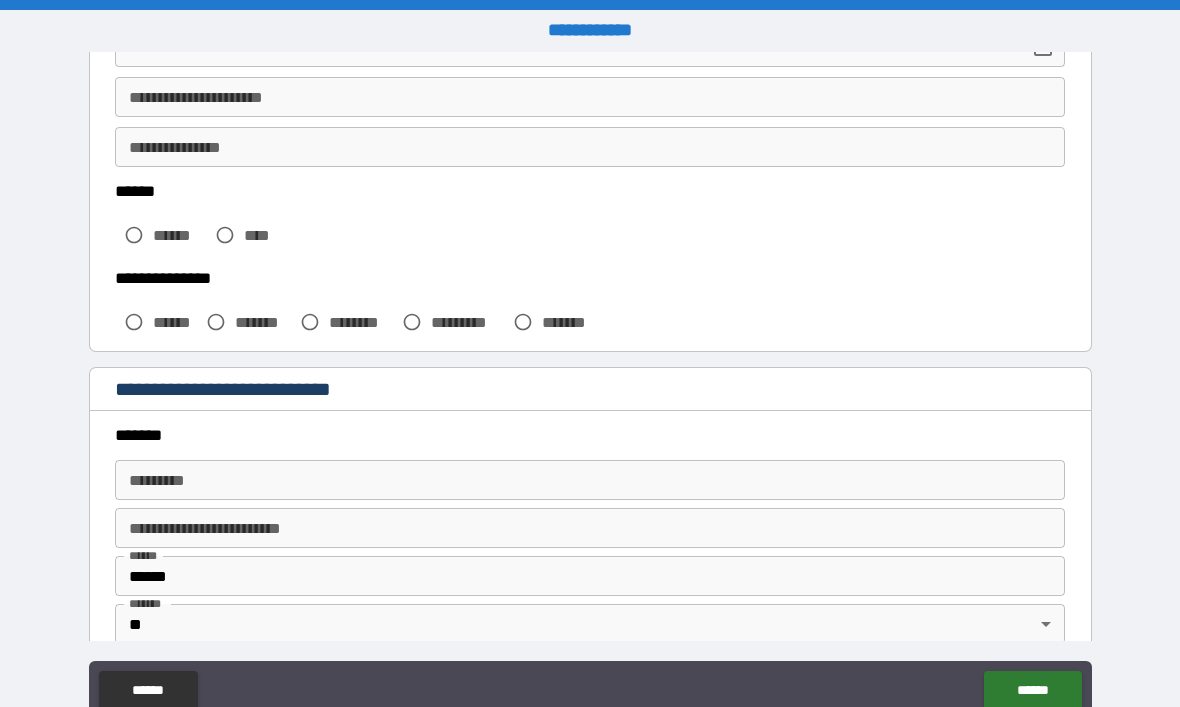 scroll, scrollTop: 383, scrollLeft: 0, axis: vertical 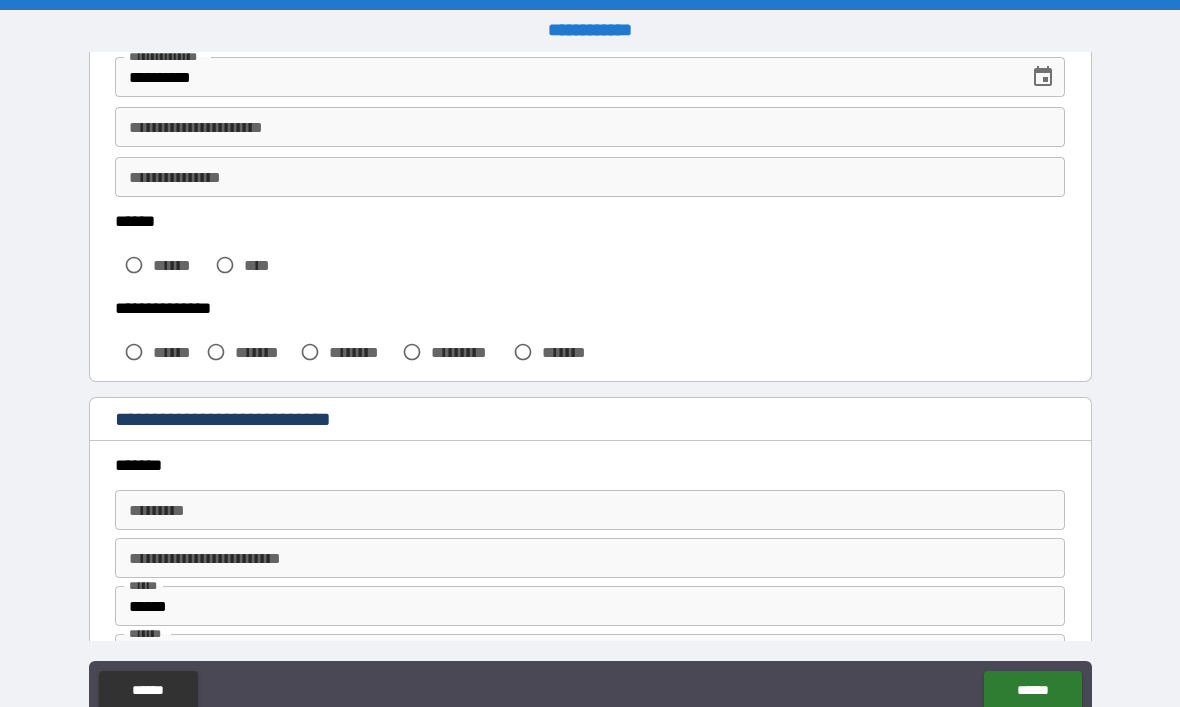 type on "********" 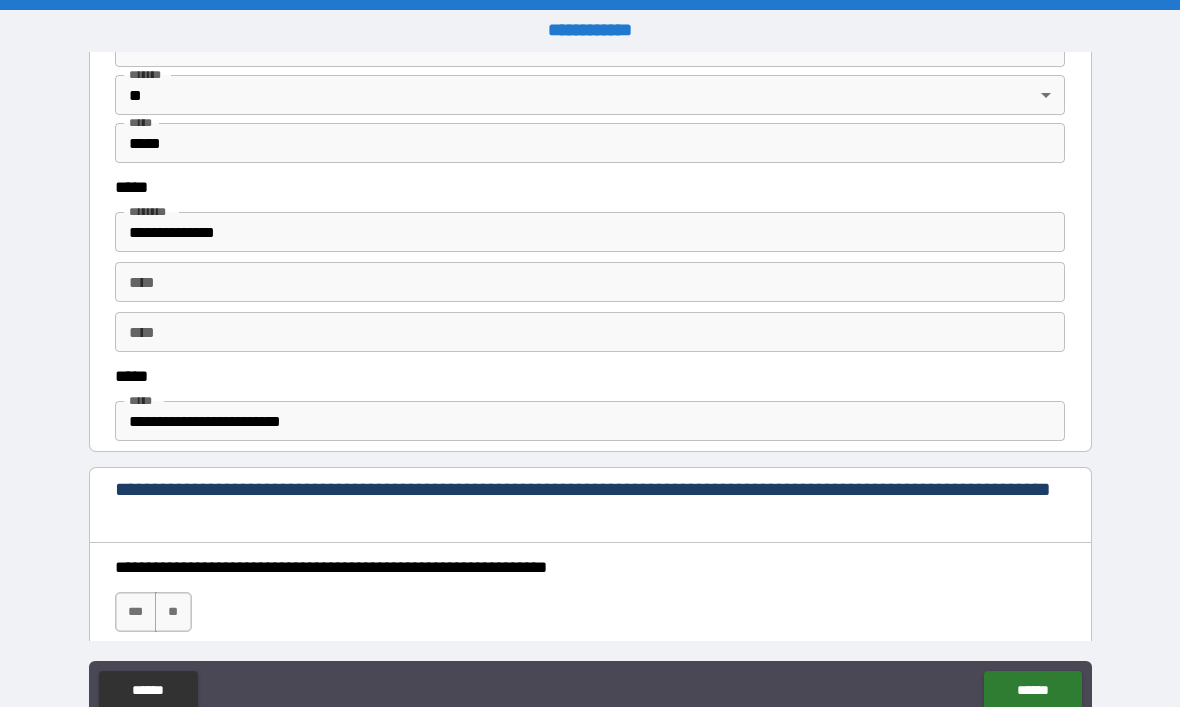 scroll, scrollTop: 951, scrollLeft: 0, axis: vertical 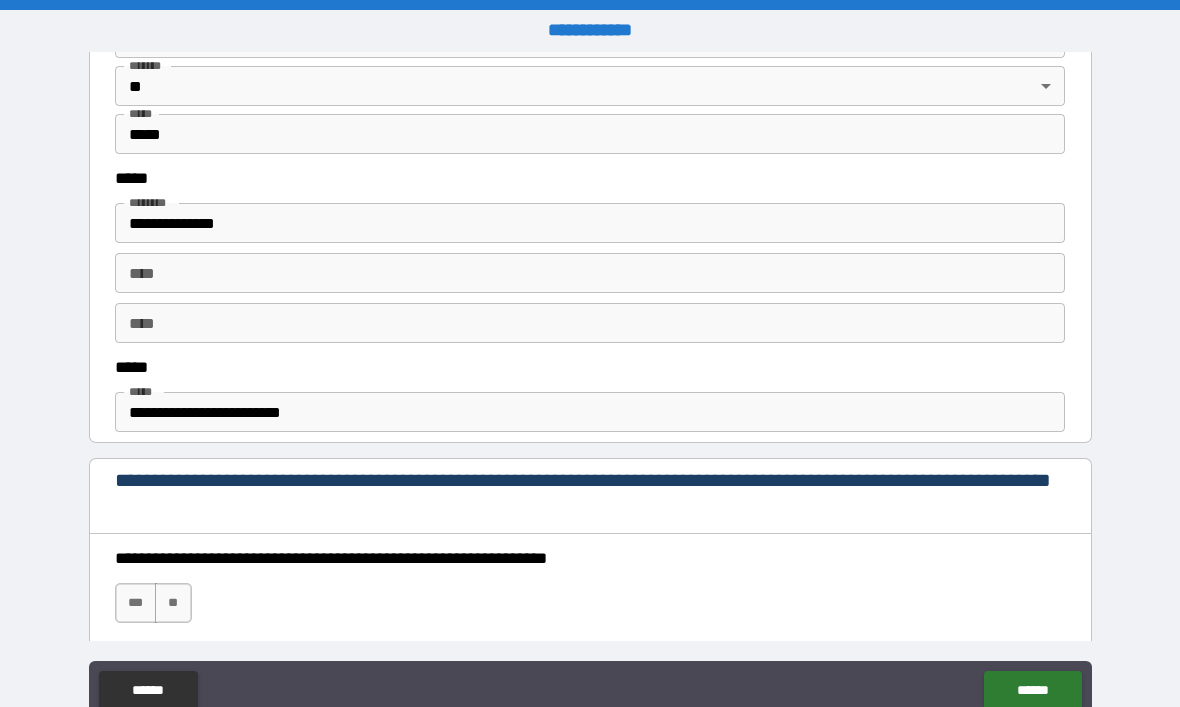 click on "**********" at bounding box center (590, 412) 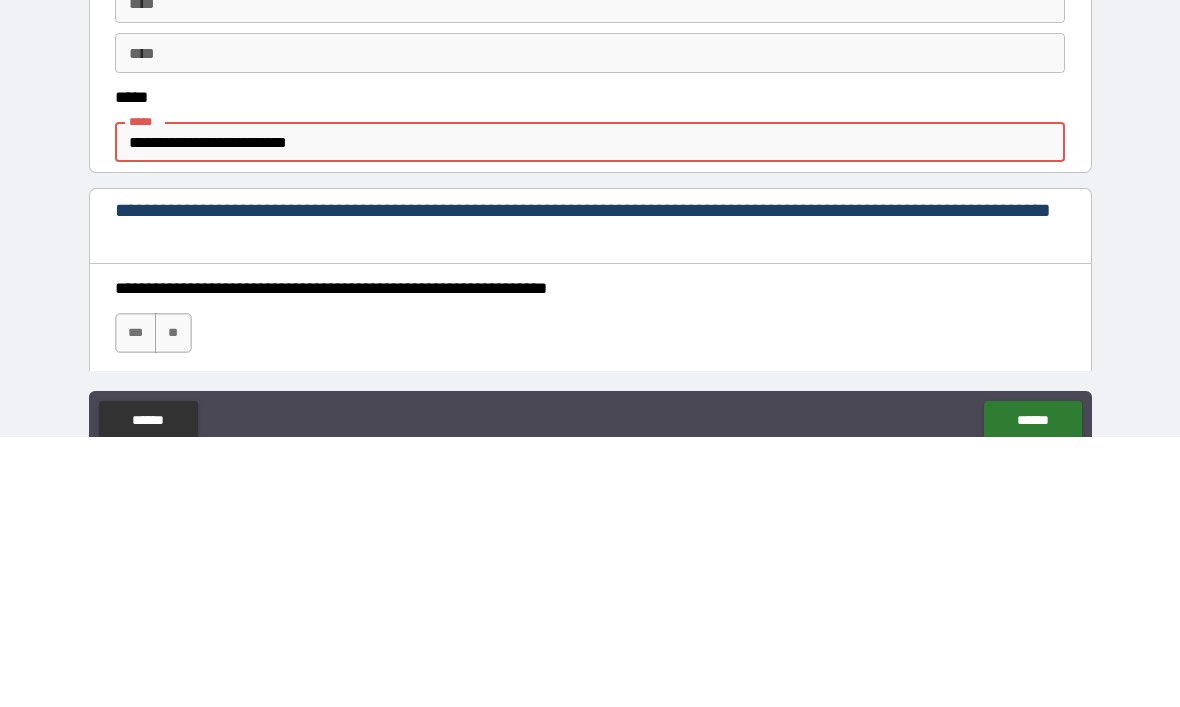 click on "**********" at bounding box center [590, 412] 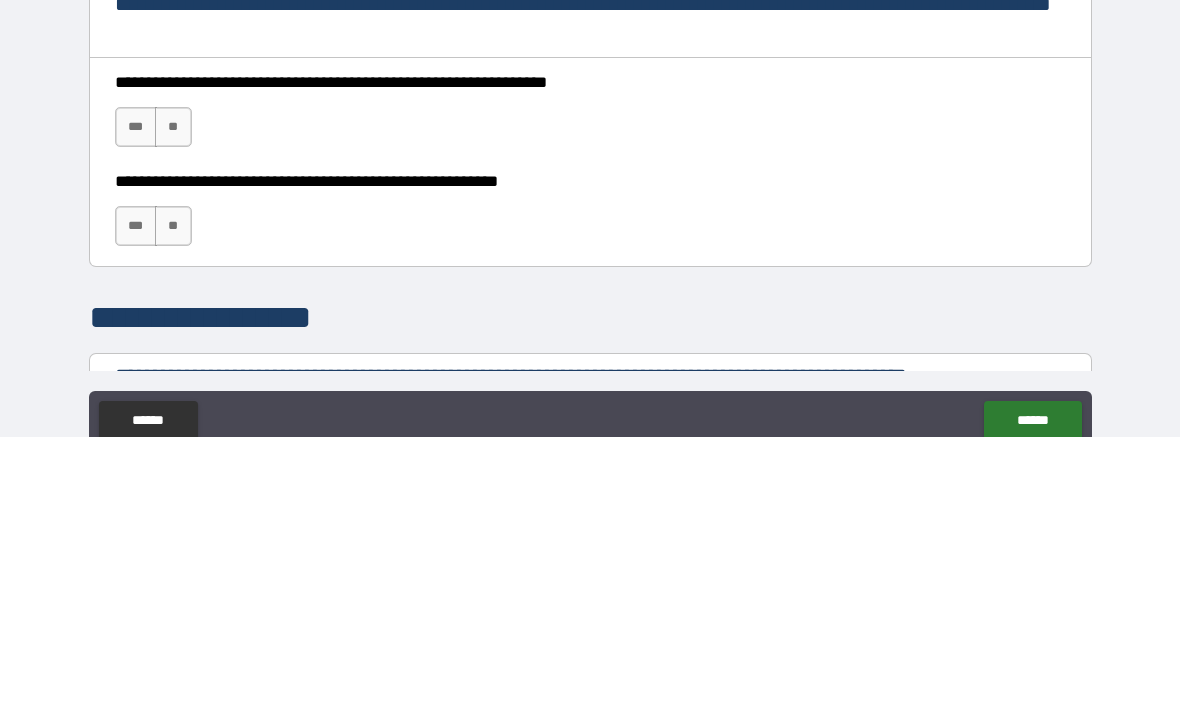 scroll, scrollTop: 1187, scrollLeft: 0, axis: vertical 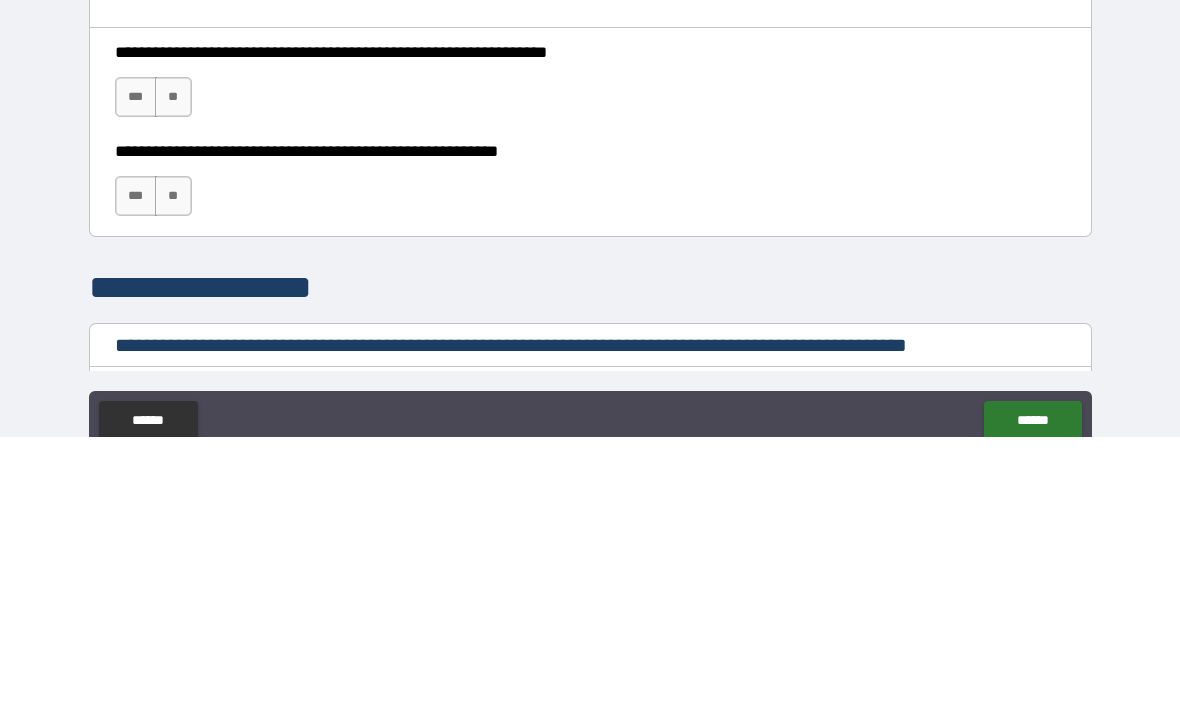 type on "**********" 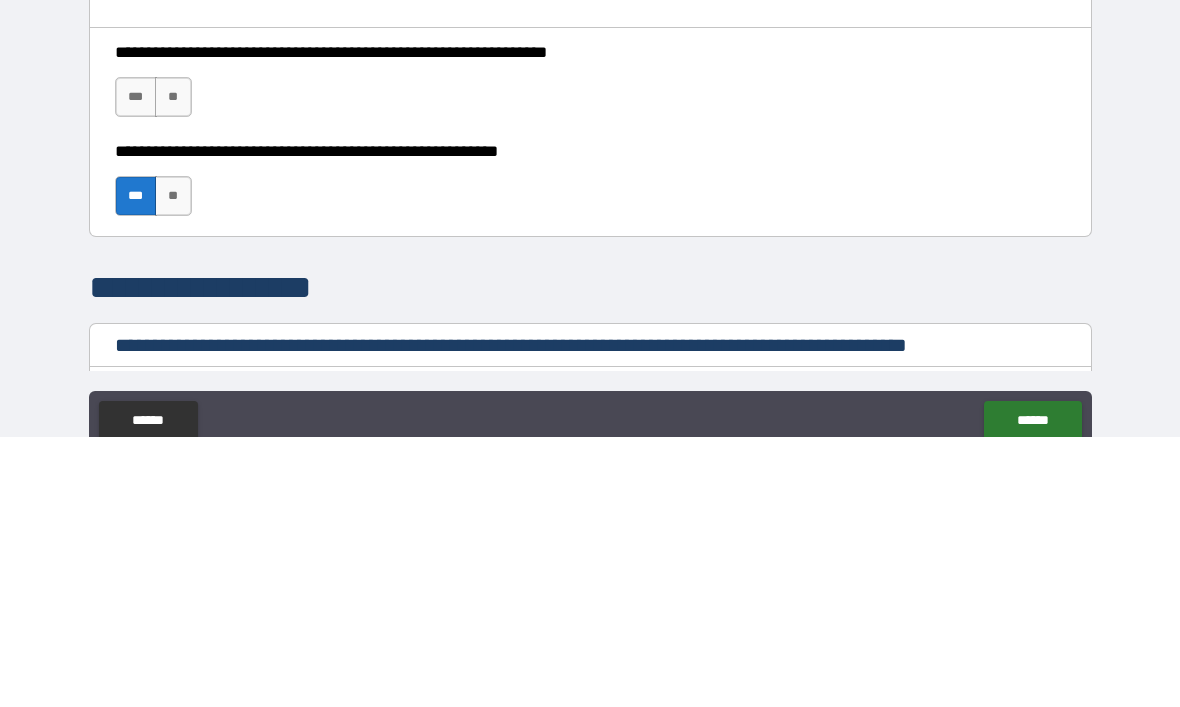 scroll, scrollTop: 67, scrollLeft: 0, axis: vertical 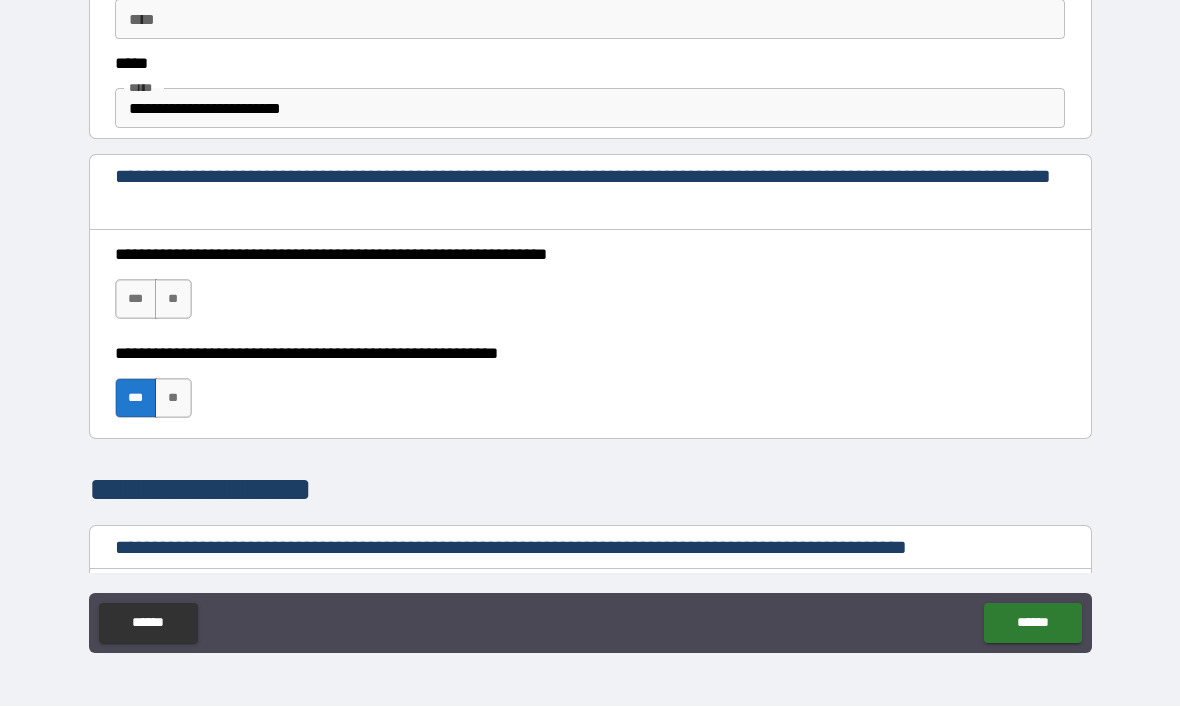 click on "***" at bounding box center (136, 300) 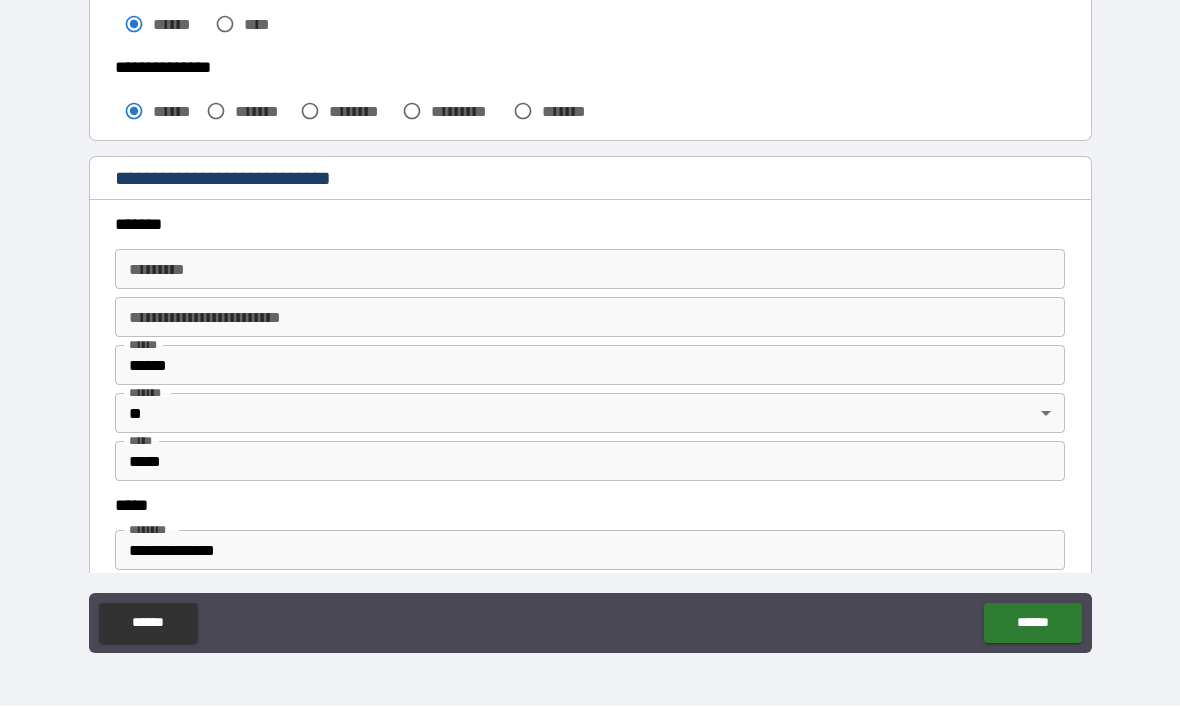 scroll, scrollTop: 547, scrollLeft: 0, axis: vertical 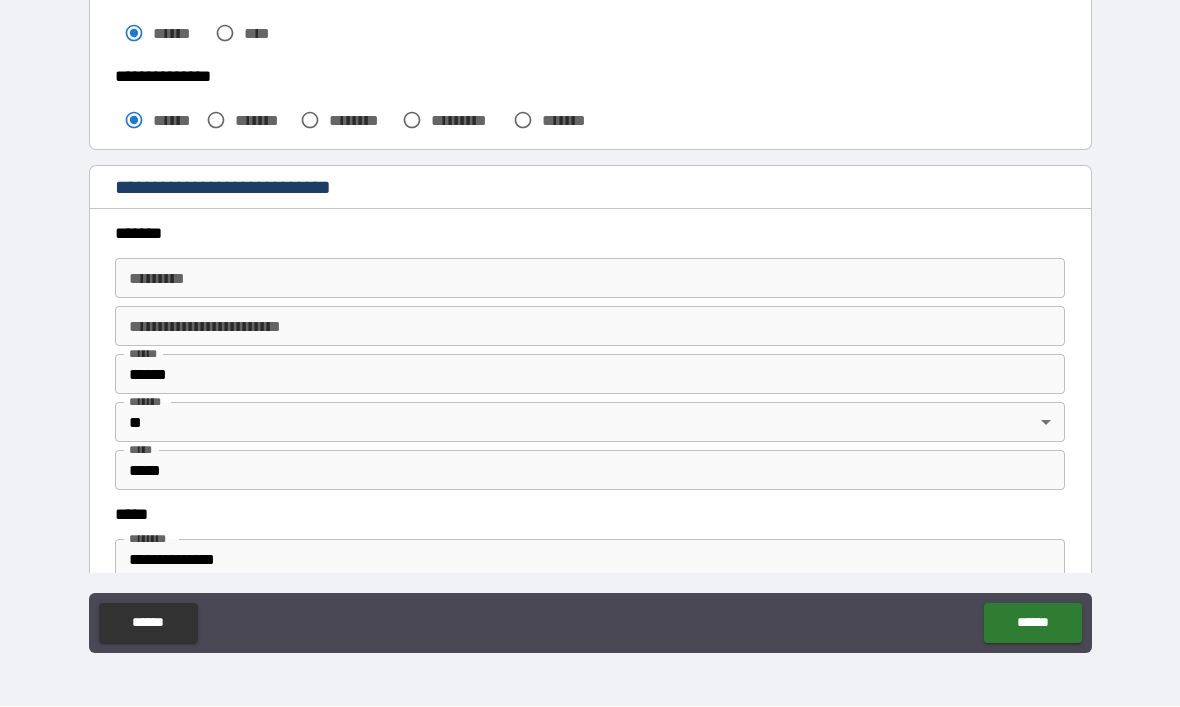 click on "*******   *" at bounding box center [590, 279] 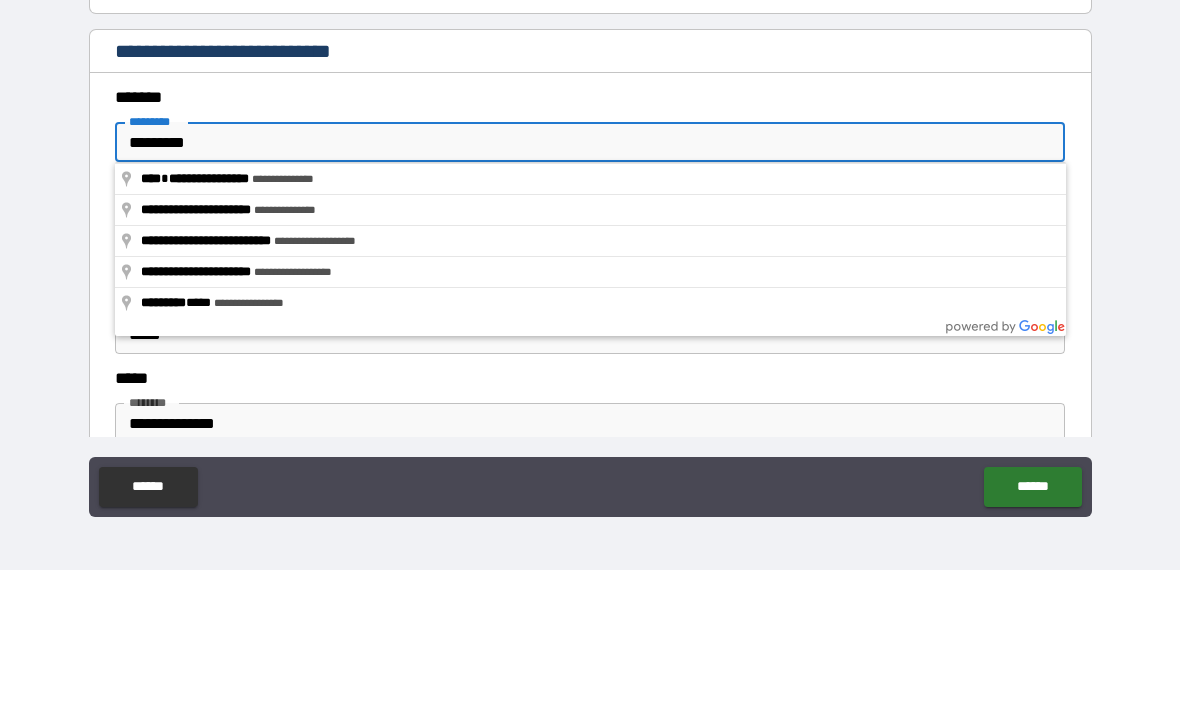 type on "**********" 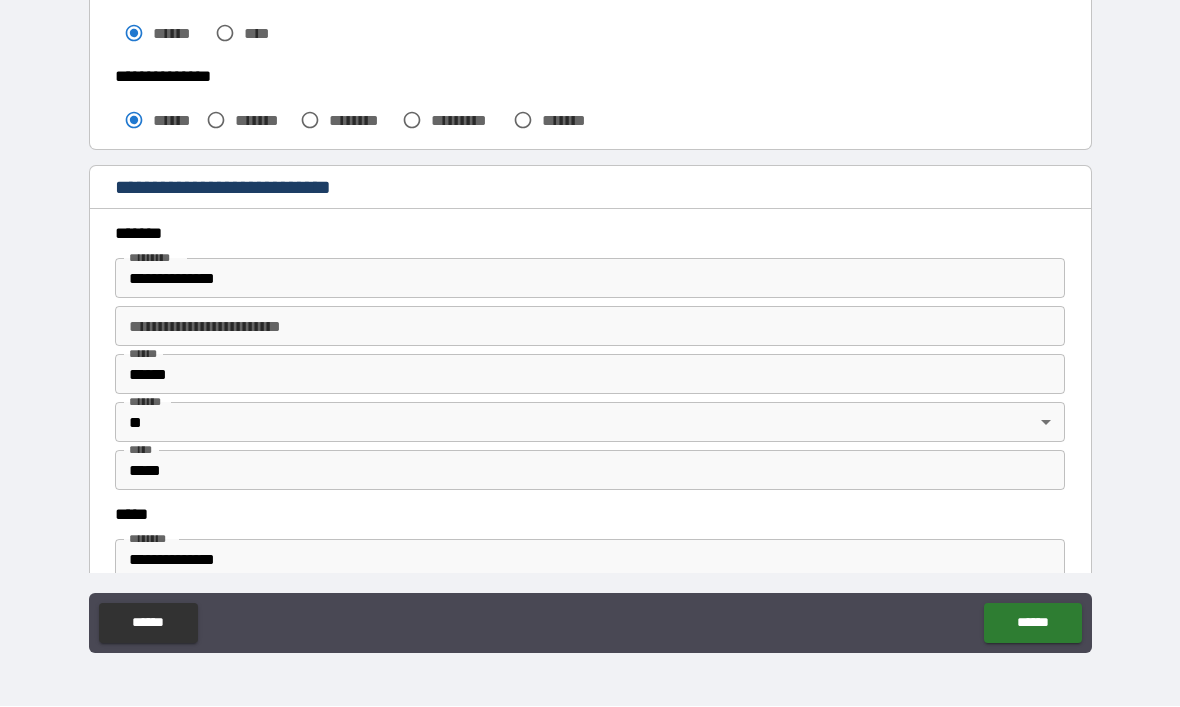 click on "**********" at bounding box center [590, 327] 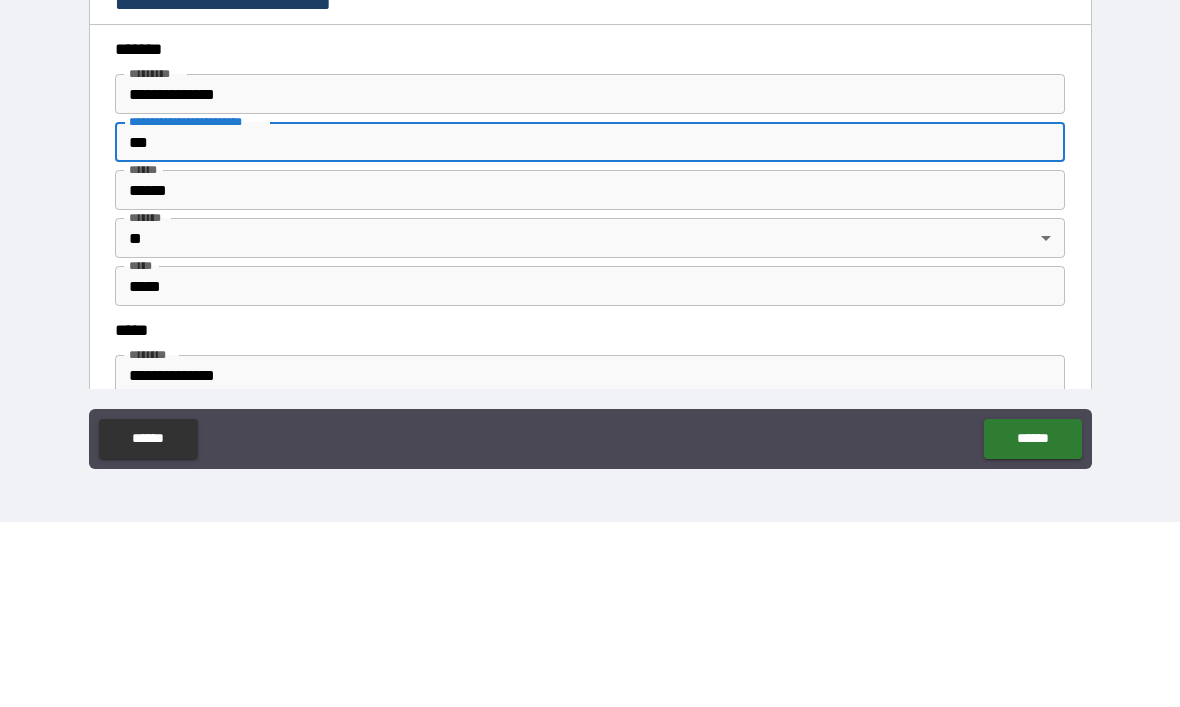 type on "***" 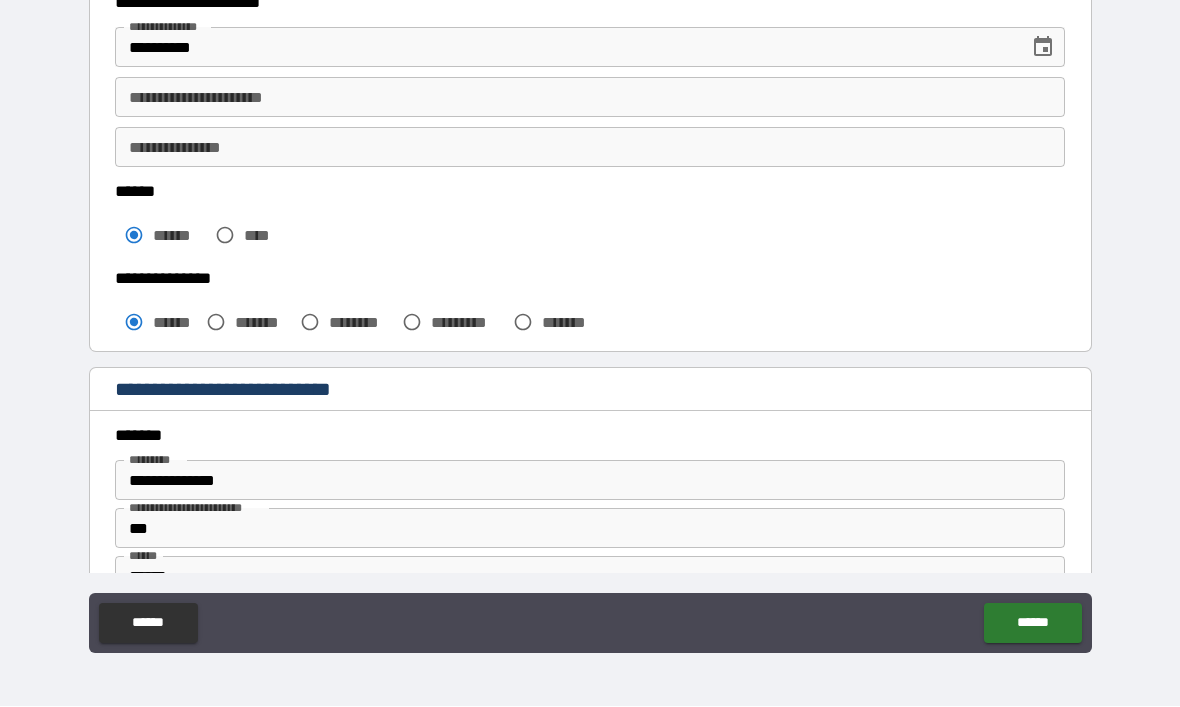 scroll, scrollTop: 327, scrollLeft: 0, axis: vertical 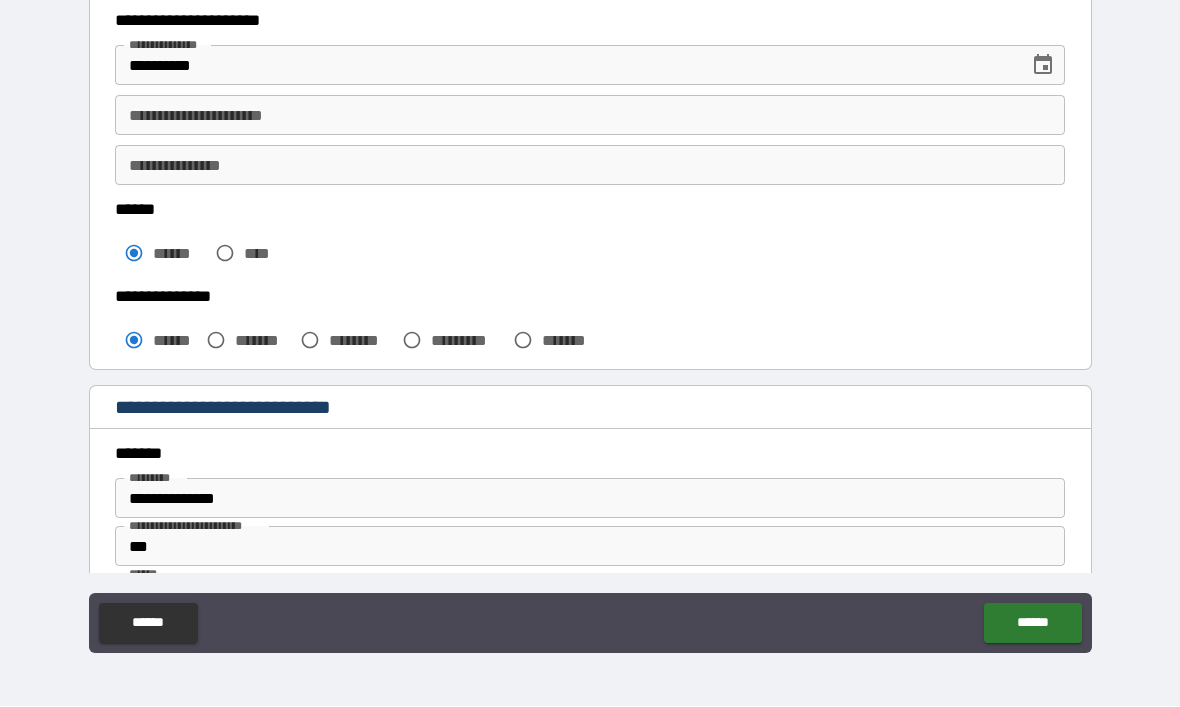 click on "**********" at bounding box center (590, 116) 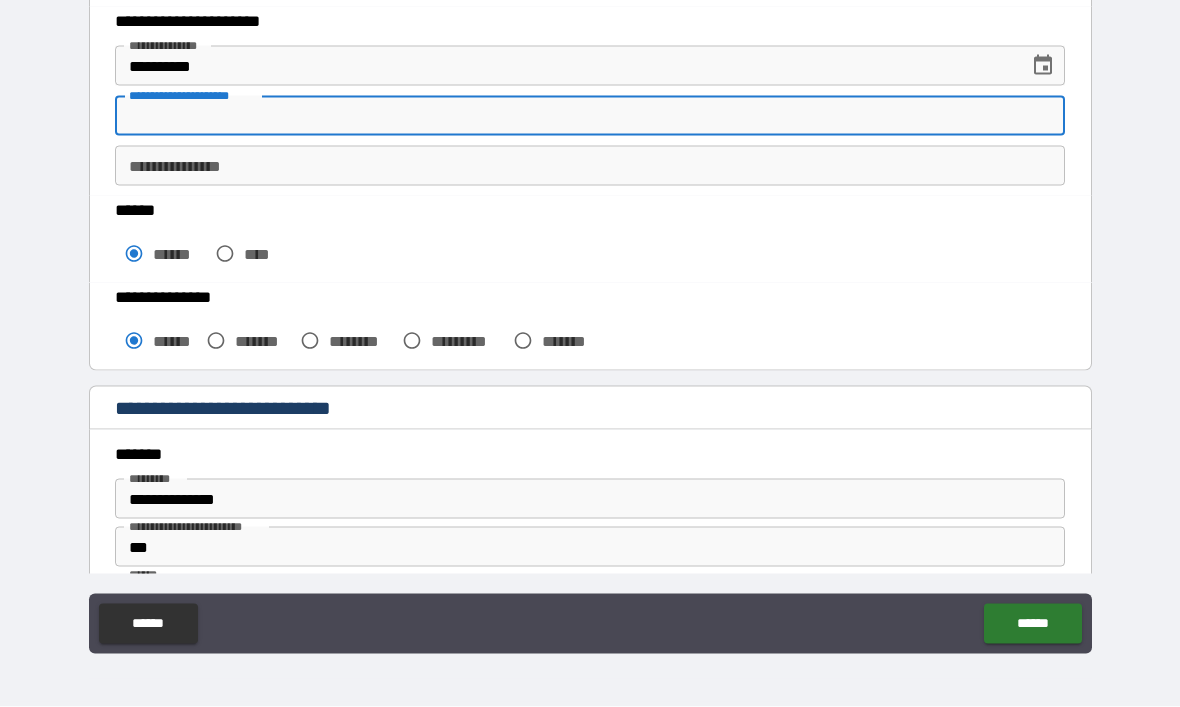 type on "*" 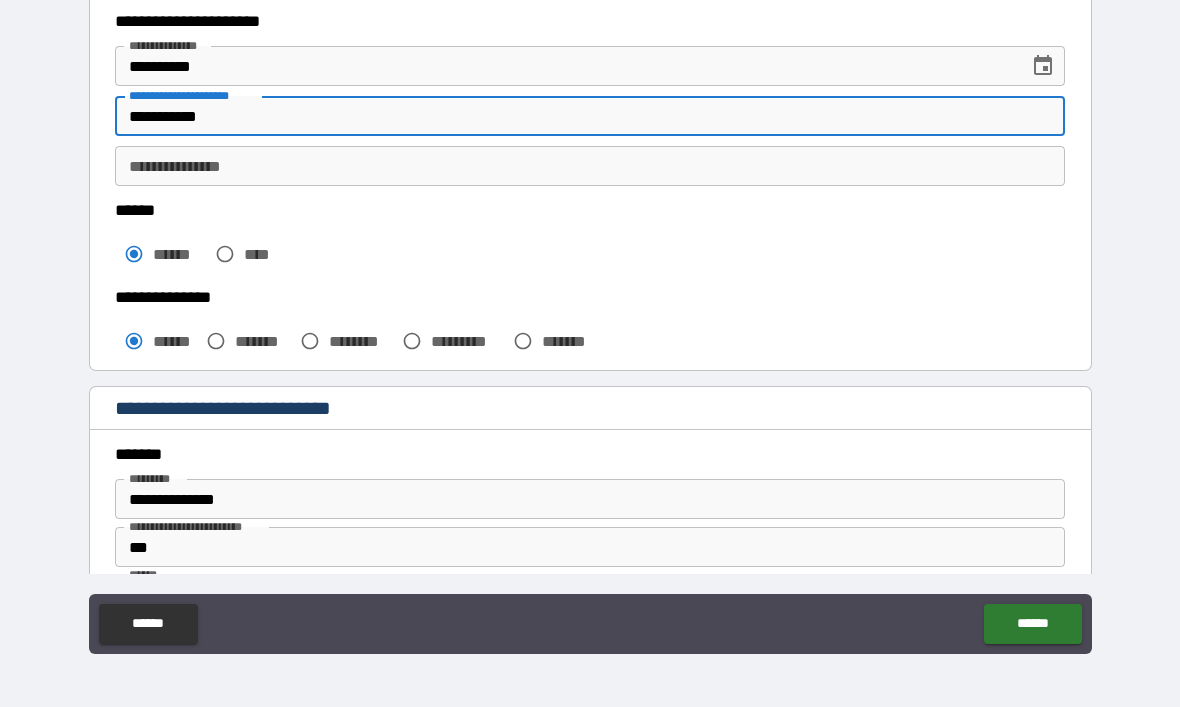 type on "**********" 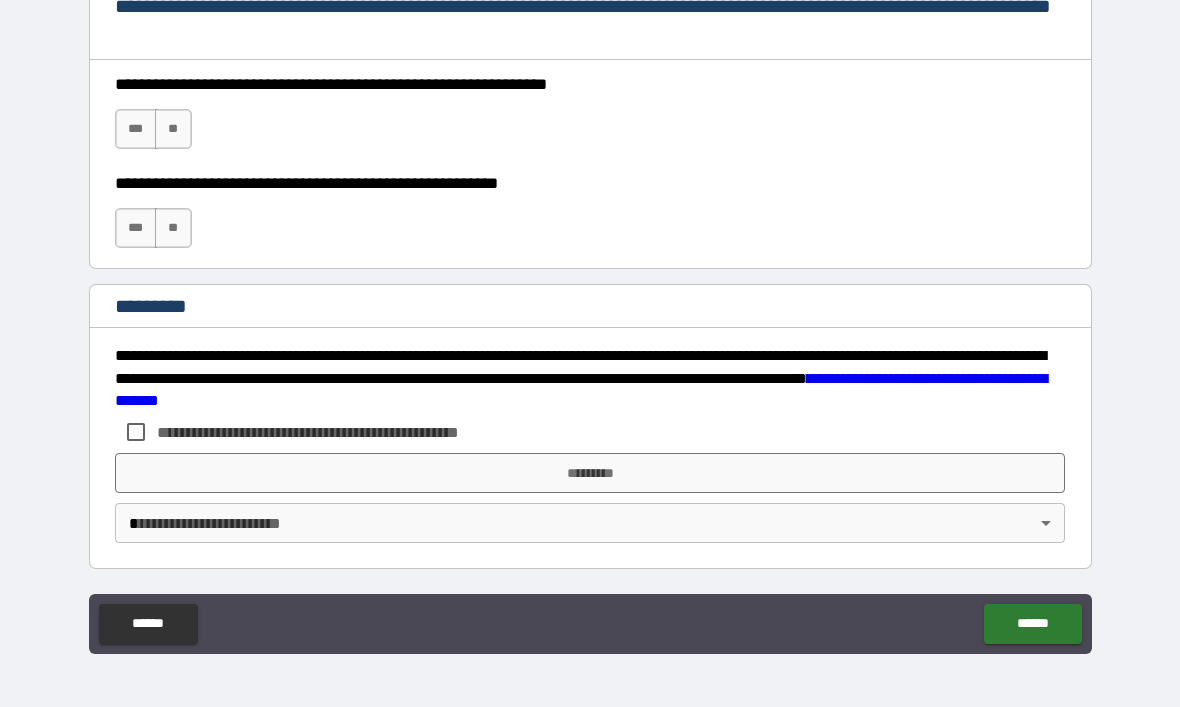 scroll, scrollTop: 2963, scrollLeft: 0, axis: vertical 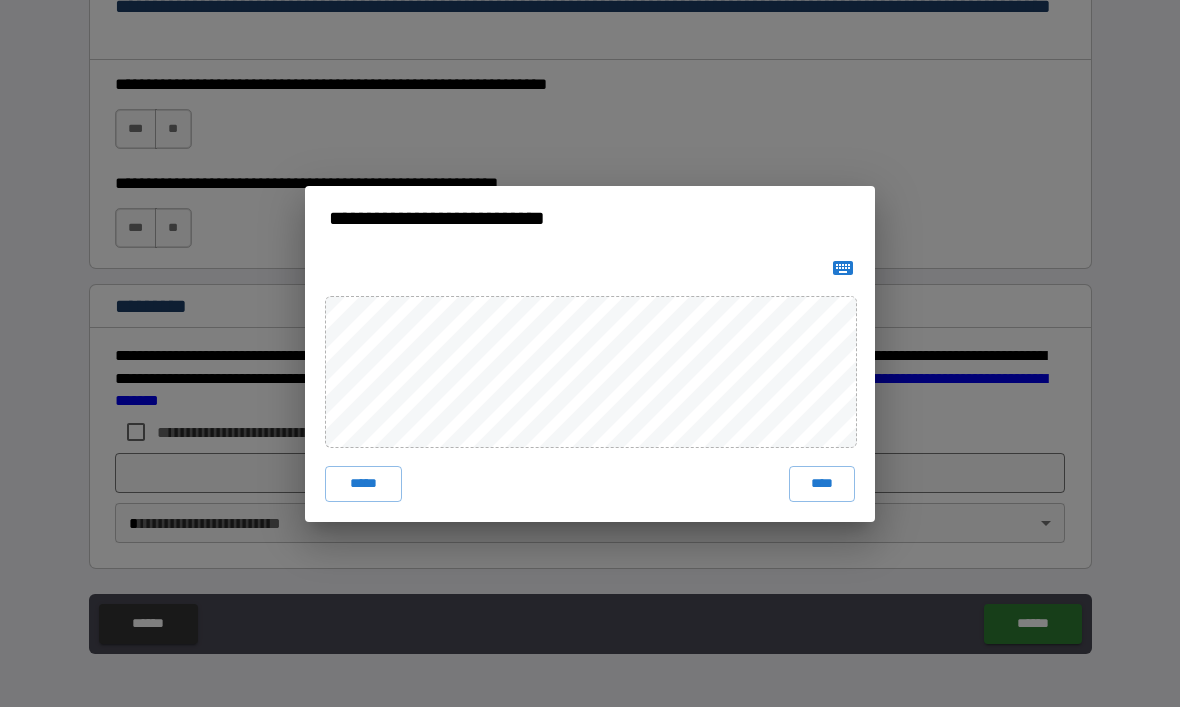click on "****" at bounding box center (822, 484) 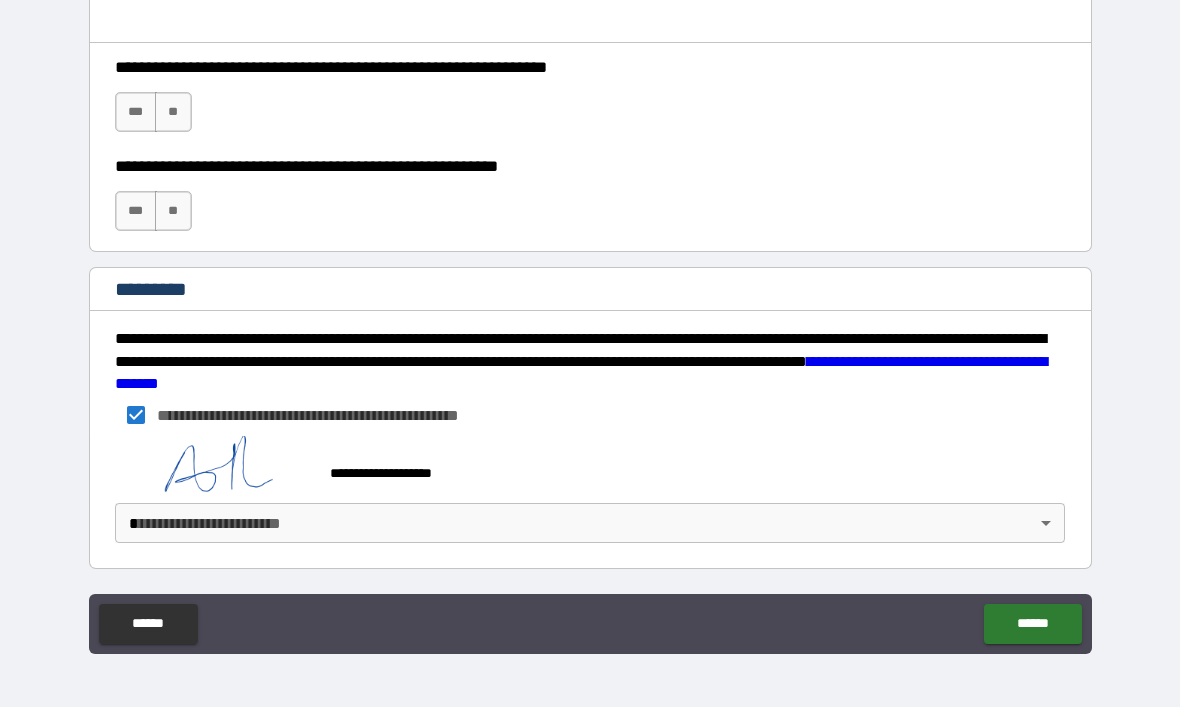 scroll, scrollTop: 2980, scrollLeft: 0, axis: vertical 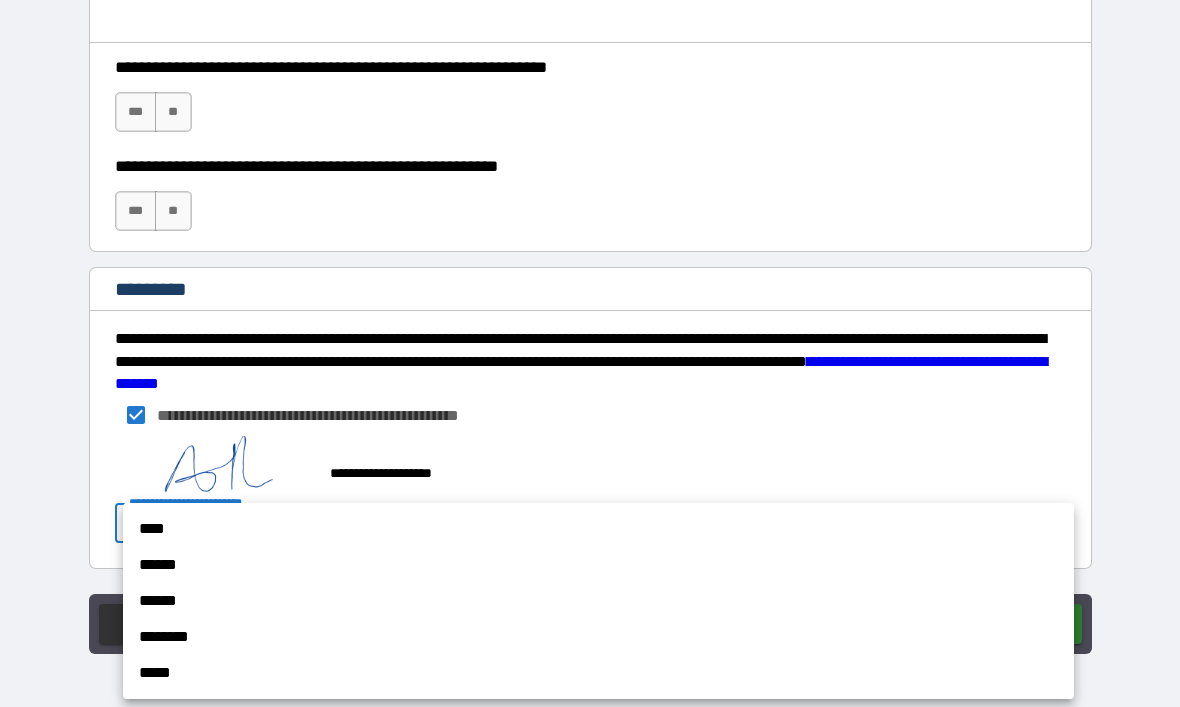 click on "****" at bounding box center [598, 529] 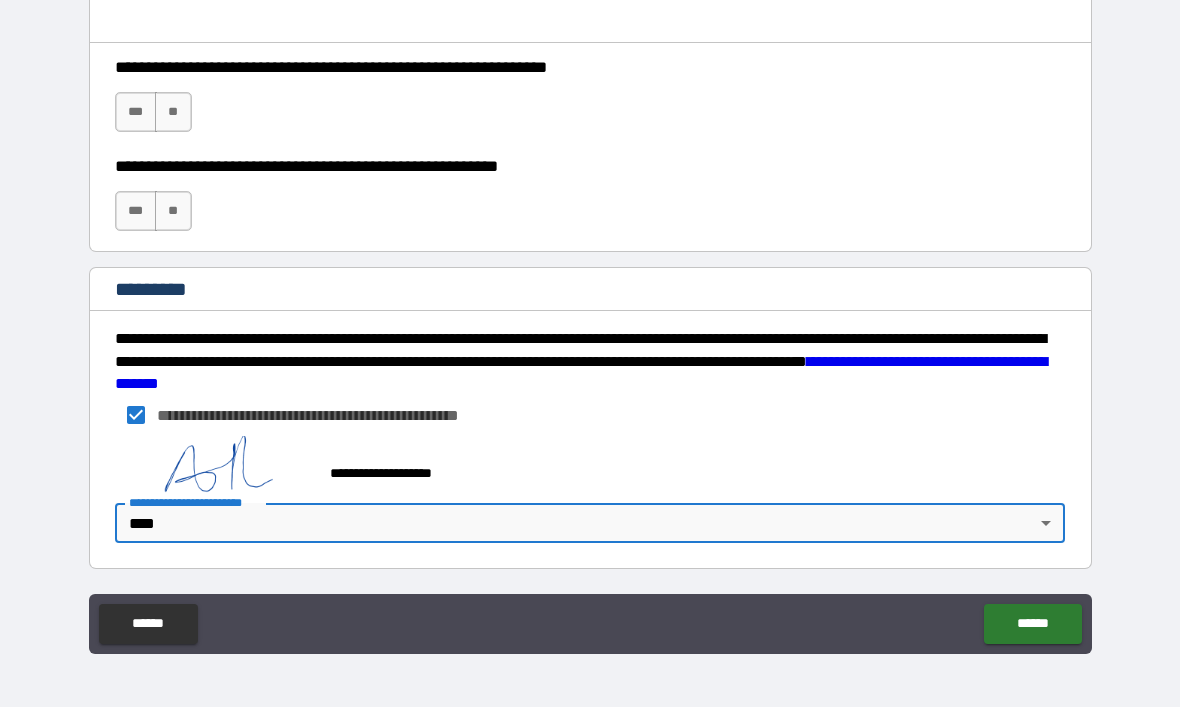 click on "******" at bounding box center (1032, 624) 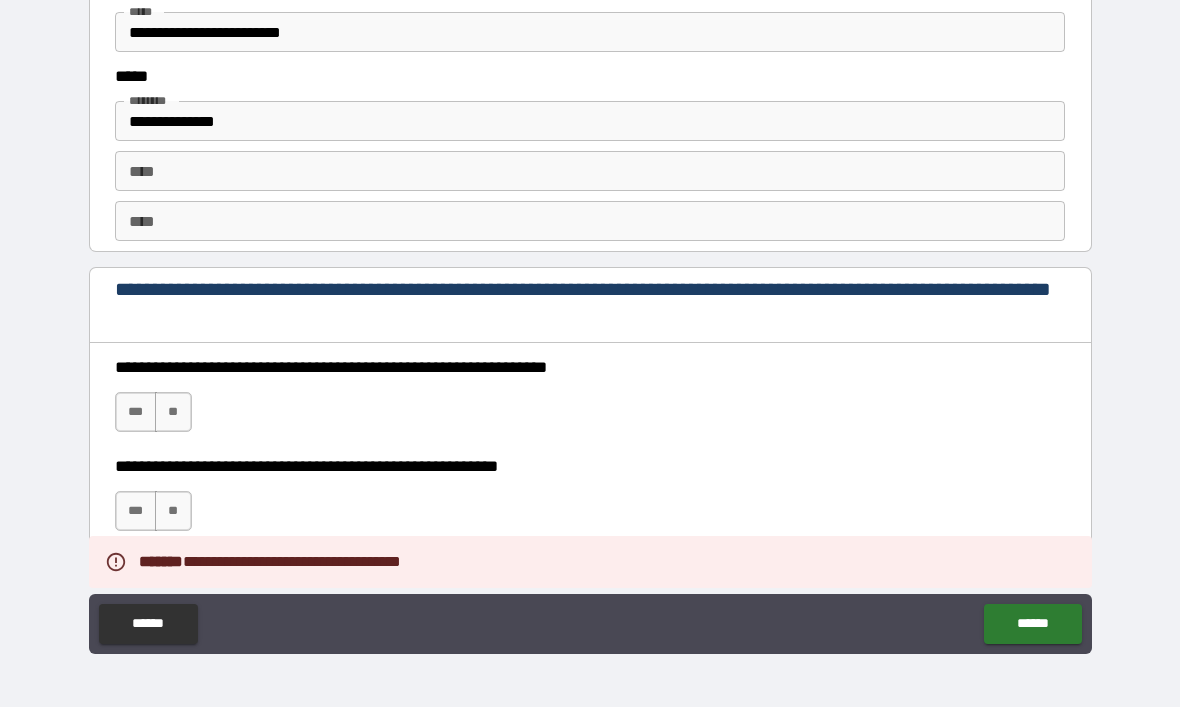 scroll, scrollTop: 2725, scrollLeft: 0, axis: vertical 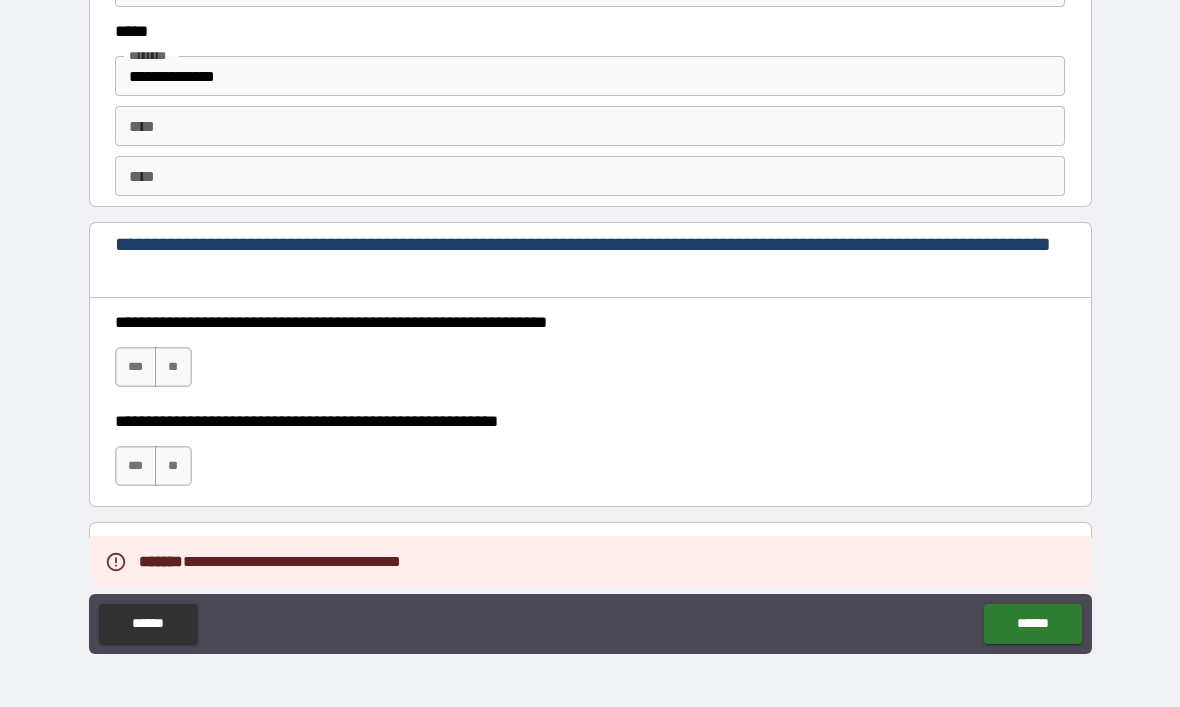 click on "***" at bounding box center (136, 367) 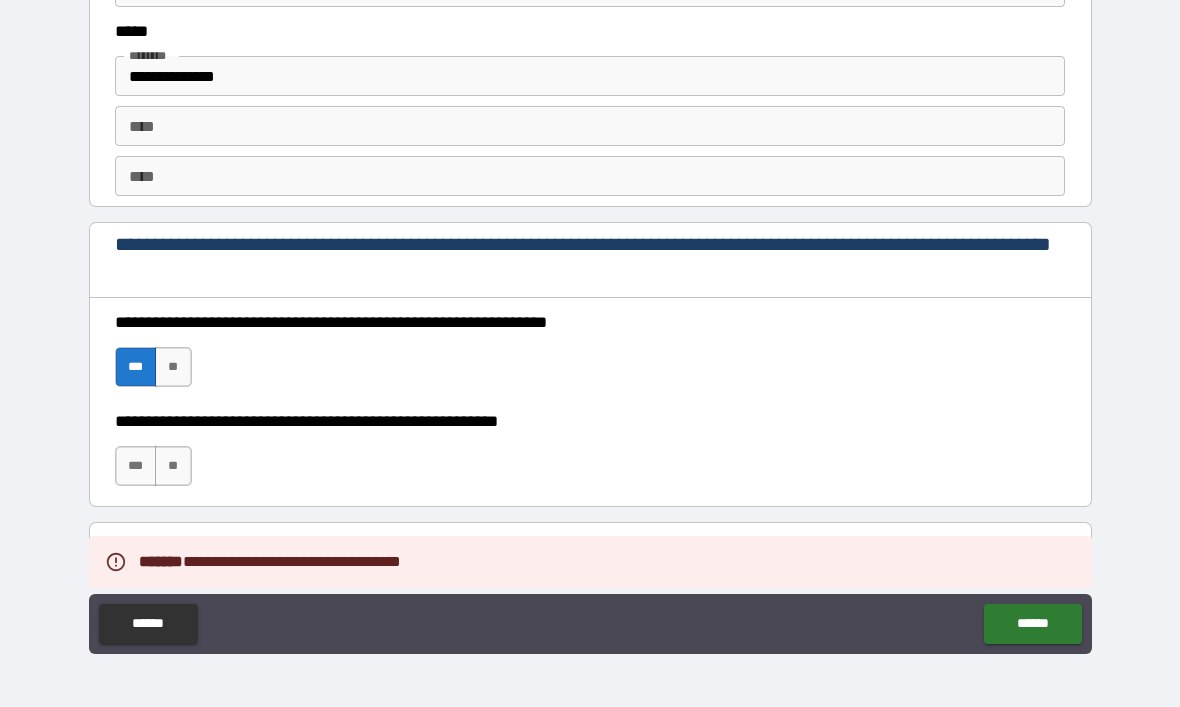 click on "***" at bounding box center [136, 466] 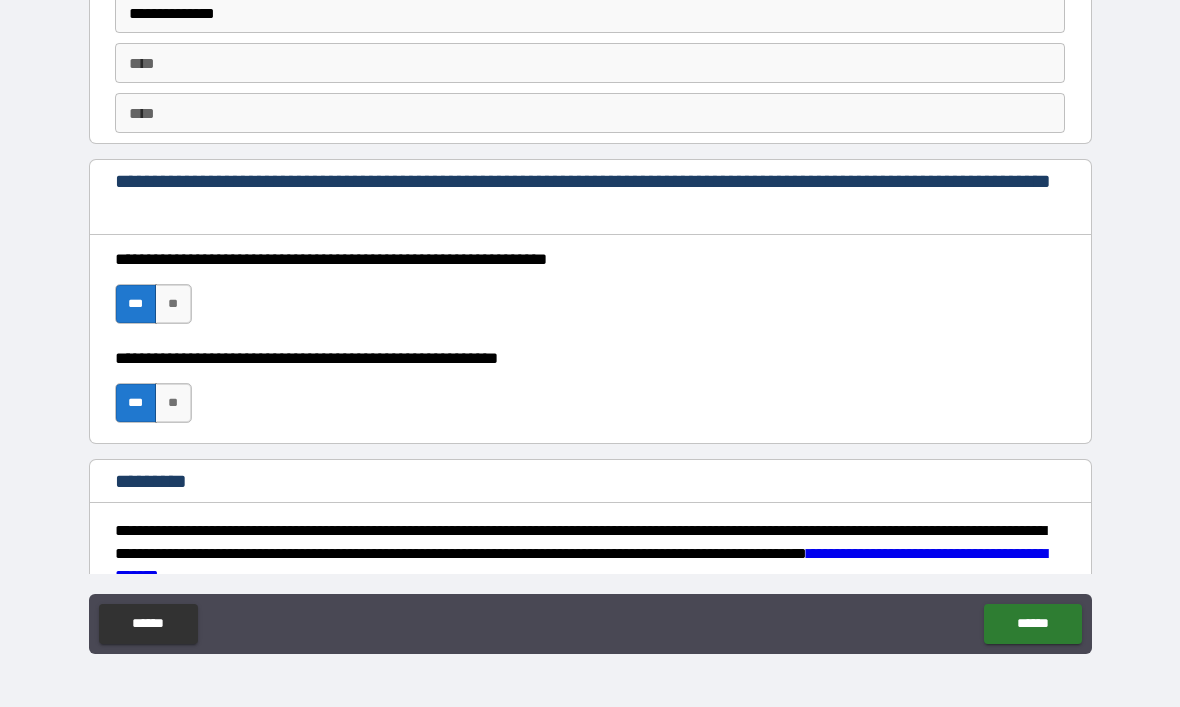 scroll, scrollTop: 2787, scrollLeft: 0, axis: vertical 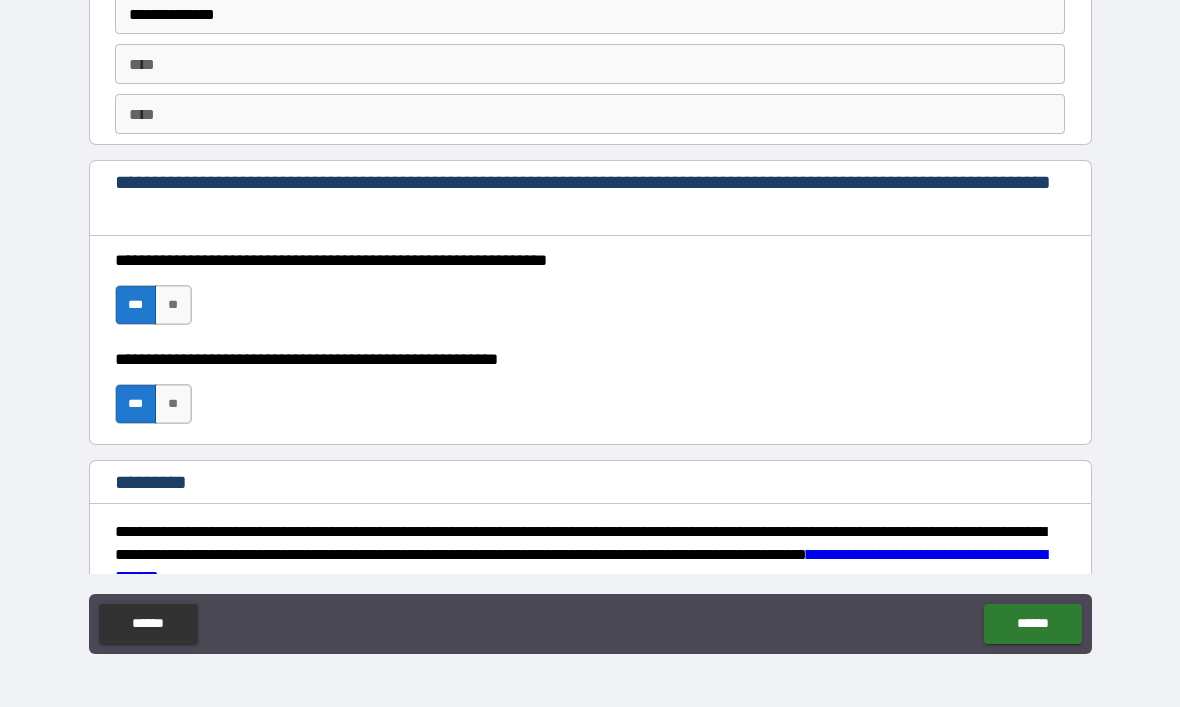 click on "******" at bounding box center (1032, 624) 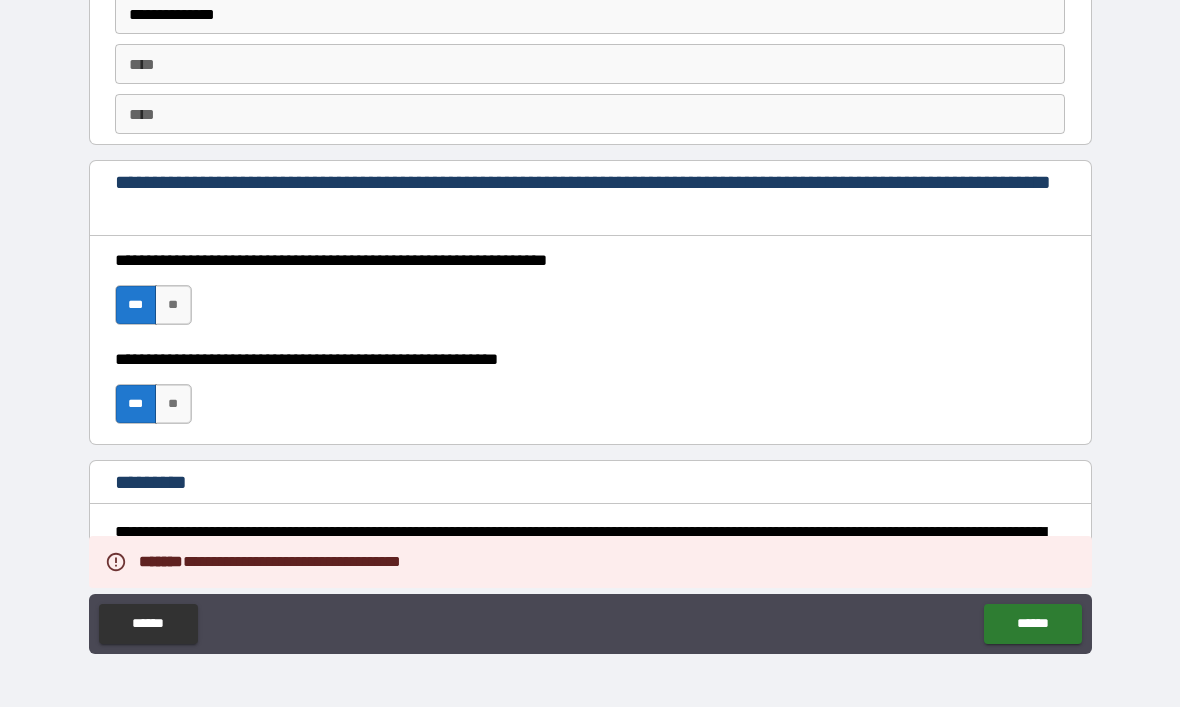 click on "******" at bounding box center (1032, 624) 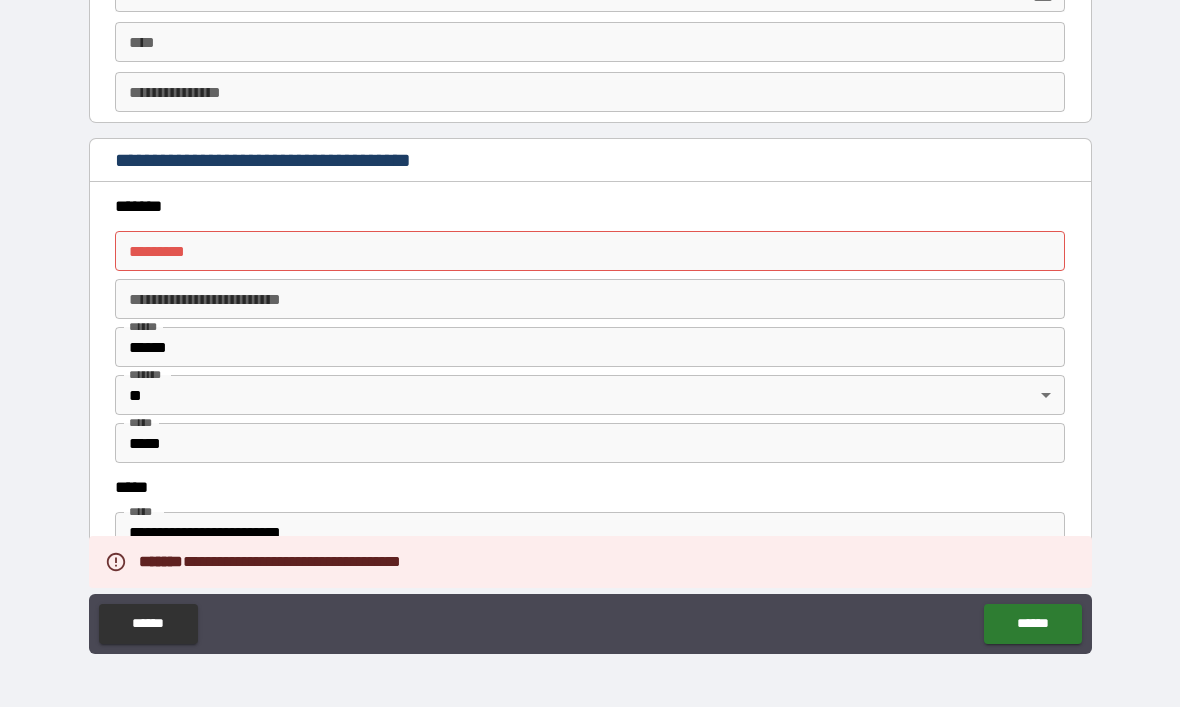 scroll, scrollTop: 2178, scrollLeft: 0, axis: vertical 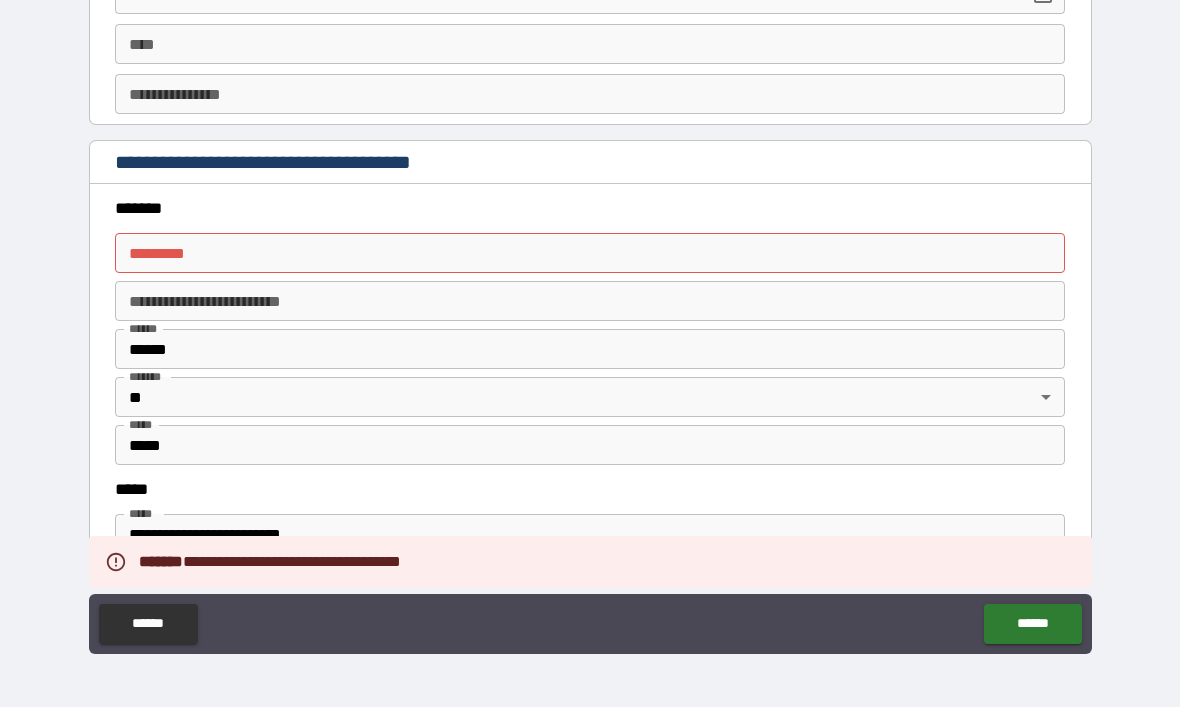 click on "*******   *" at bounding box center (590, 253) 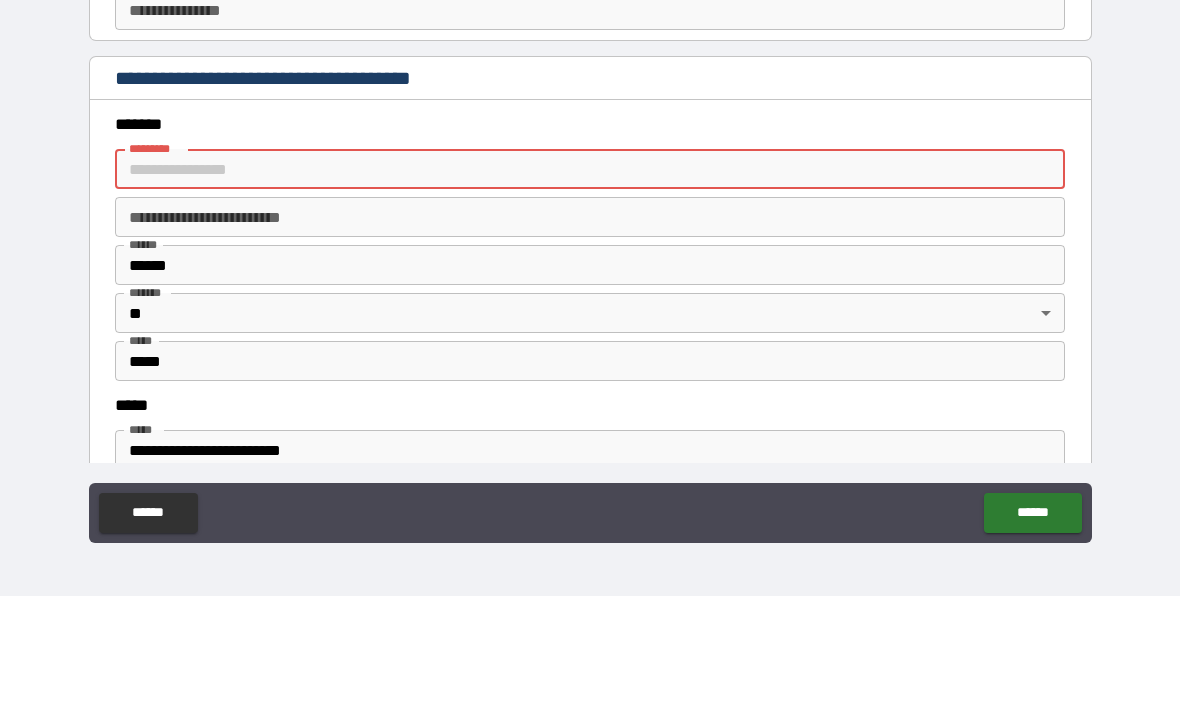 scroll, scrollTop: 2150, scrollLeft: 0, axis: vertical 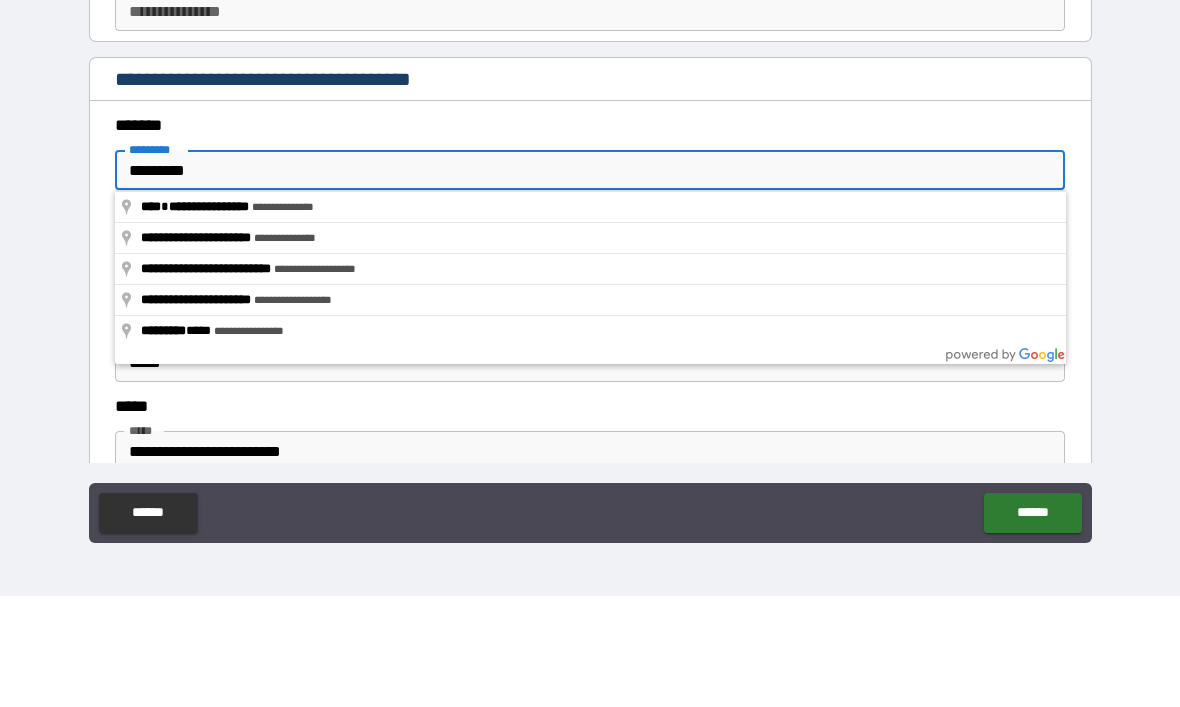 type on "**********" 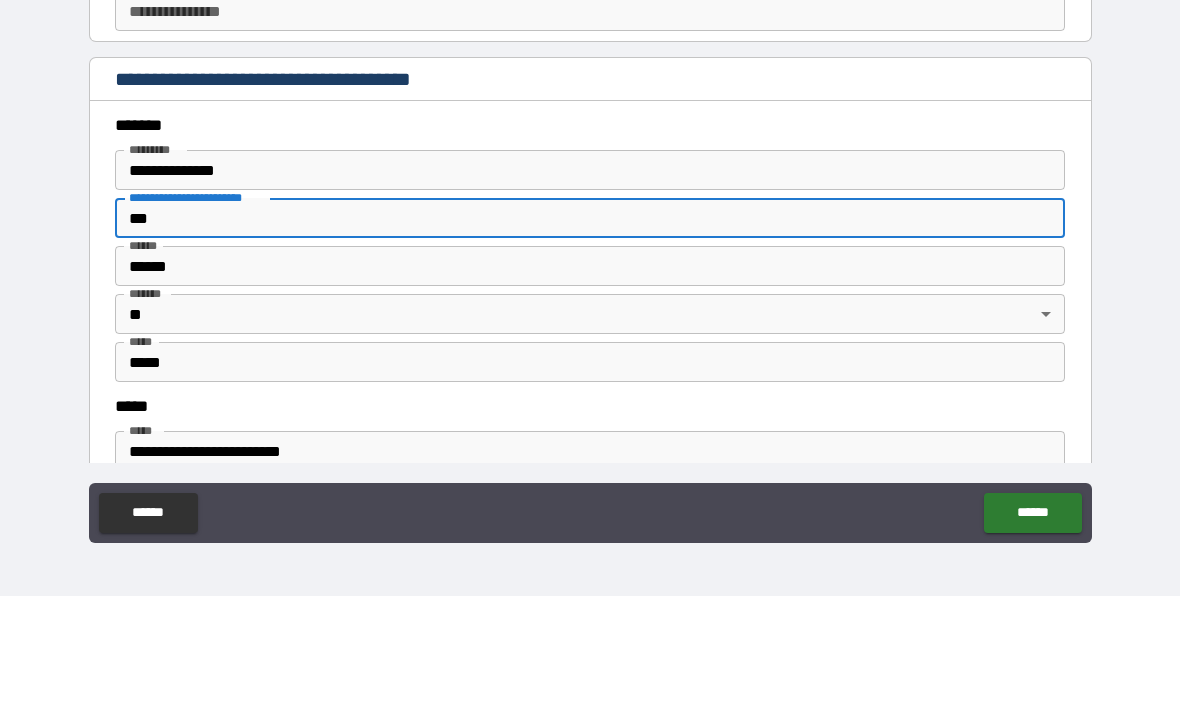 type on "***" 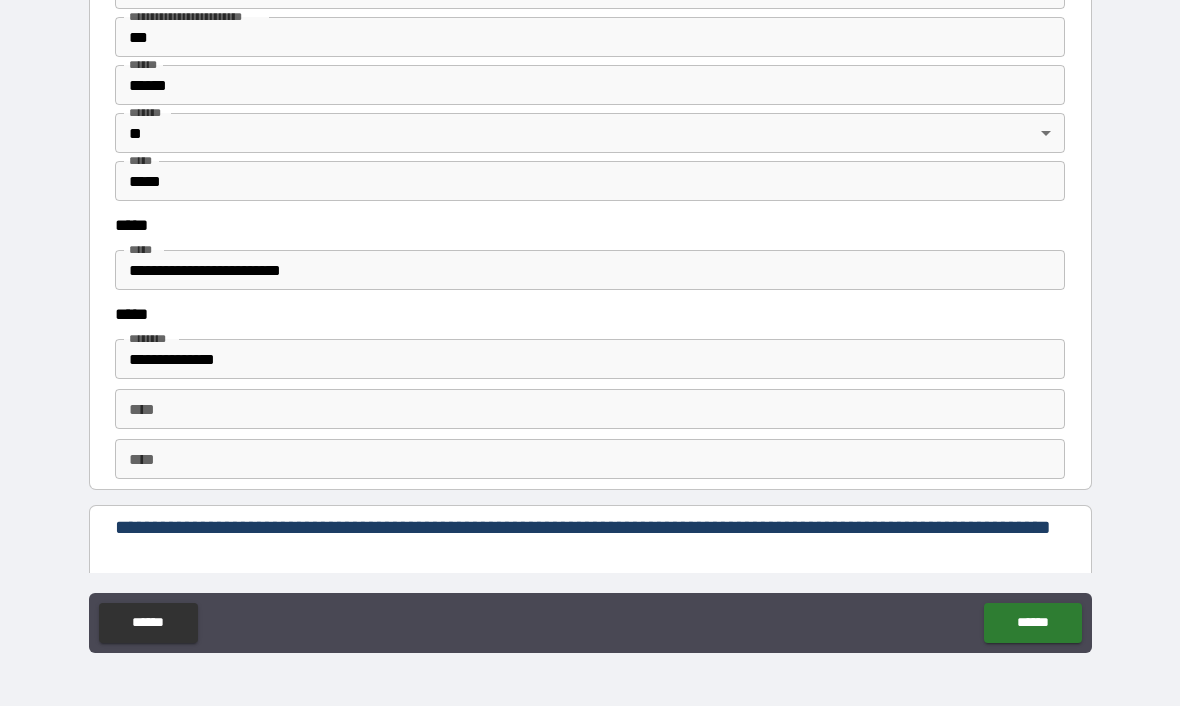 scroll, scrollTop: 2439, scrollLeft: 0, axis: vertical 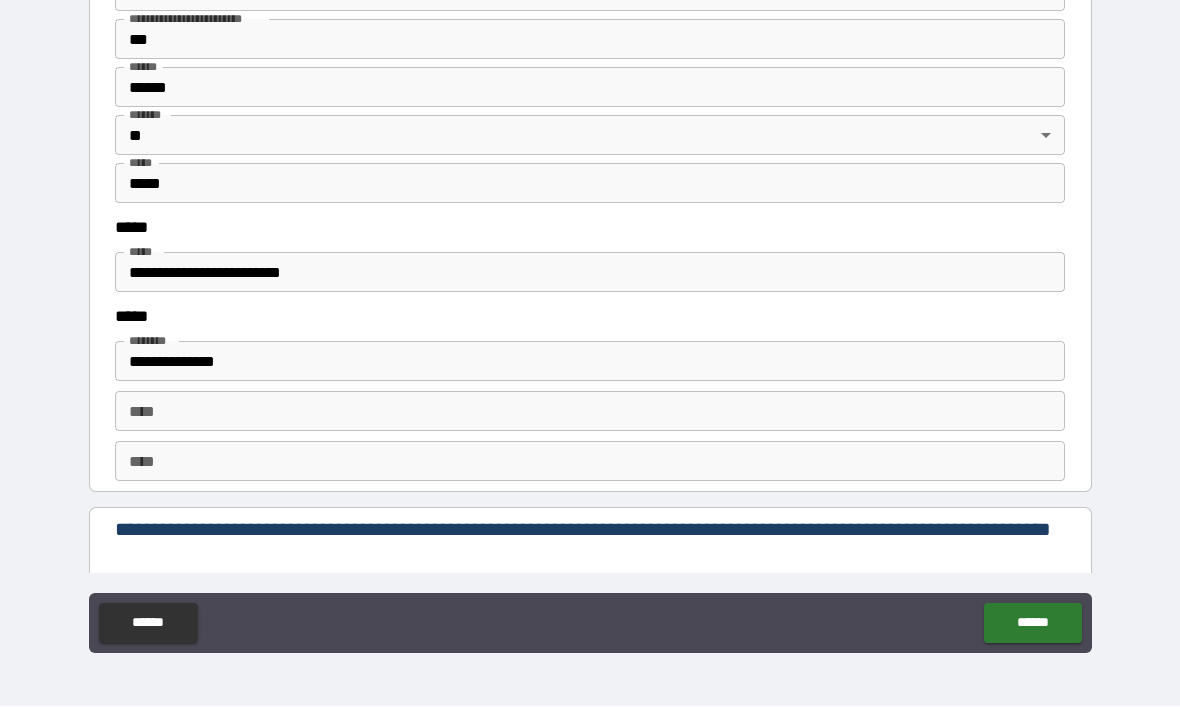 click on "**********" at bounding box center (590, 273) 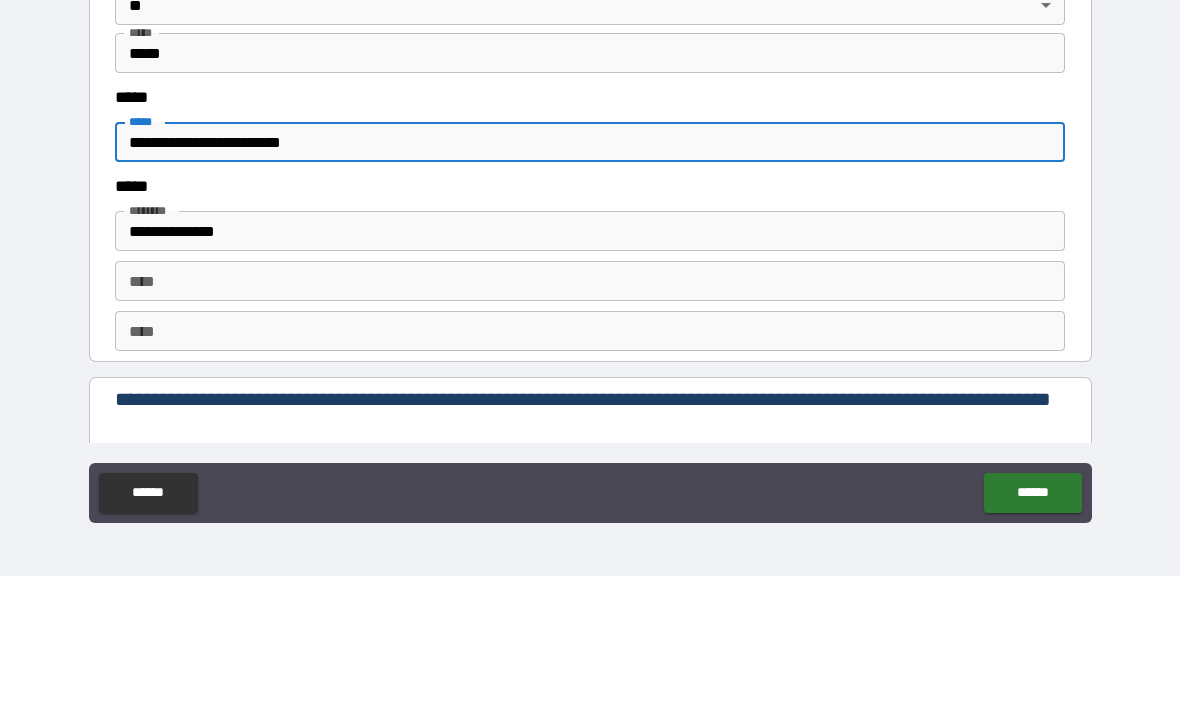 click on "**********" at bounding box center (590, 273) 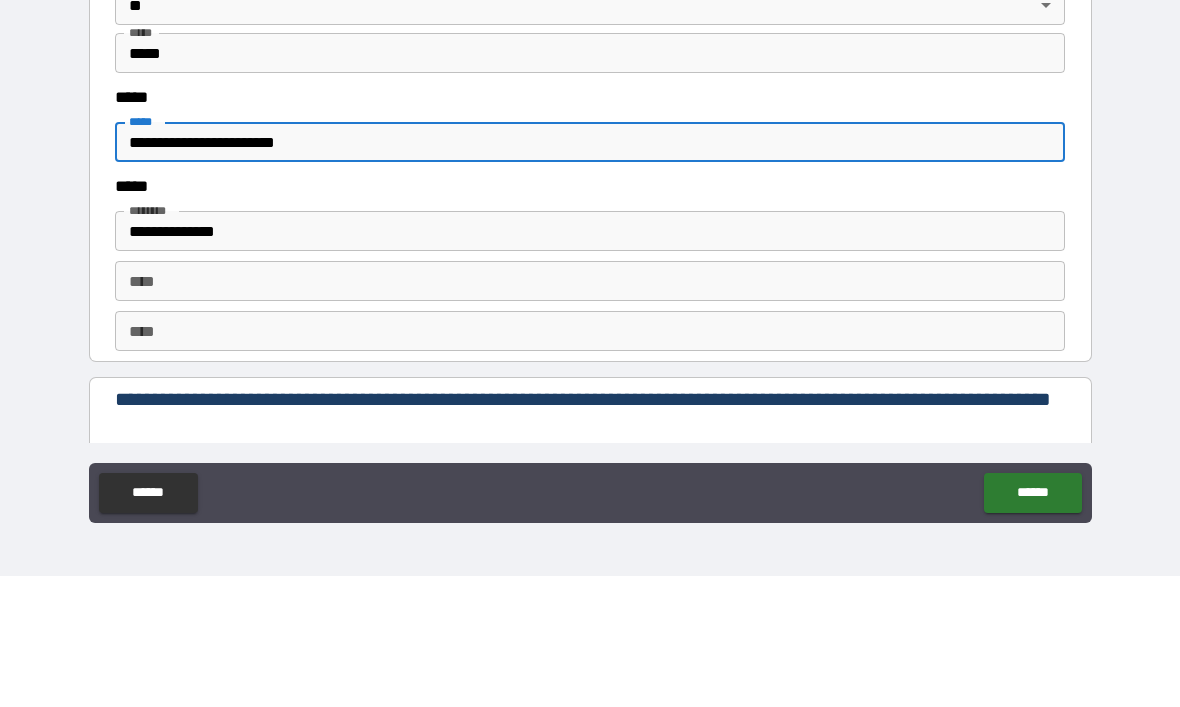 type on "**********" 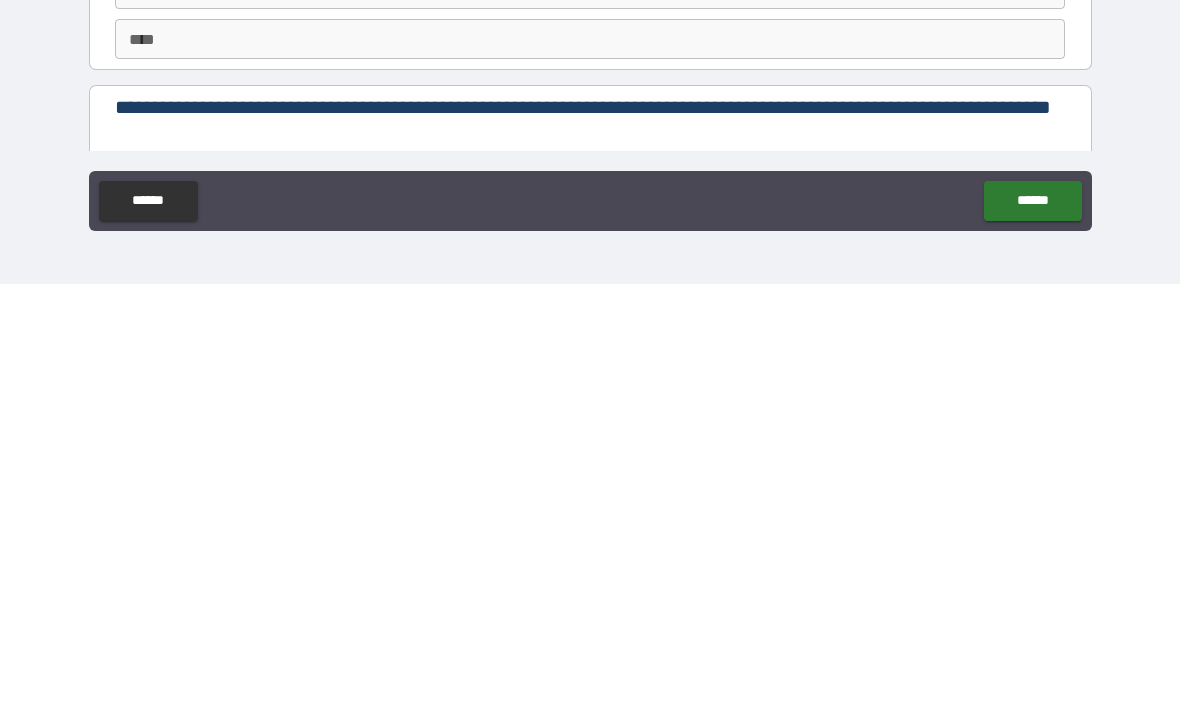 click on "******" at bounding box center (1032, 624) 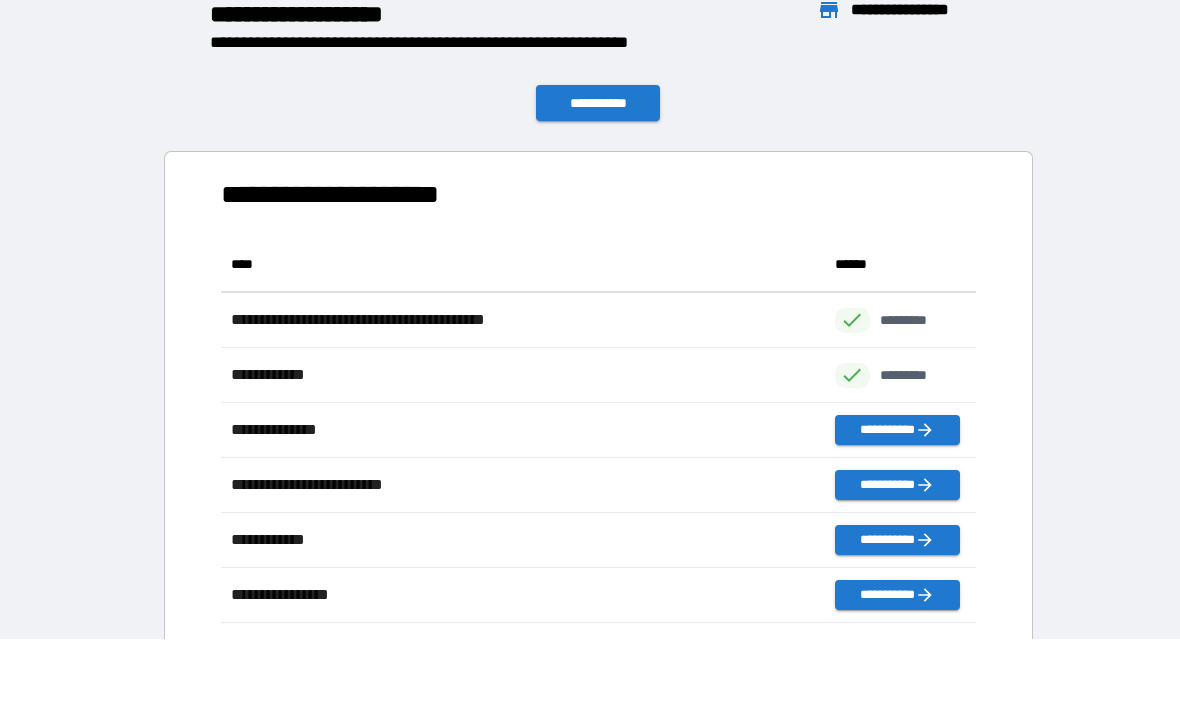 scroll, scrollTop: 1, scrollLeft: 1, axis: both 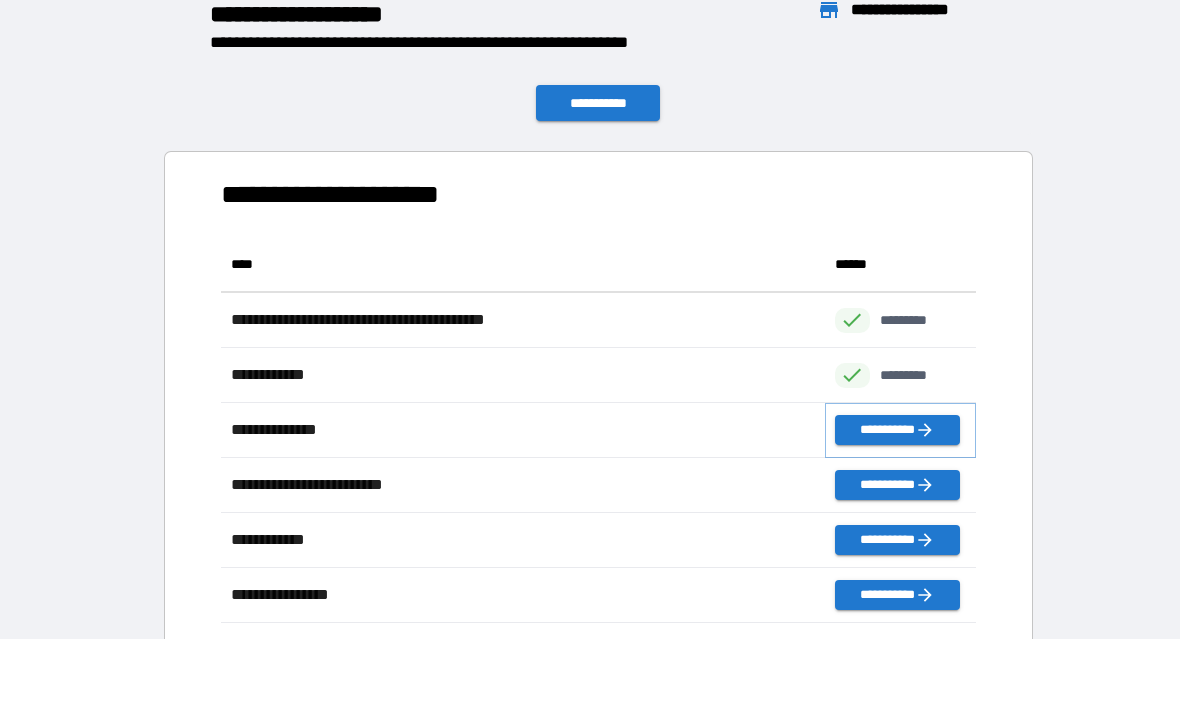 click 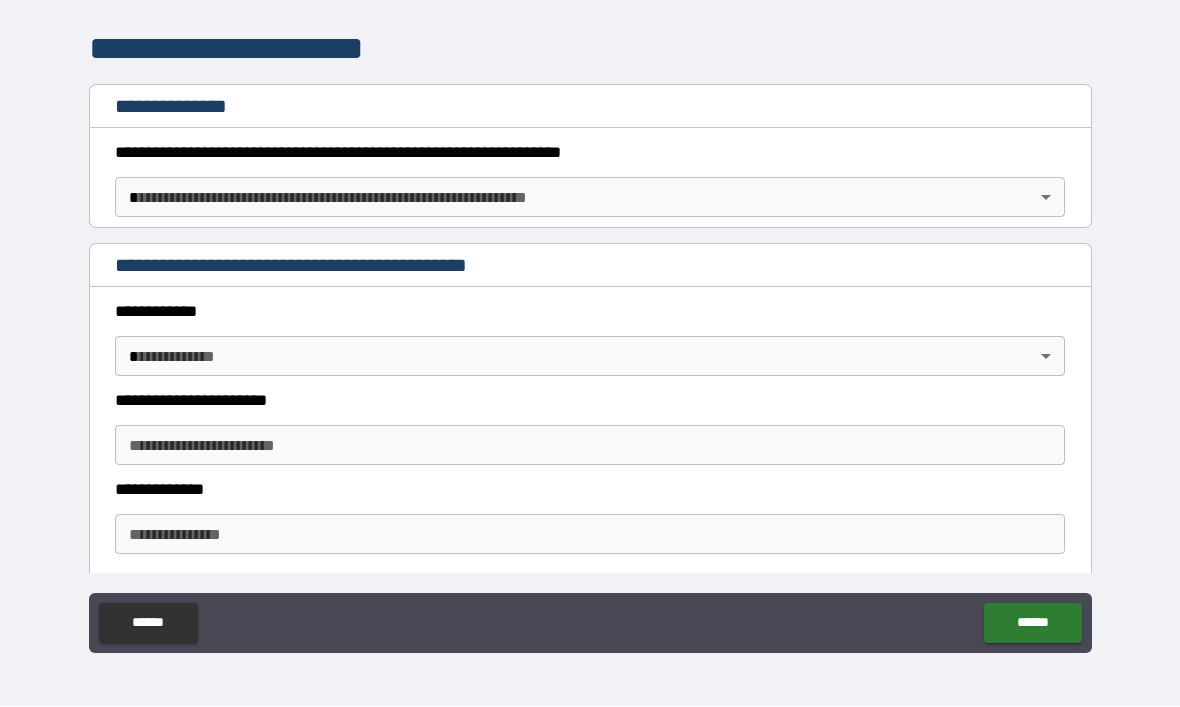 scroll, scrollTop: 227, scrollLeft: 0, axis: vertical 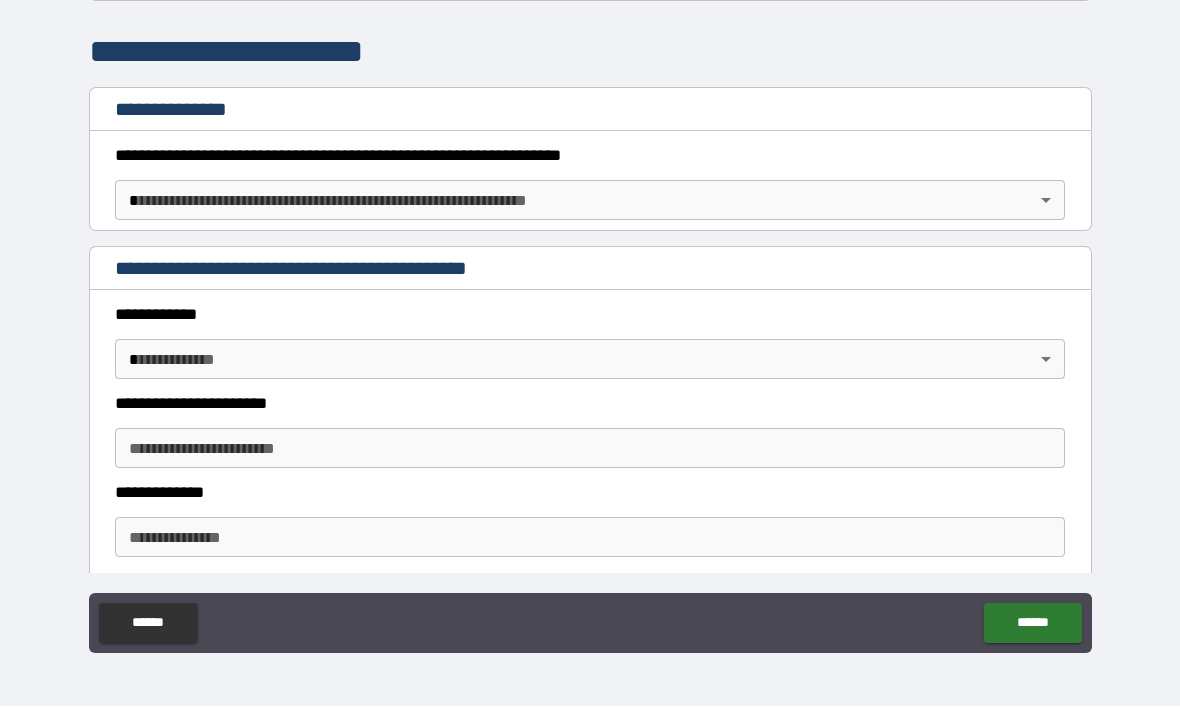 click on "**********" at bounding box center [590, 320] 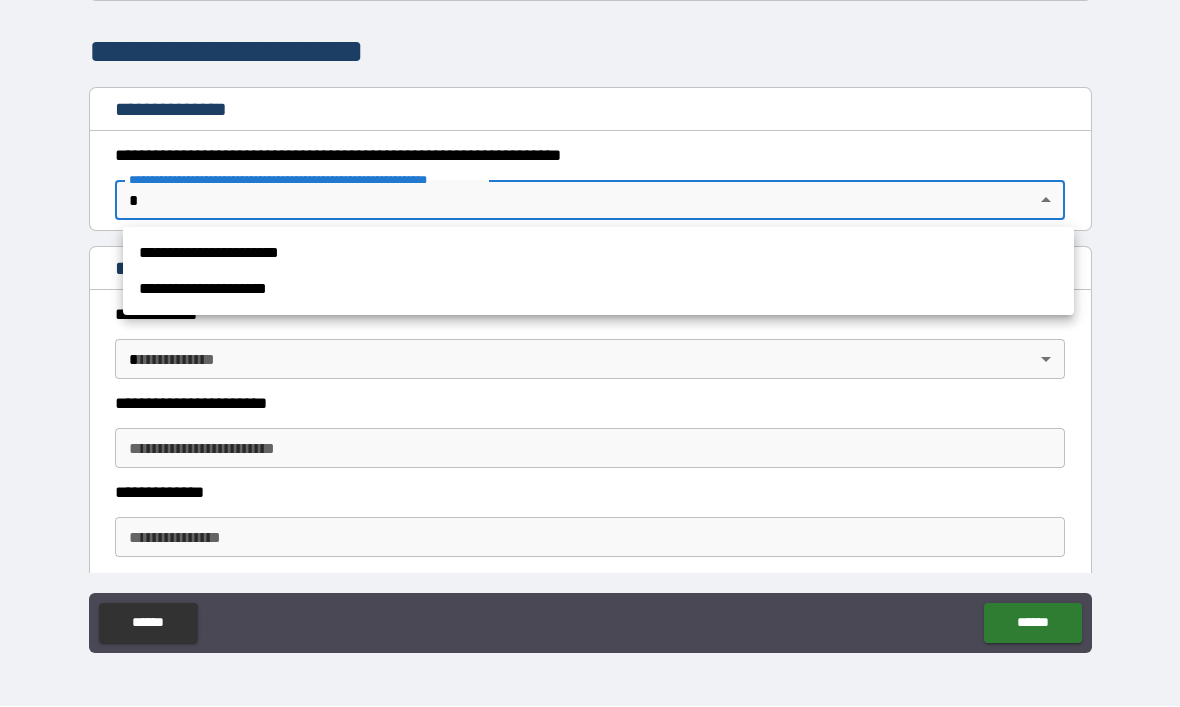 click on "**********" at bounding box center [598, 254] 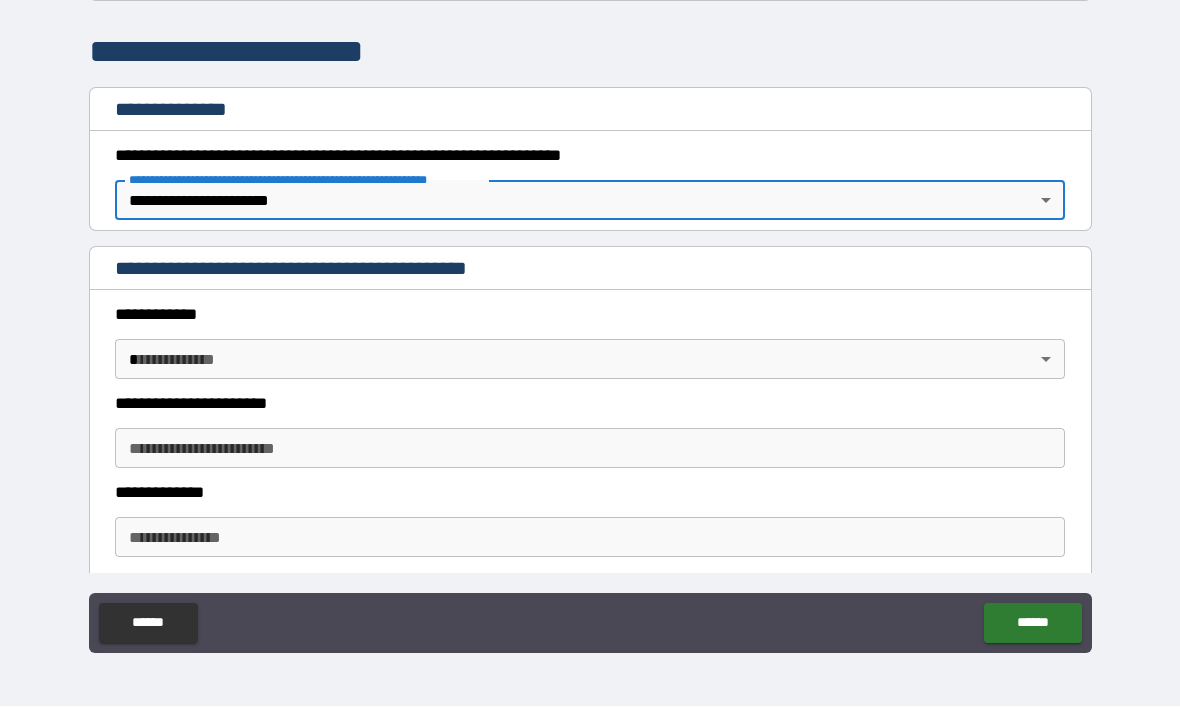 type on "*" 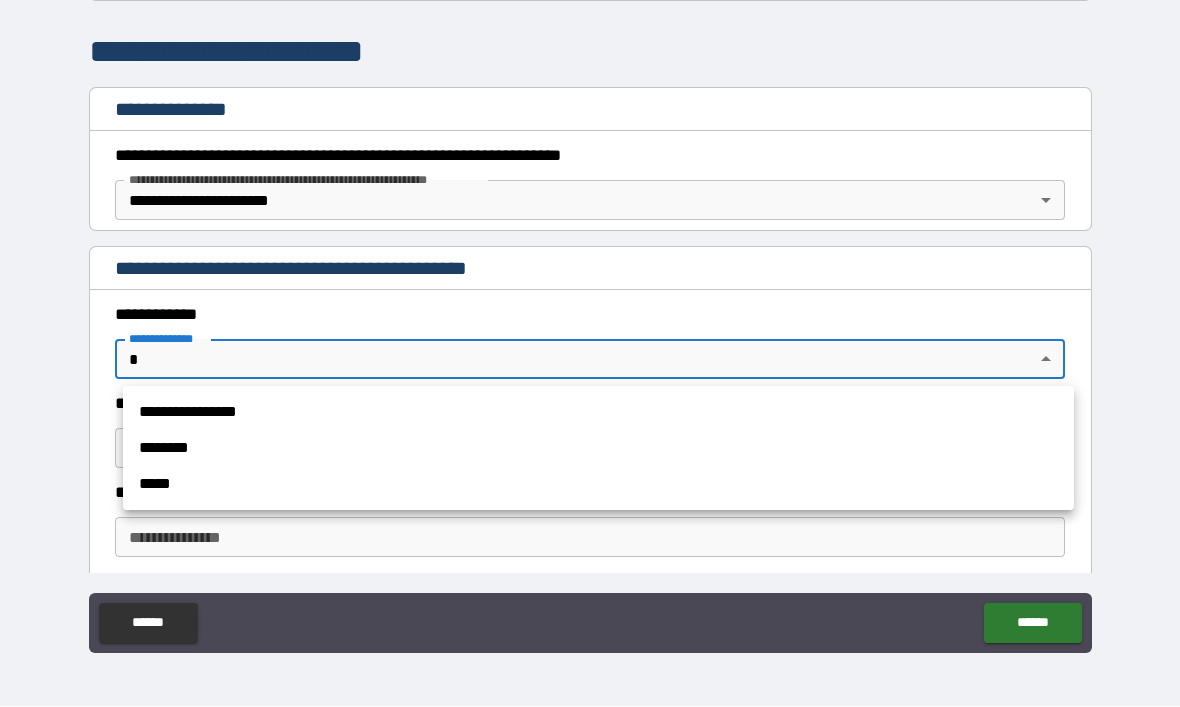 click on "**********" at bounding box center [598, 413] 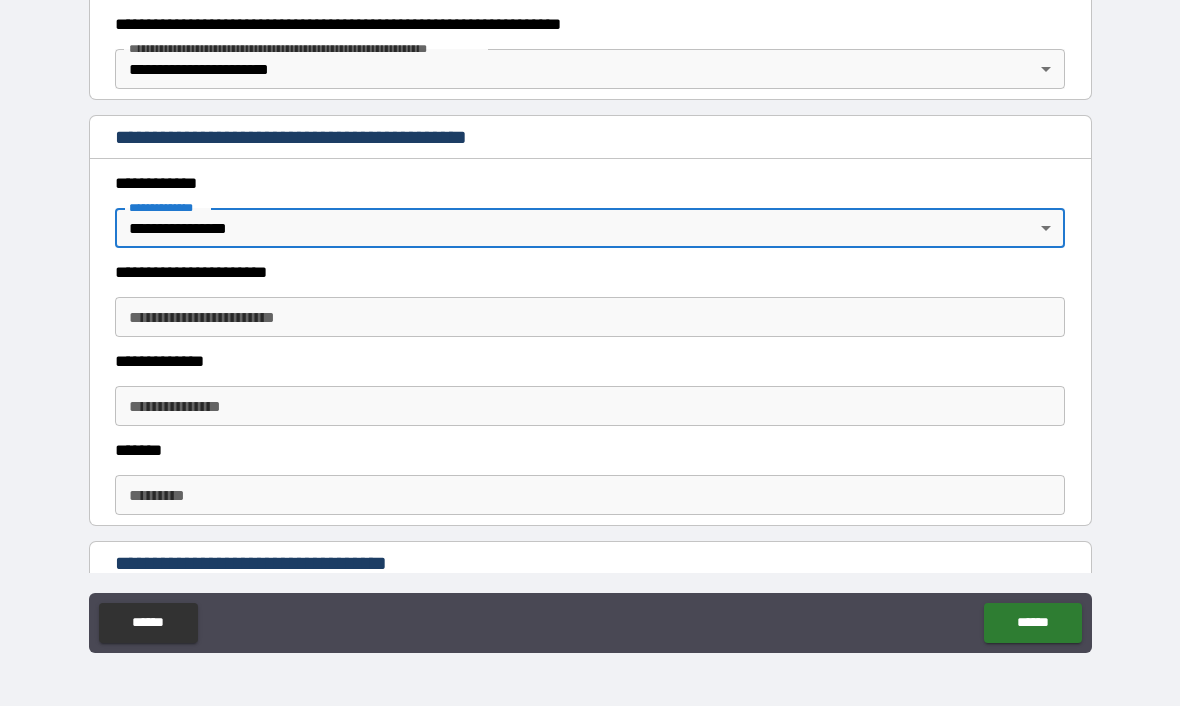 scroll, scrollTop: 433, scrollLeft: 0, axis: vertical 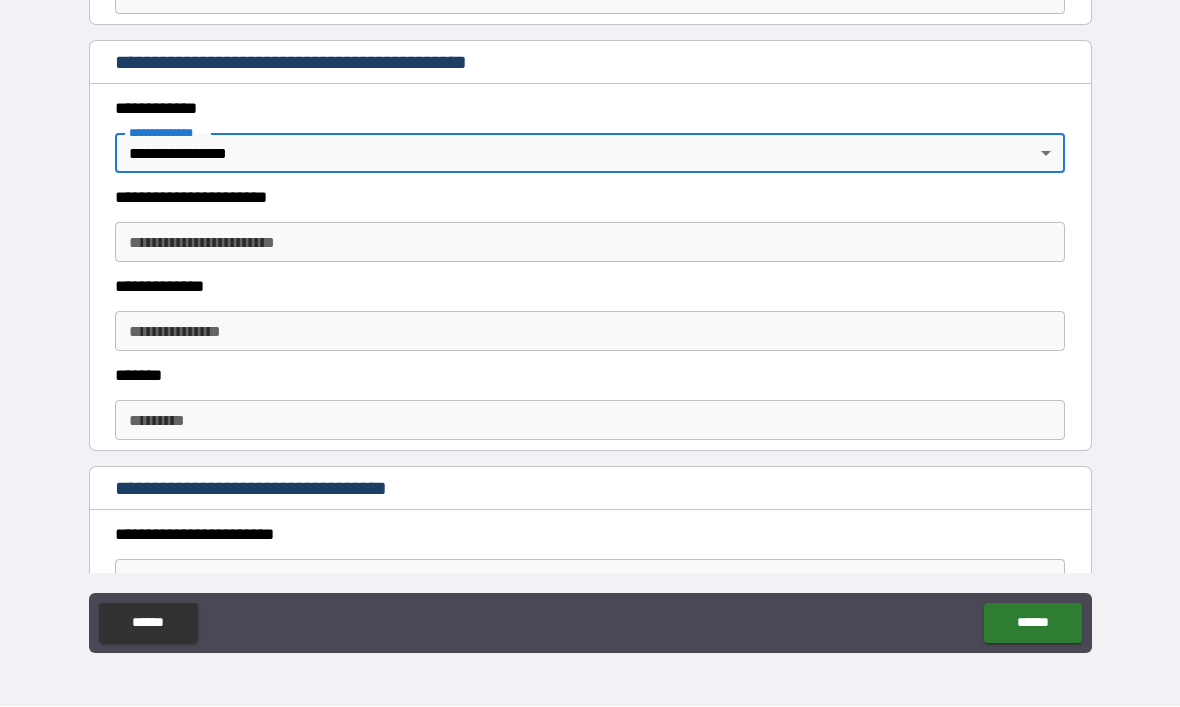 click on "**********" at bounding box center (590, 243) 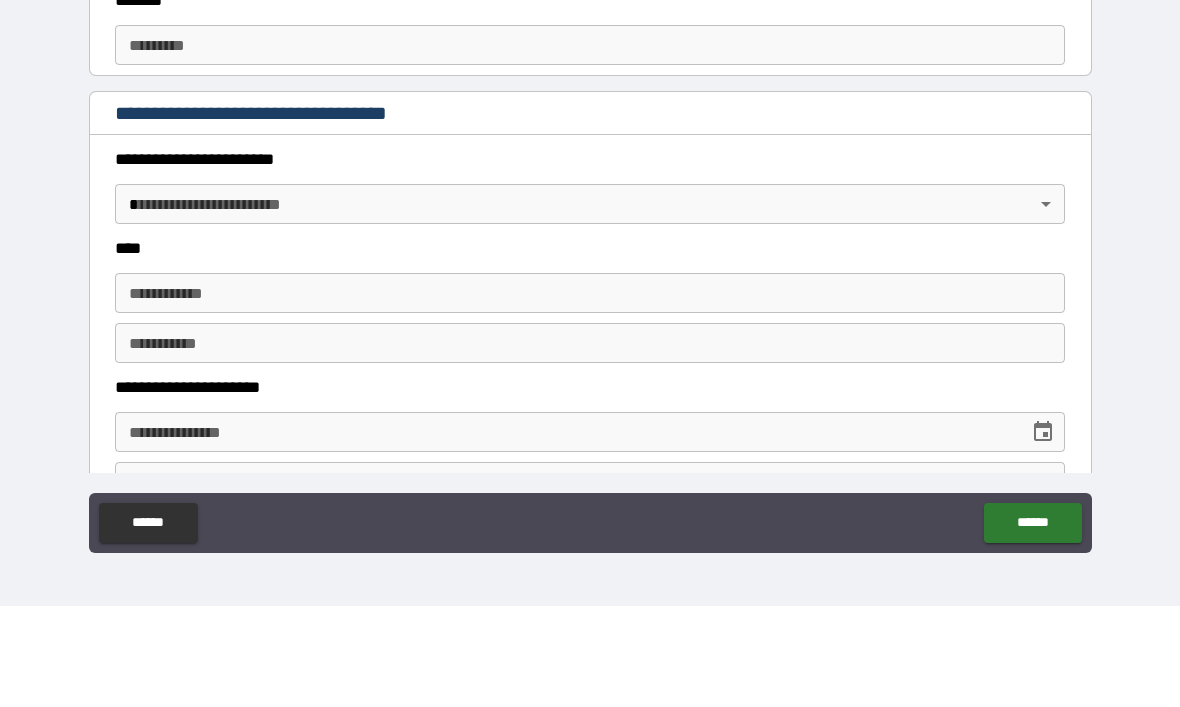 scroll, scrollTop: 735, scrollLeft: 0, axis: vertical 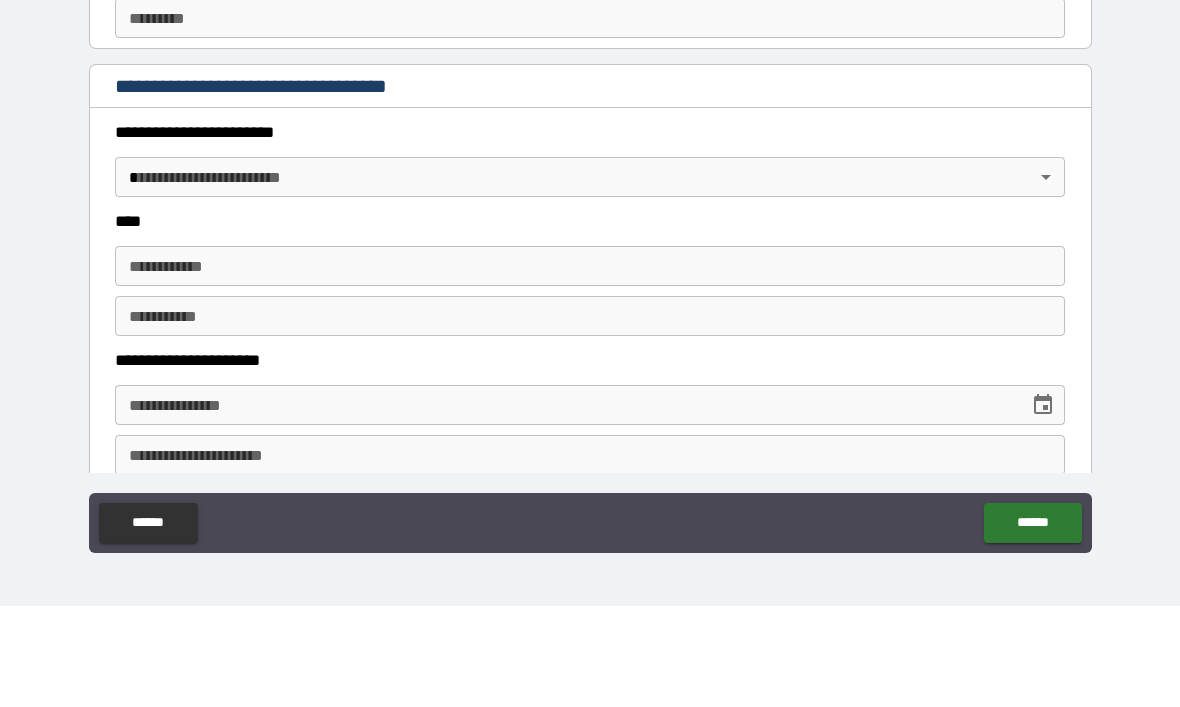 type on "**********" 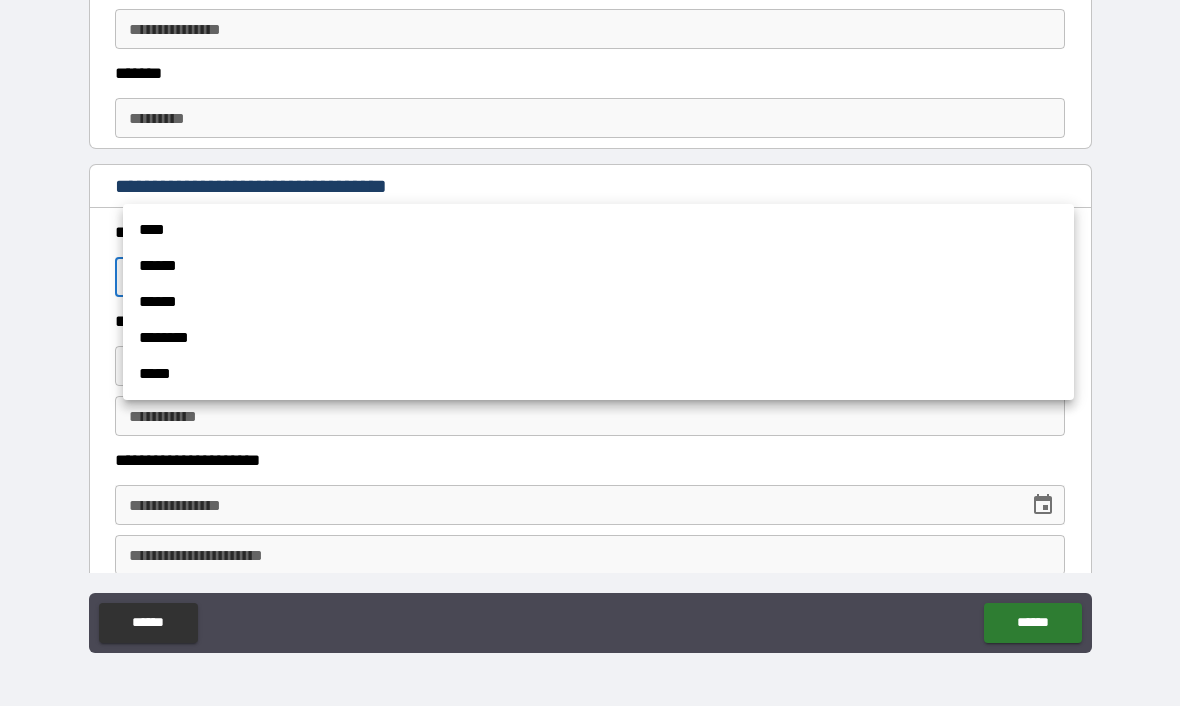click on "****" at bounding box center [598, 231] 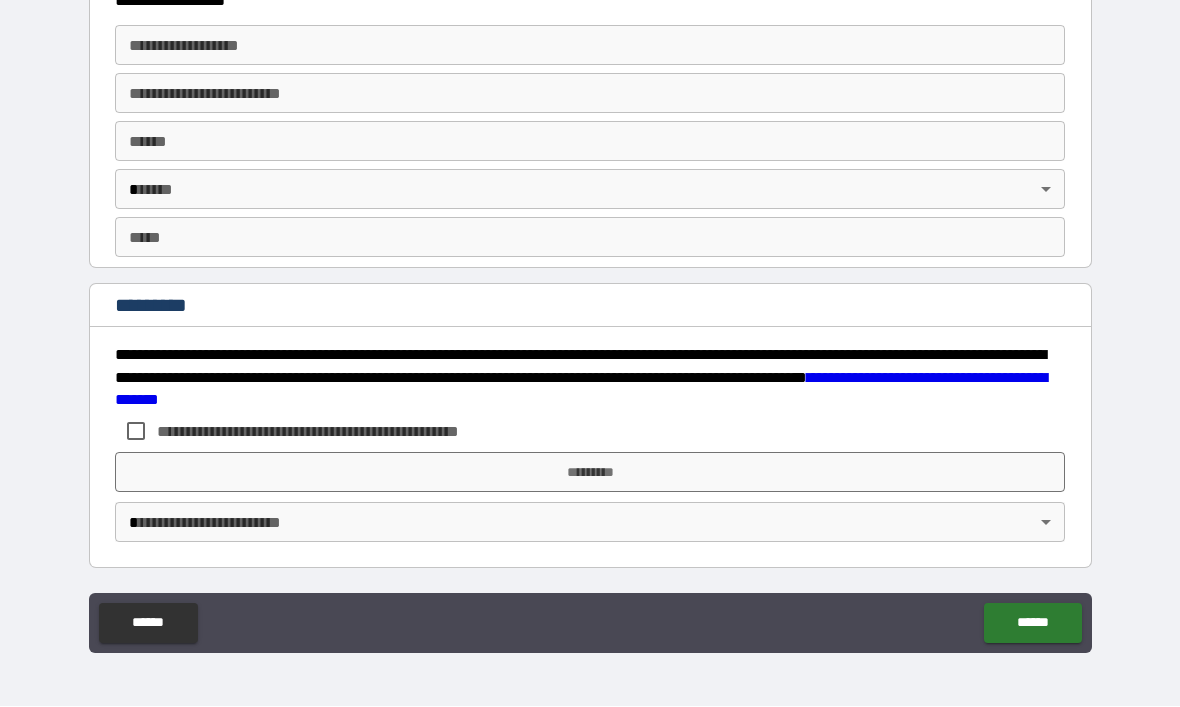 scroll, scrollTop: 3725, scrollLeft: 0, axis: vertical 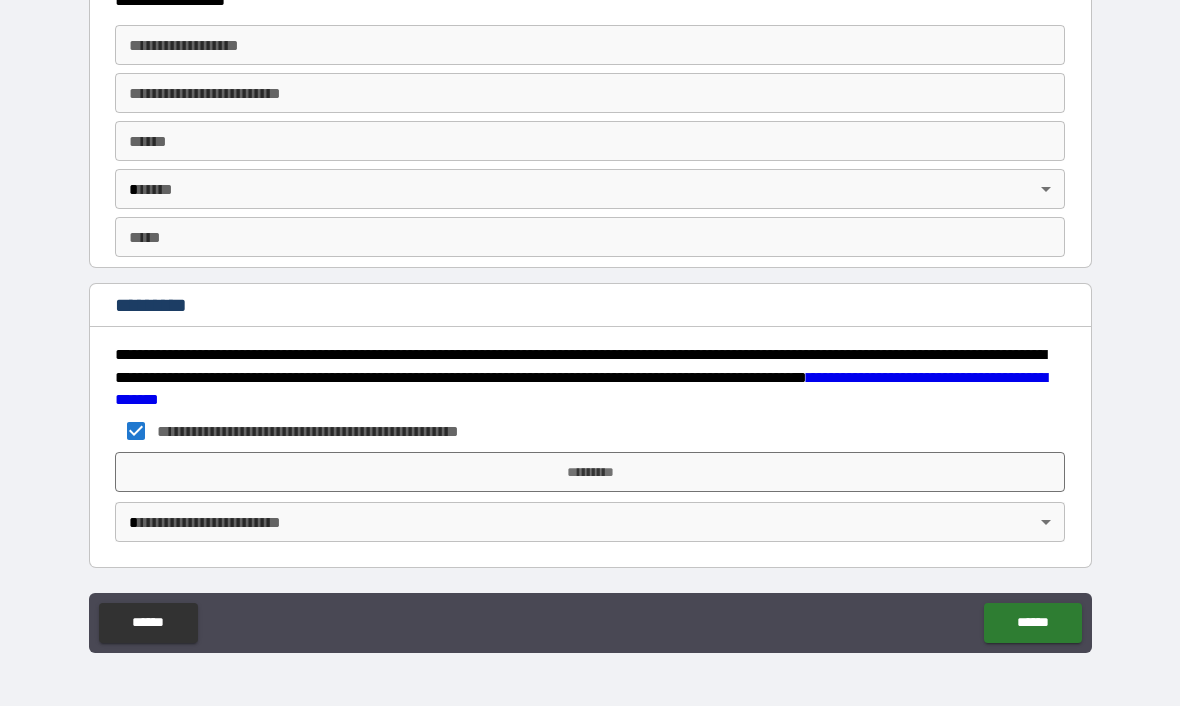 click on "*********" at bounding box center (590, 473) 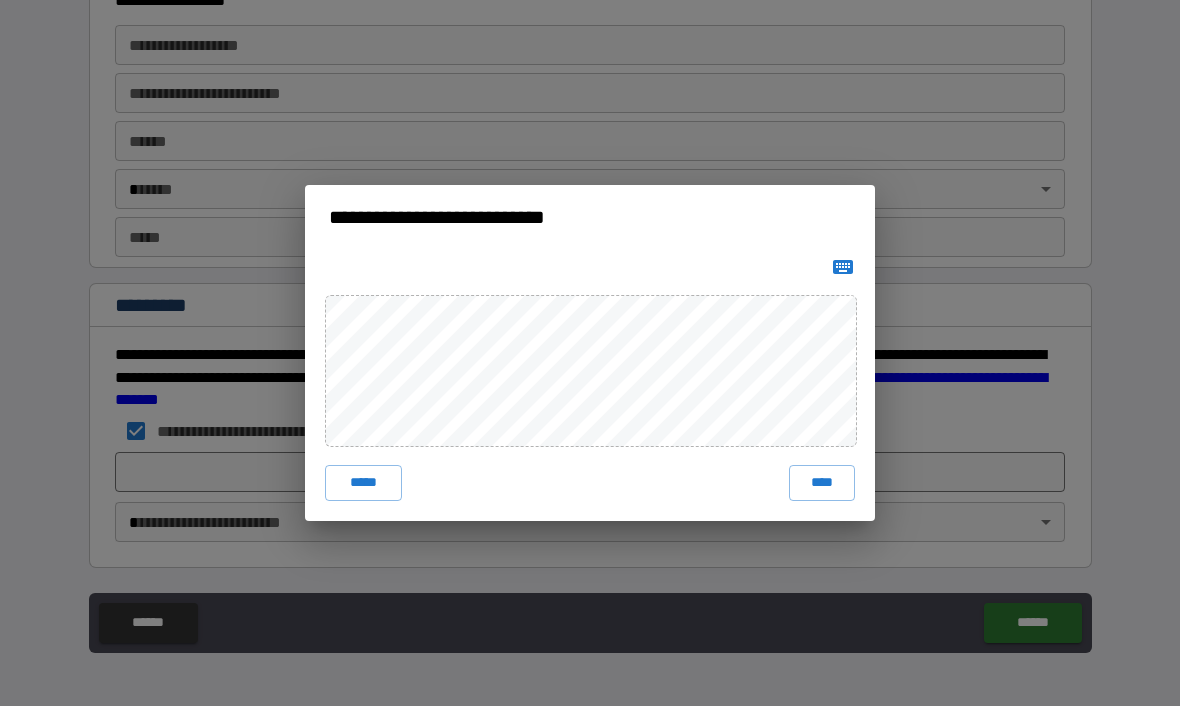 click on "***** ****" at bounding box center [590, 386] 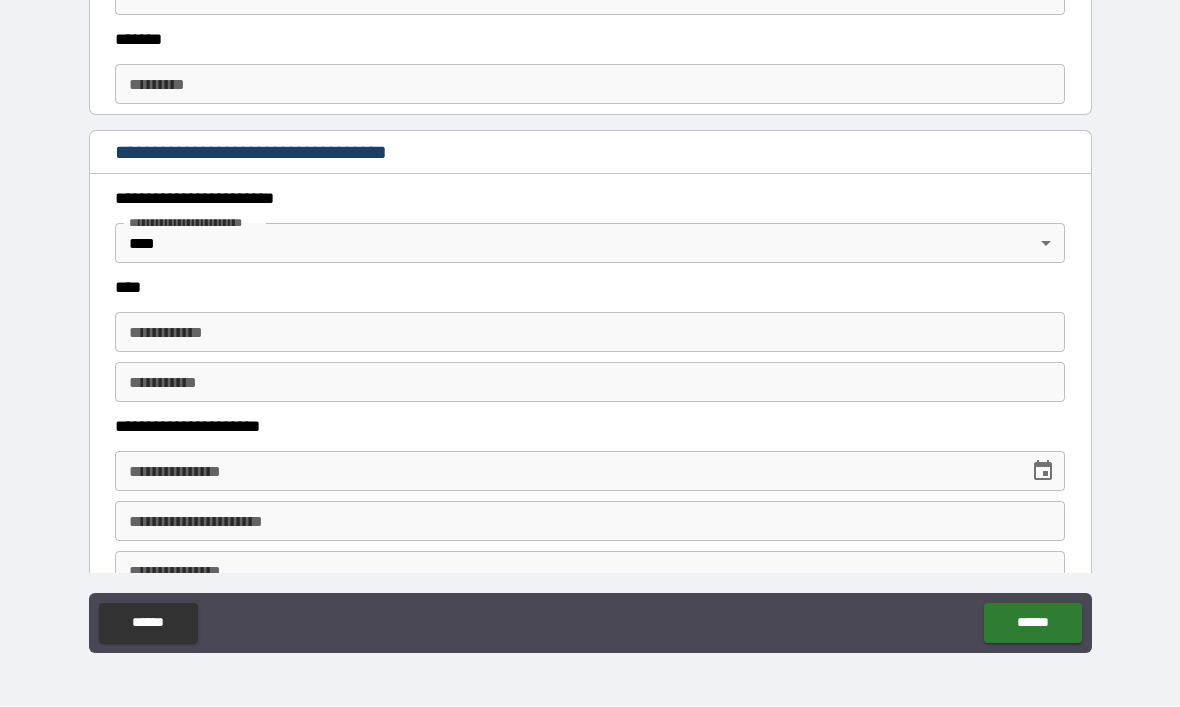 scroll, scrollTop: 836, scrollLeft: 0, axis: vertical 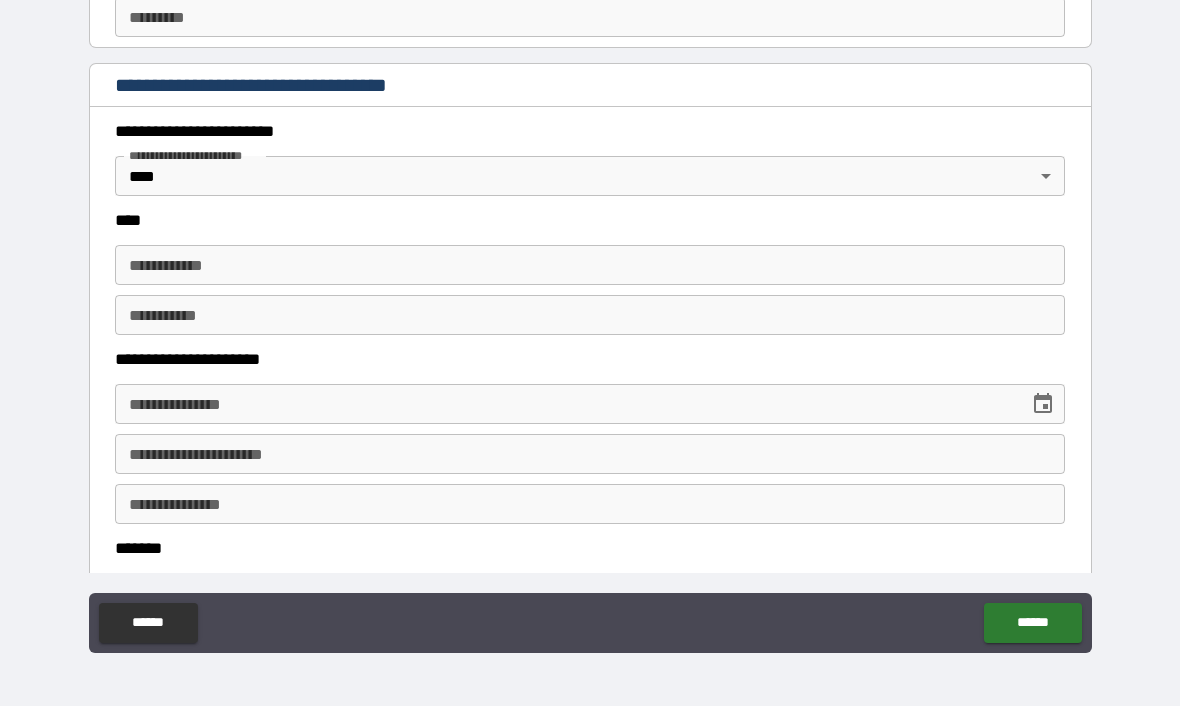 click on "**********" at bounding box center [590, 266] 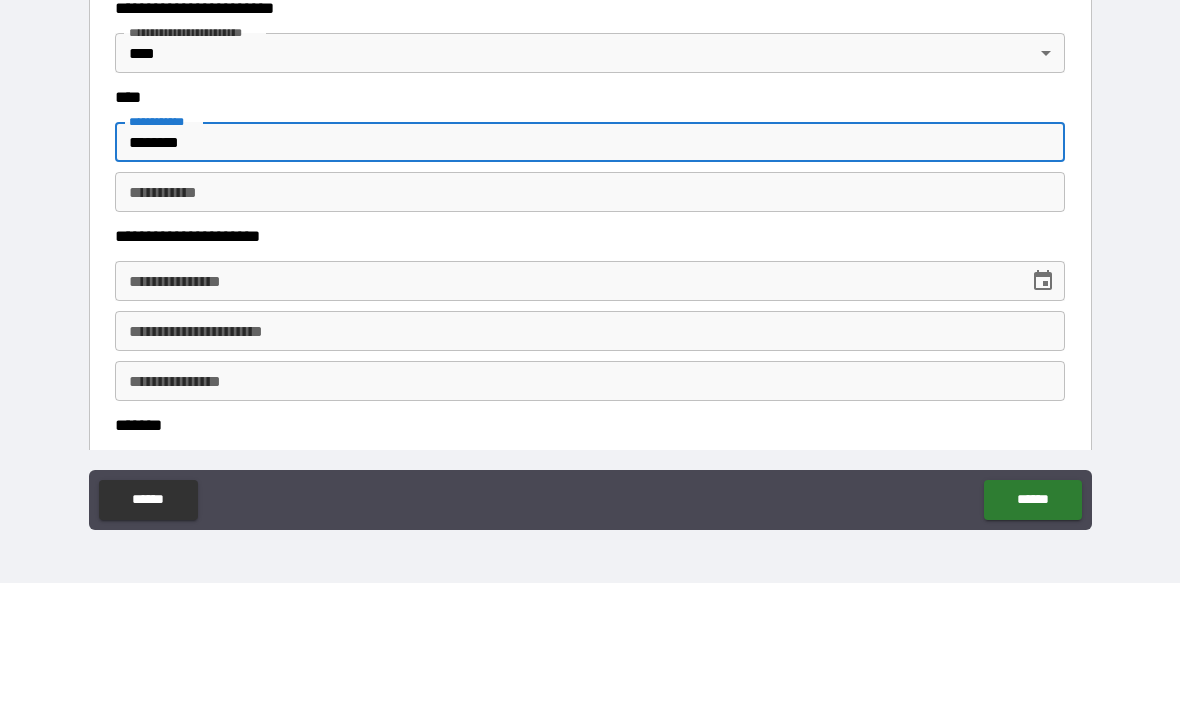 type on "*******" 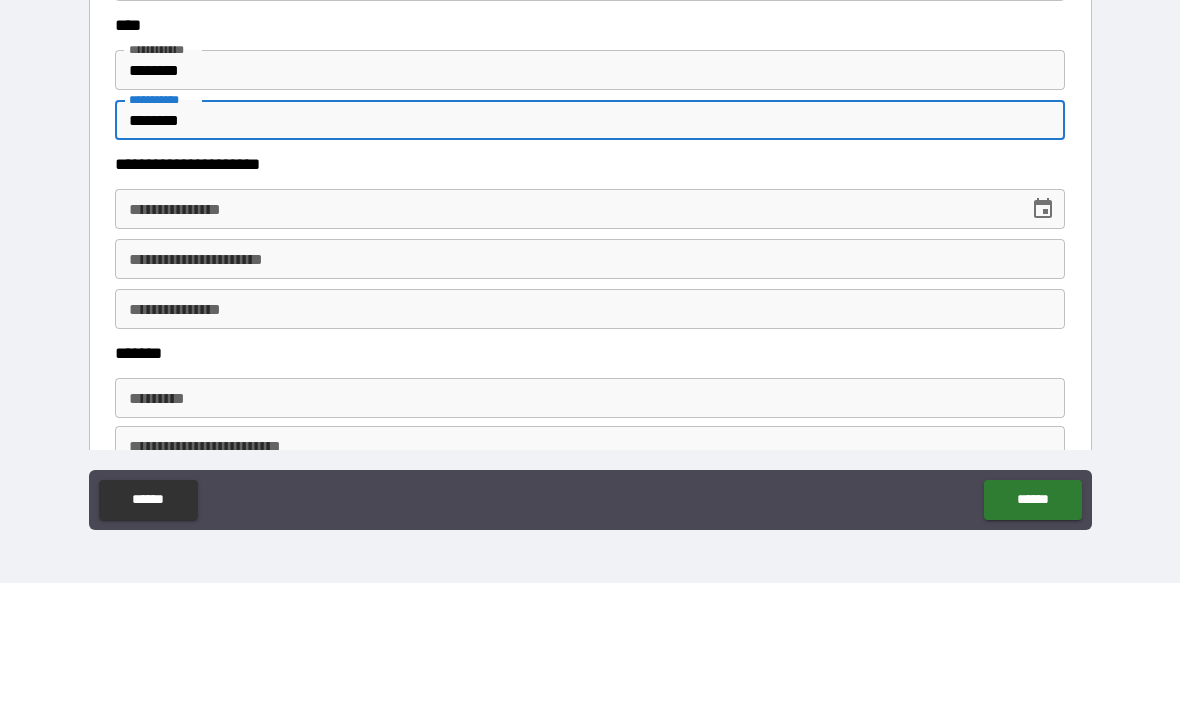 scroll, scrollTop: 936, scrollLeft: 0, axis: vertical 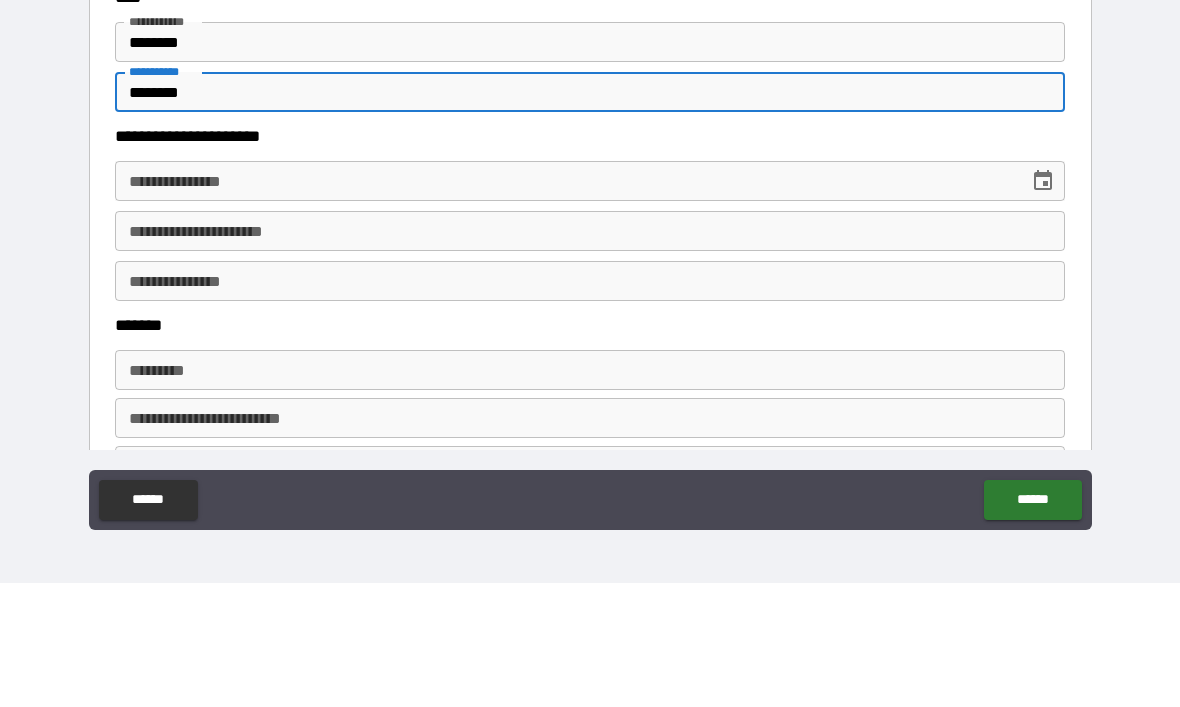 type on "********" 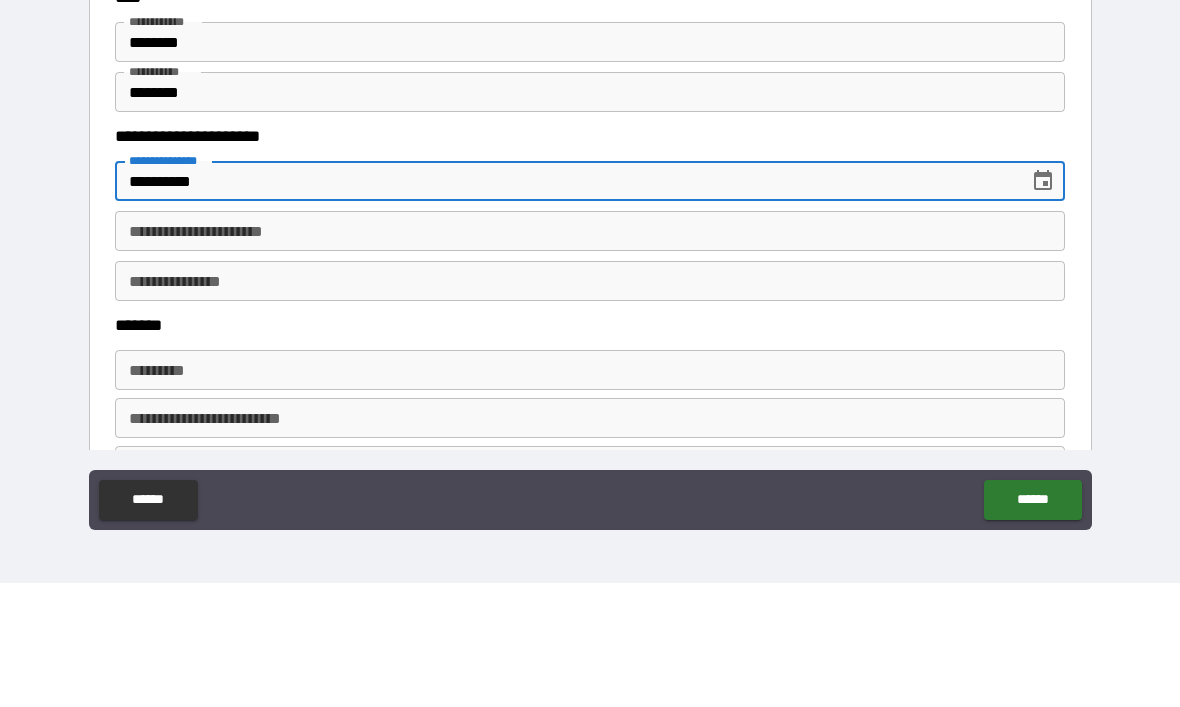 type on "**********" 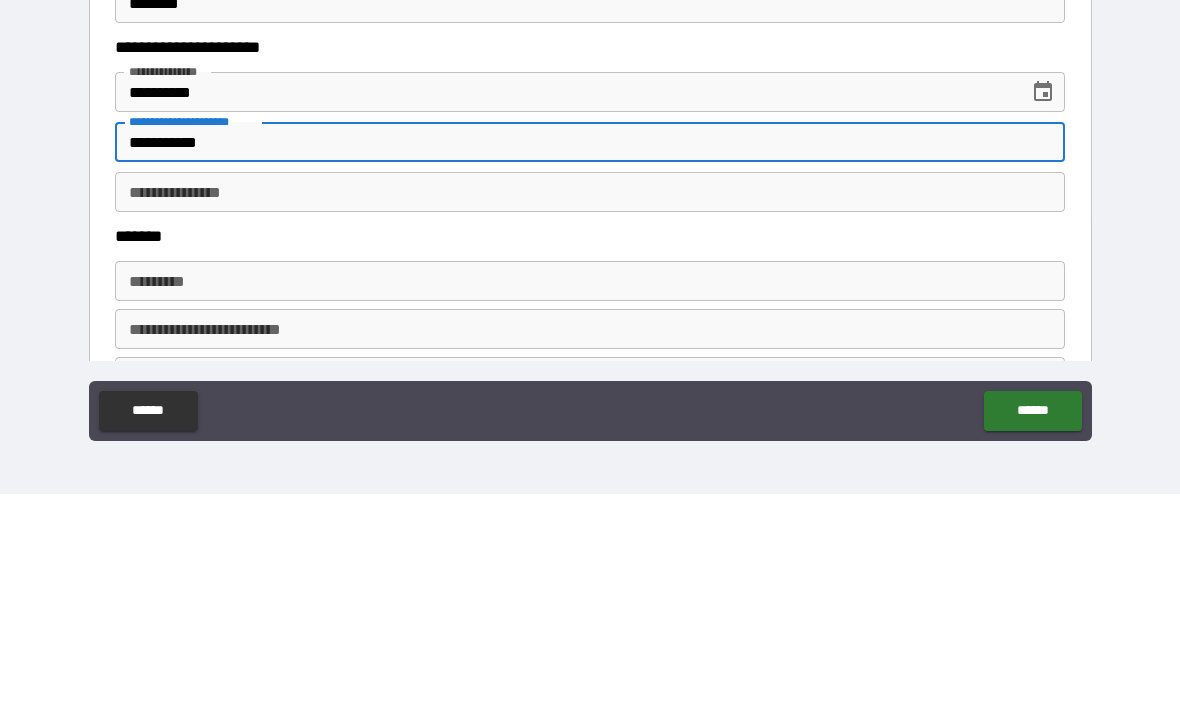 type on "**********" 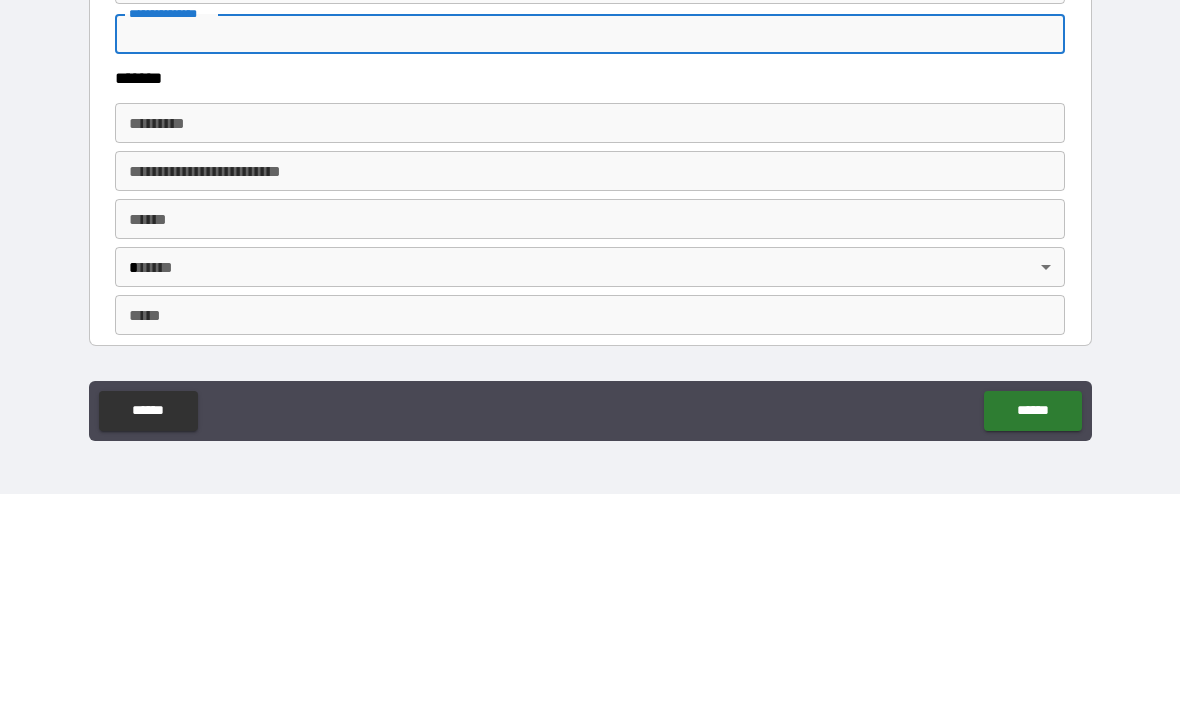 scroll, scrollTop: 1111, scrollLeft: 0, axis: vertical 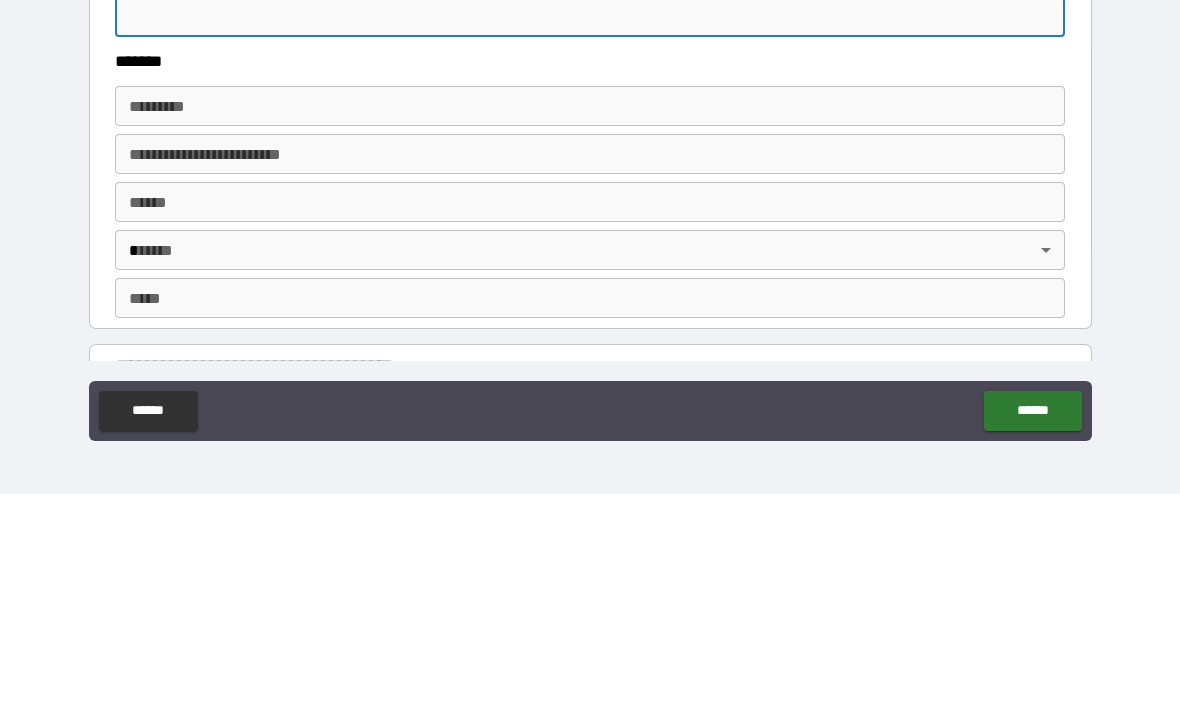 click on "*******   *" at bounding box center [590, 319] 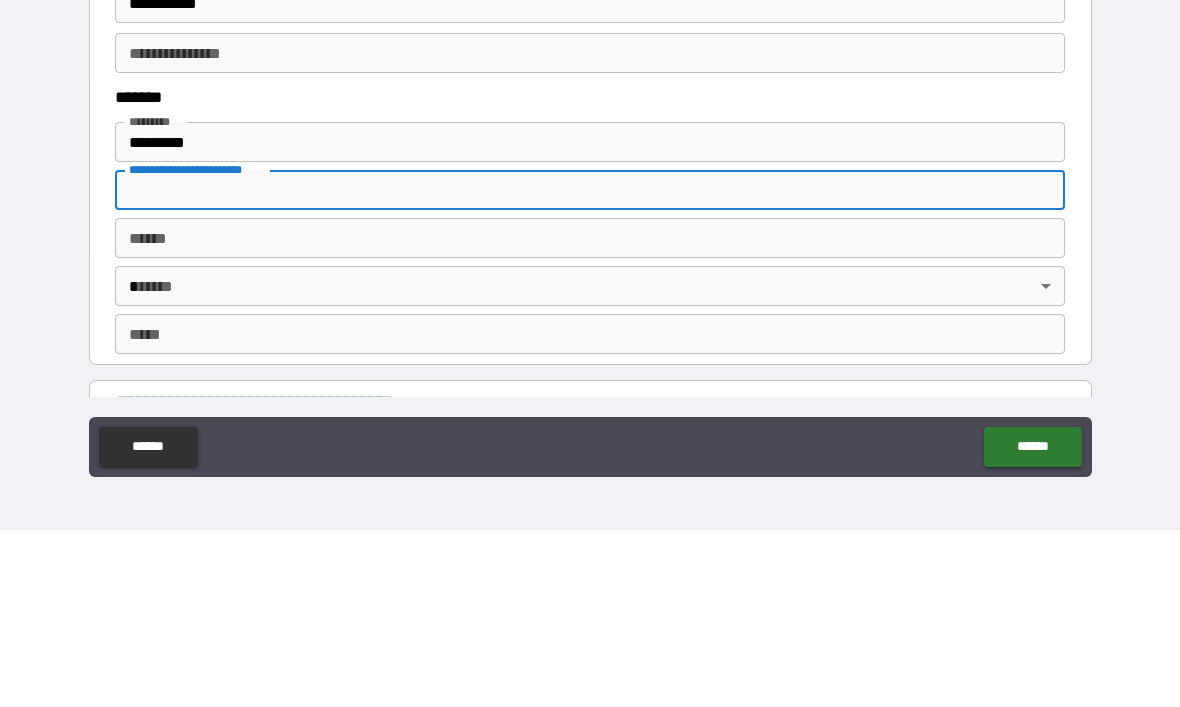 type on "**********" 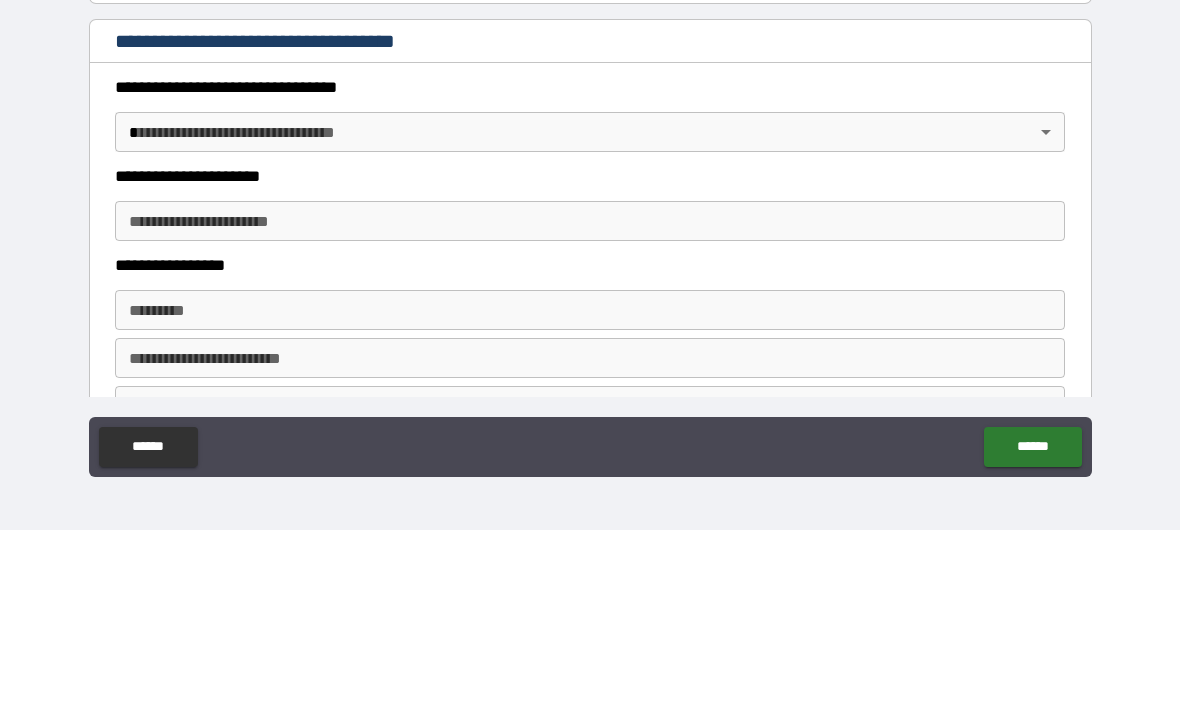 scroll, scrollTop: 1473, scrollLeft: 0, axis: vertical 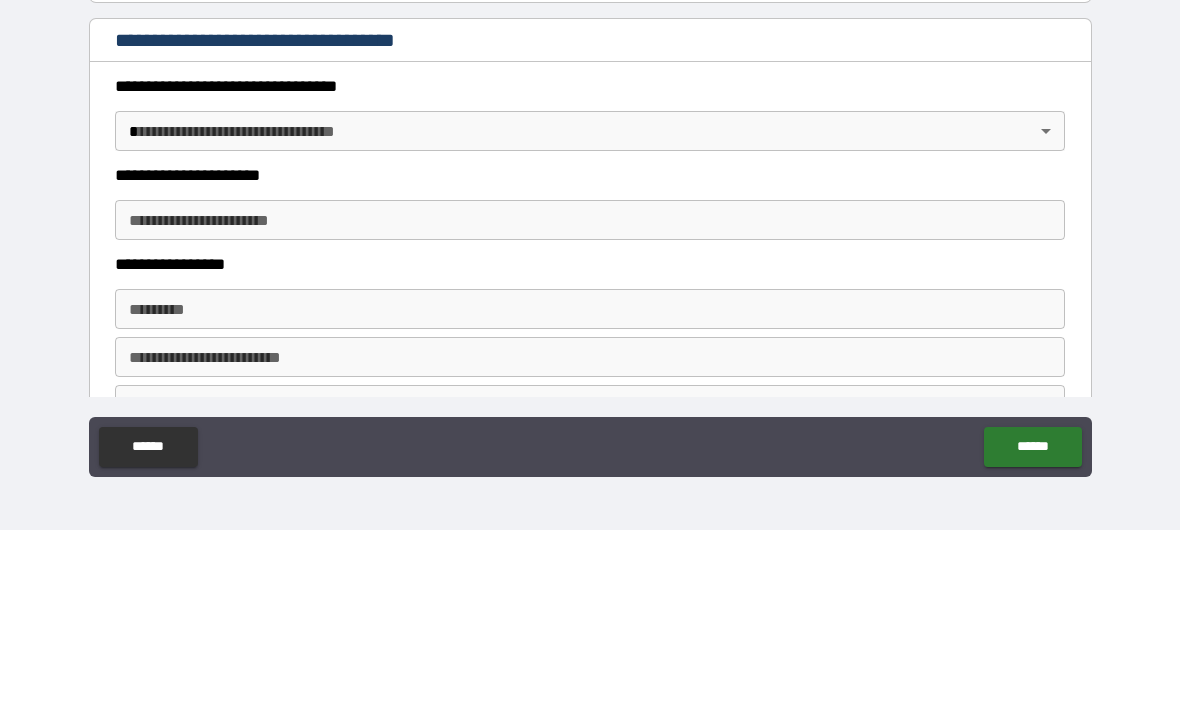 type on "***" 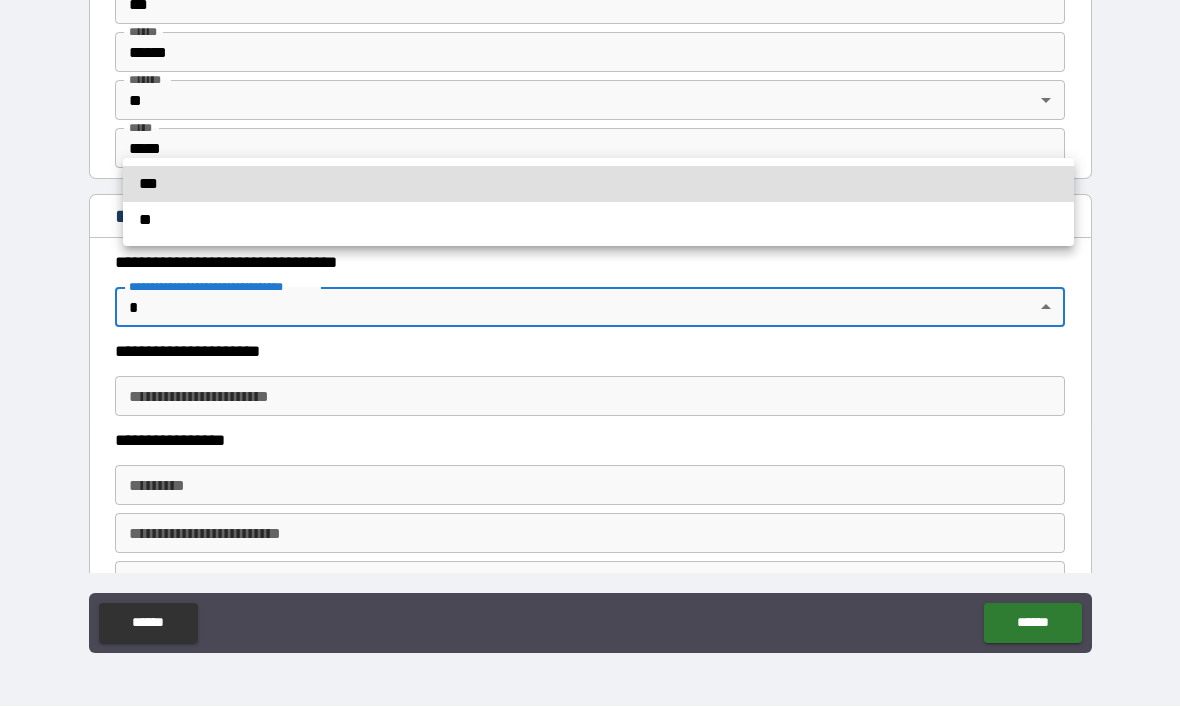 click on "***" at bounding box center [598, 185] 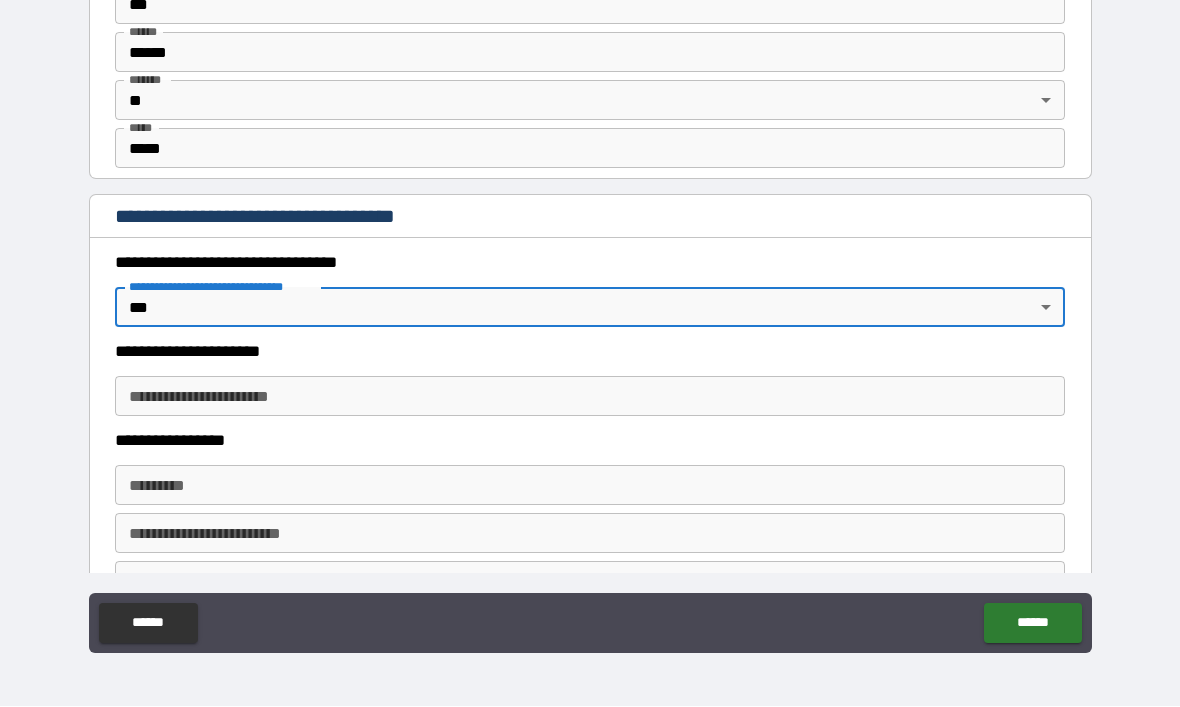 click on "**********" at bounding box center (590, 397) 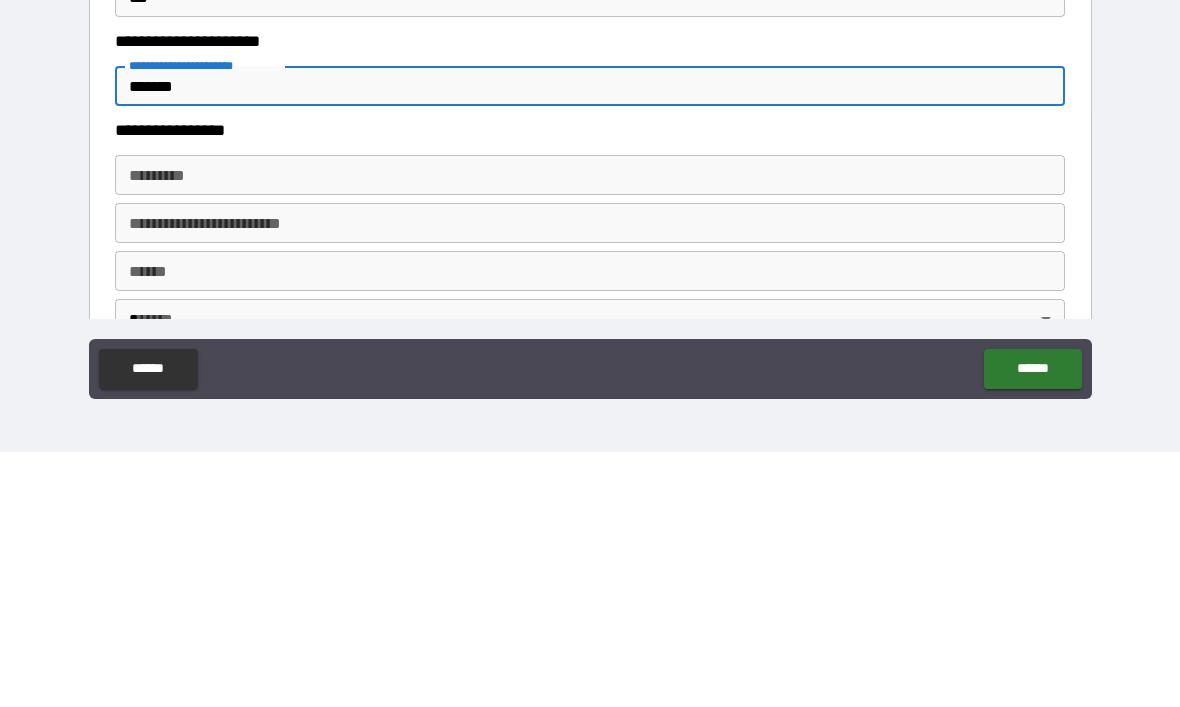 scroll, scrollTop: 1532, scrollLeft: 0, axis: vertical 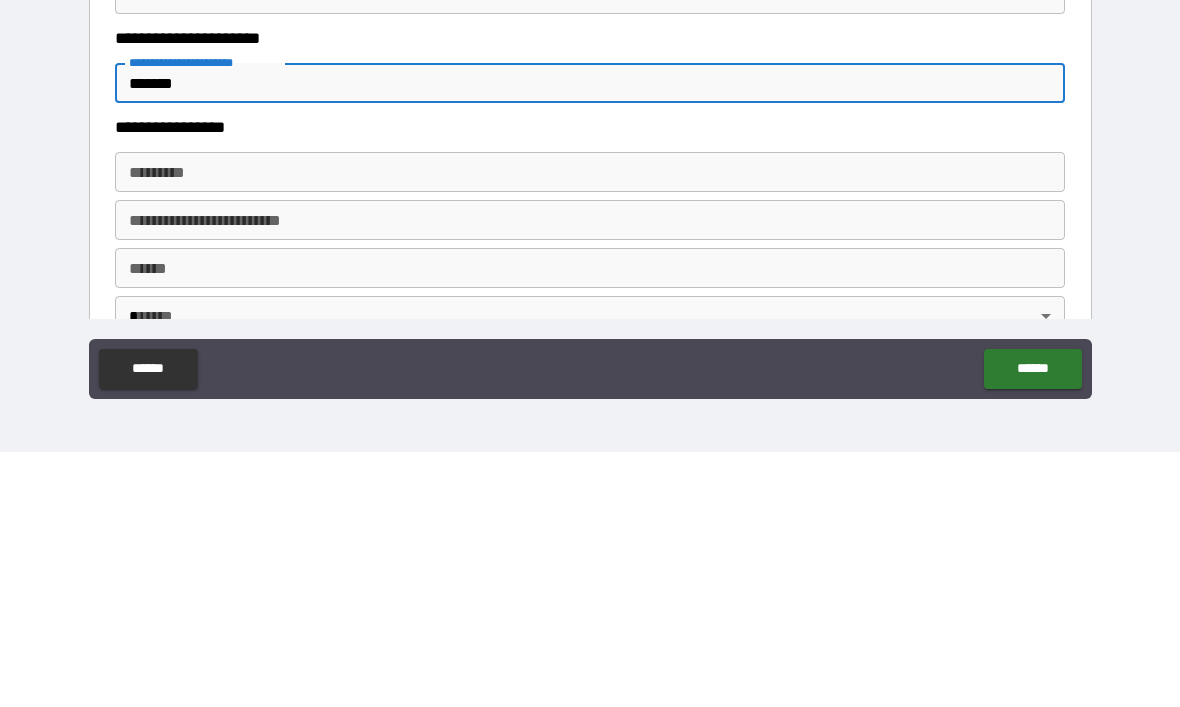 type on "*******" 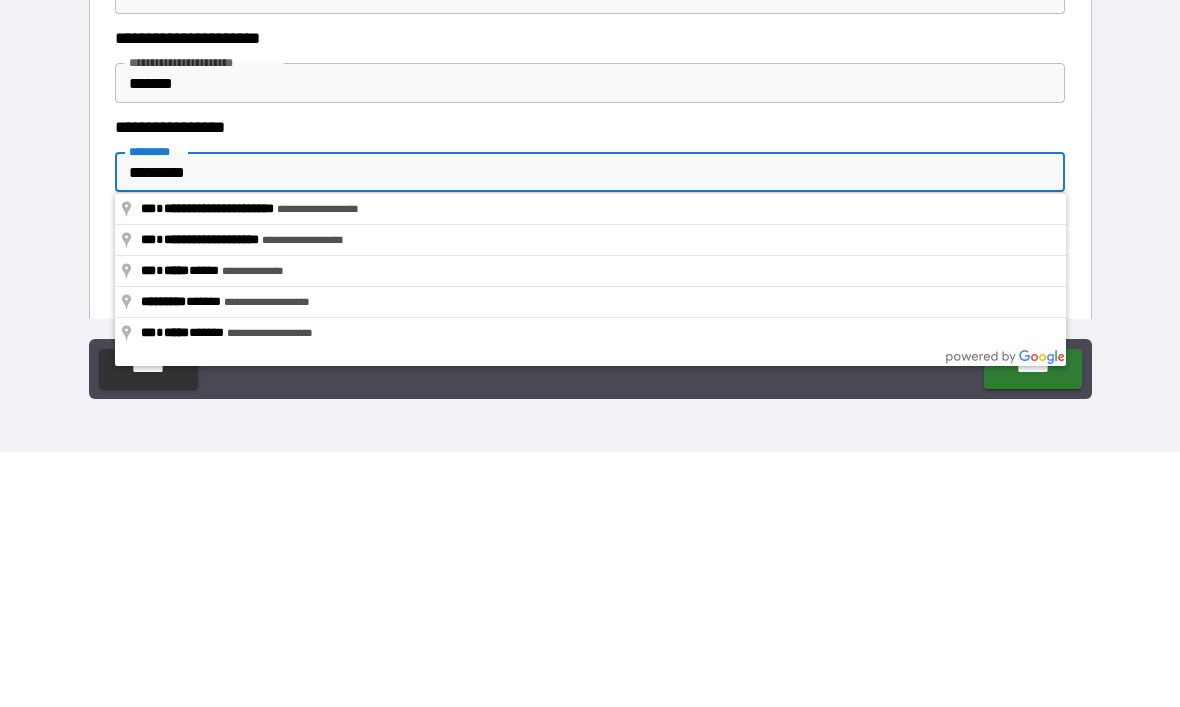 type on "**********" 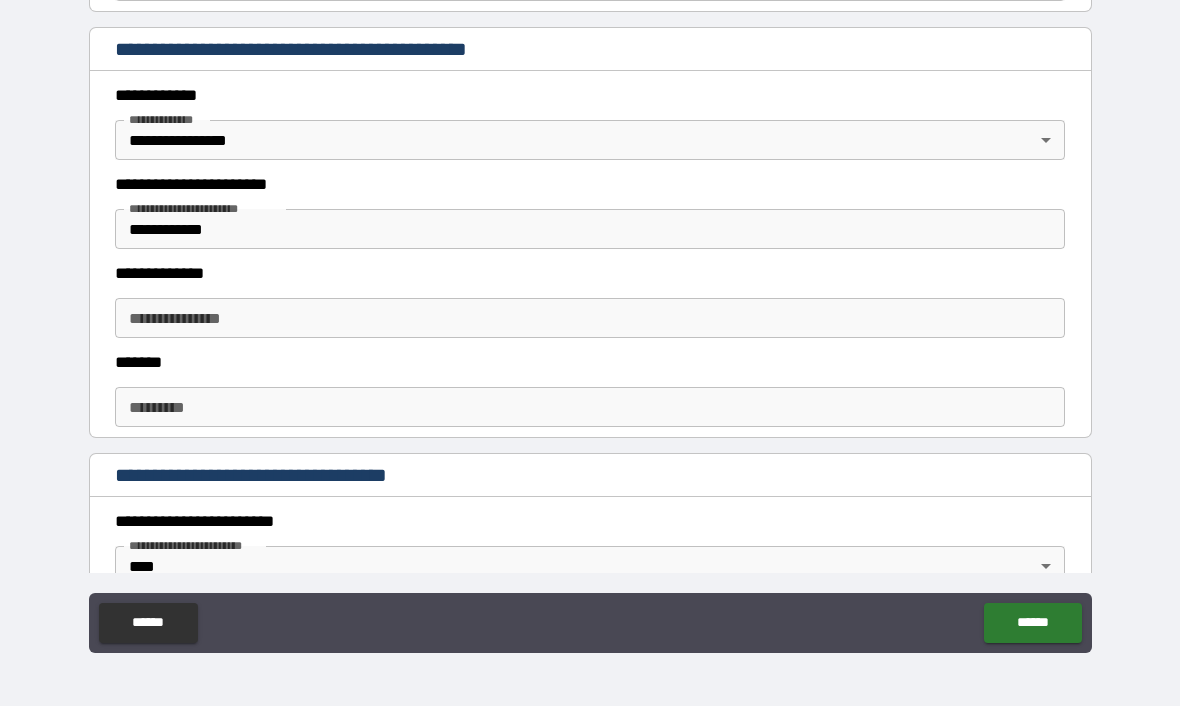scroll, scrollTop: 441, scrollLeft: 0, axis: vertical 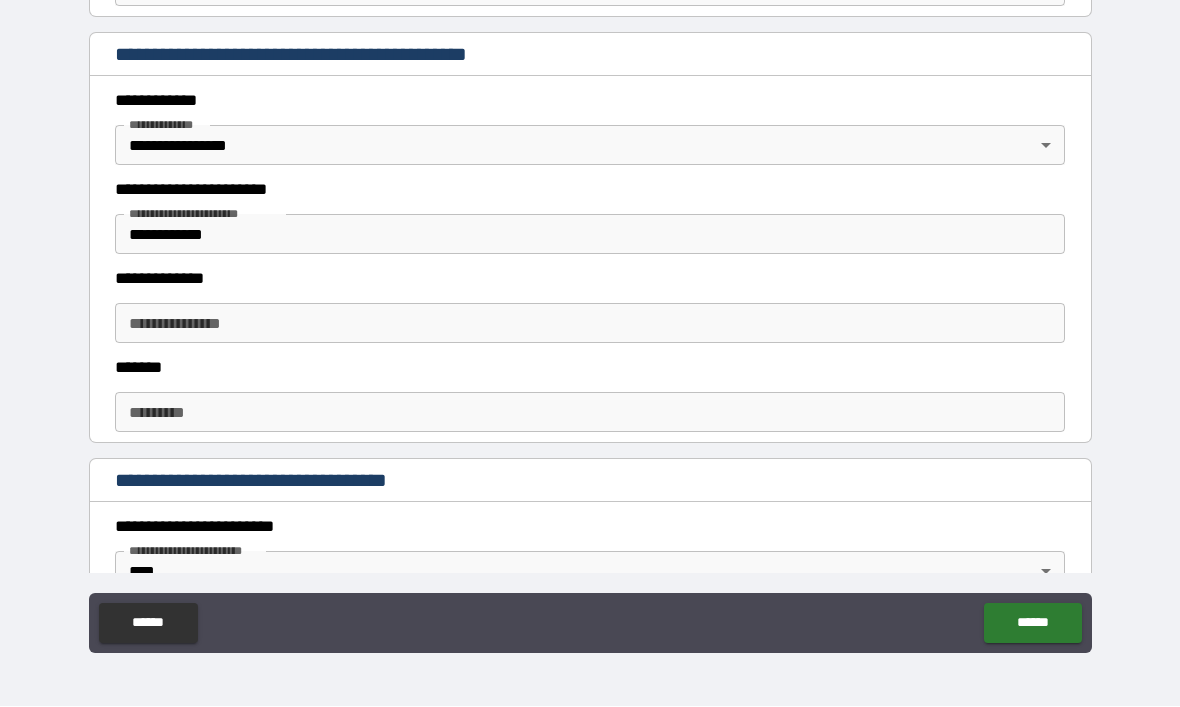 click on "**********" at bounding box center [590, 324] 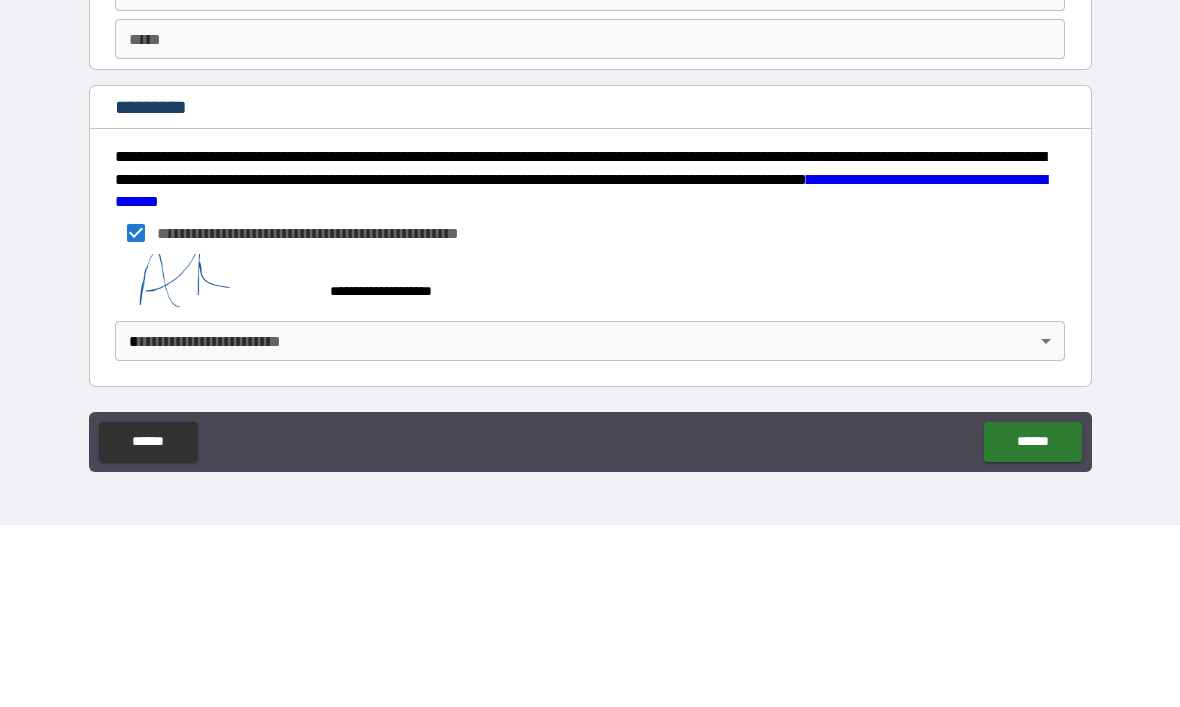 scroll, scrollTop: 3742, scrollLeft: 0, axis: vertical 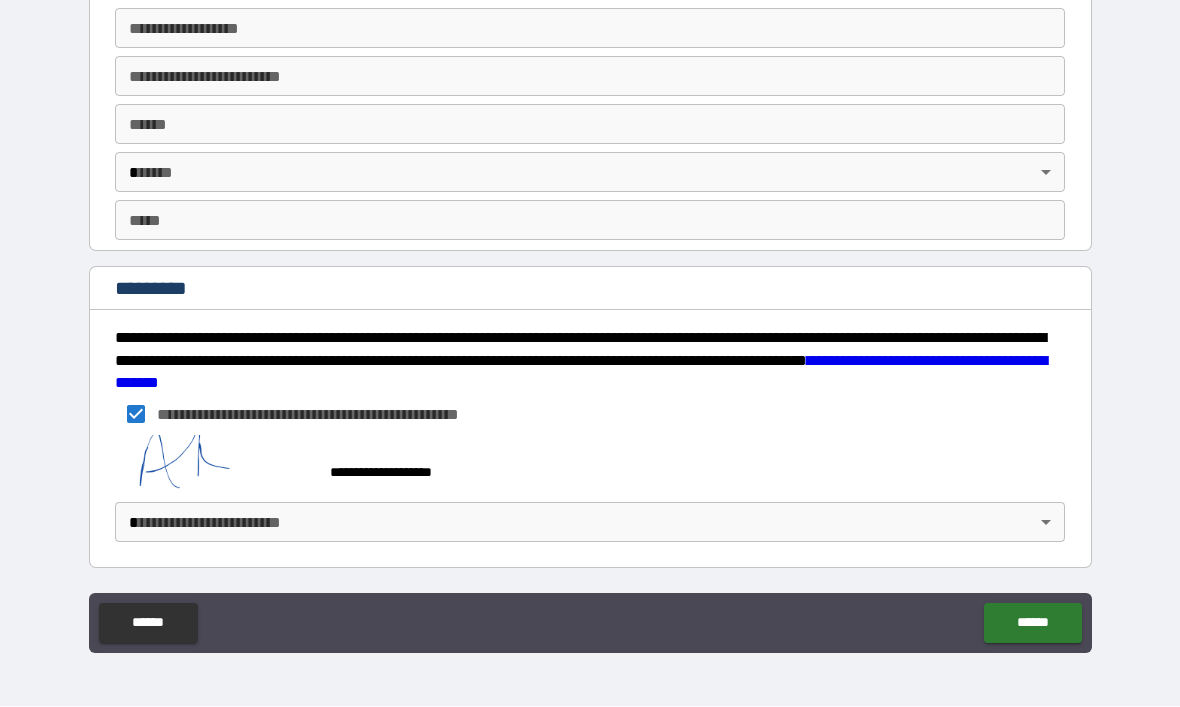 click on "**********" at bounding box center (590, 320) 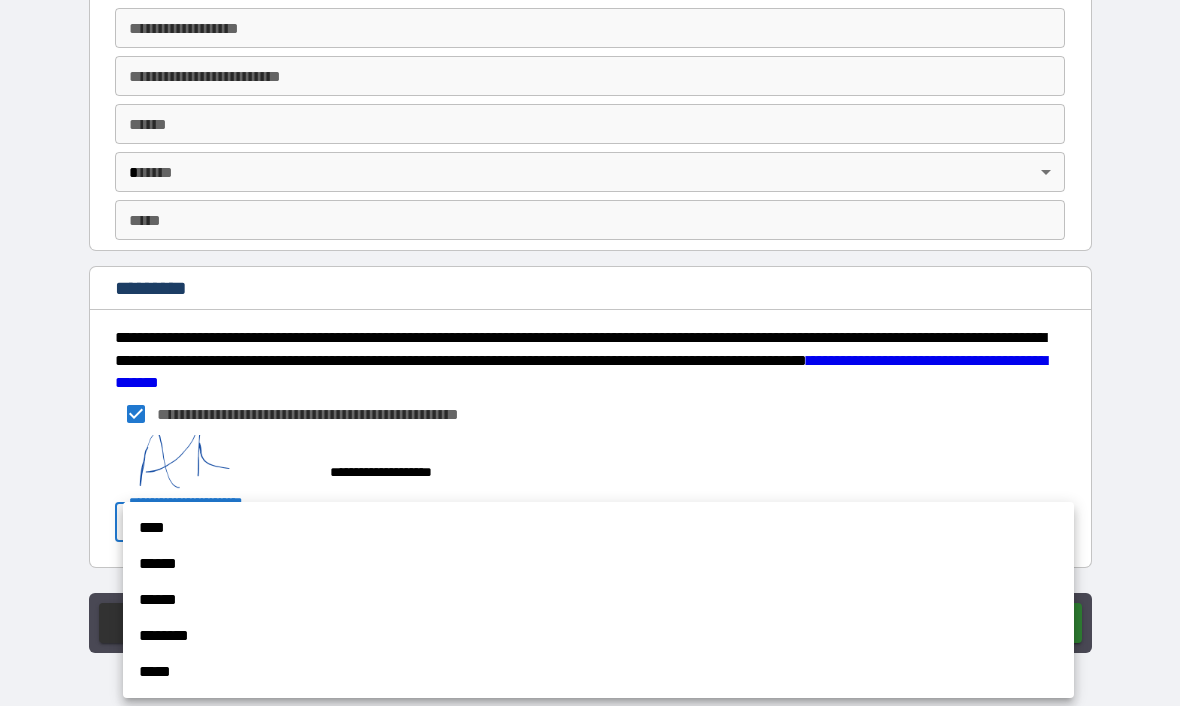 click on "****" at bounding box center (598, 529) 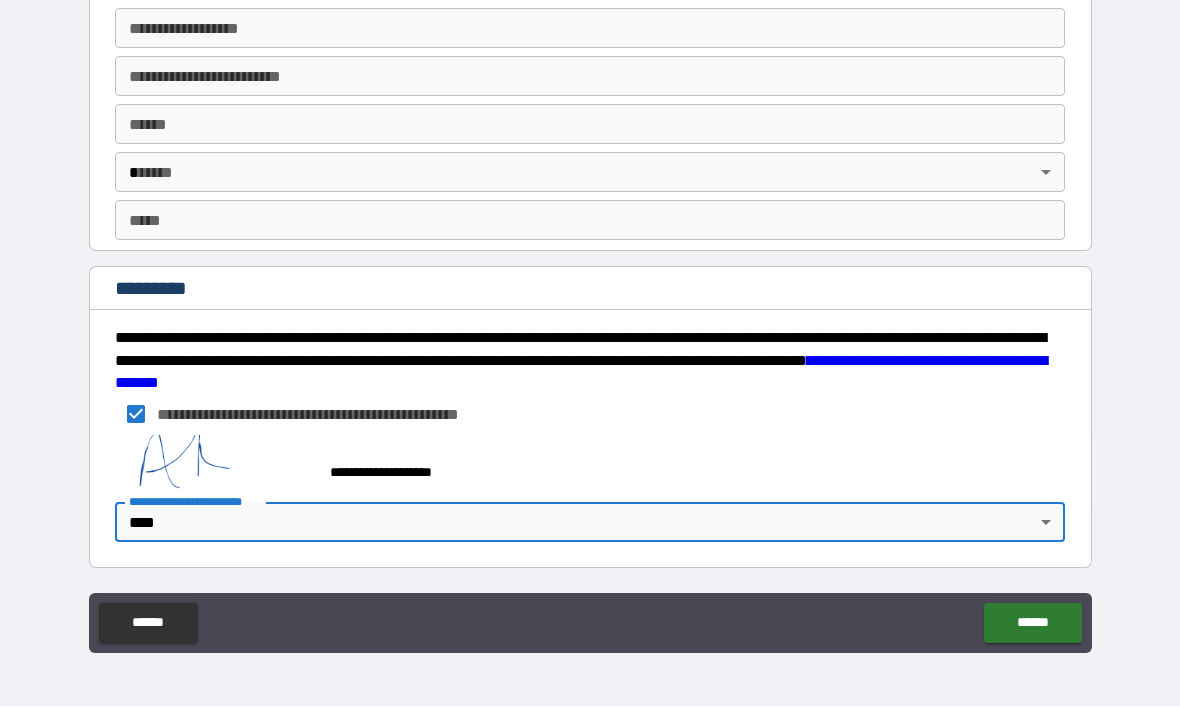 click on "******" at bounding box center (1032, 624) 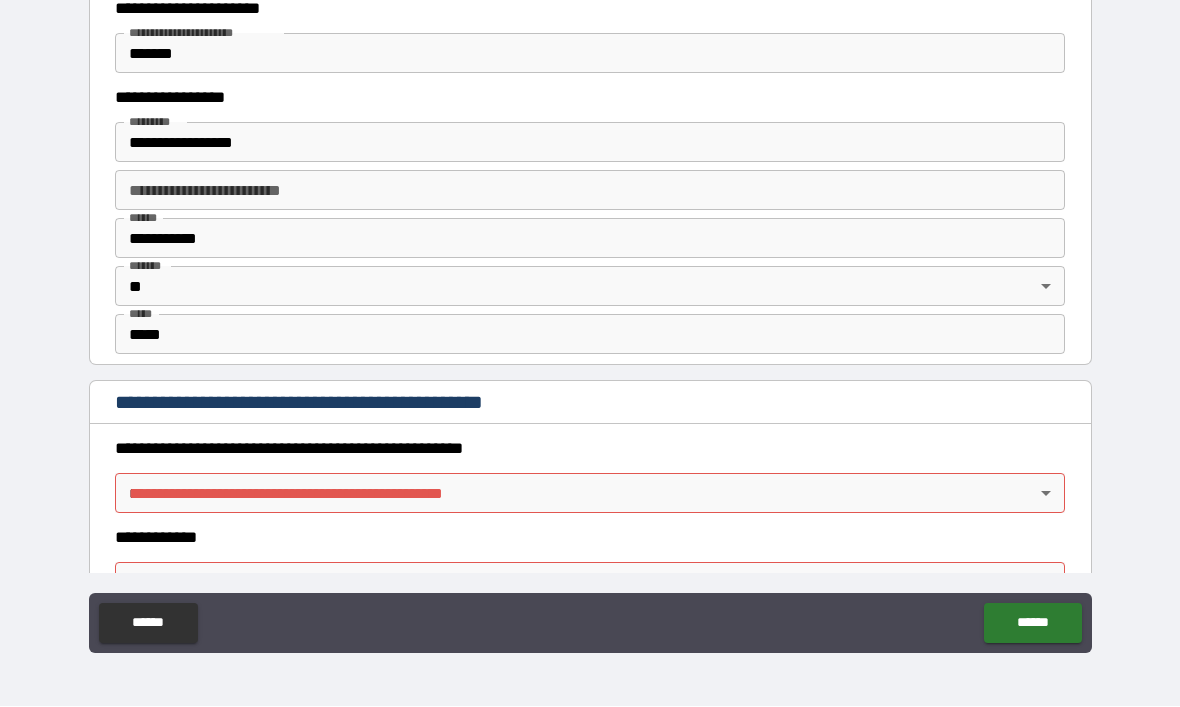 scroll, scrollTop: 1811, scrollLeft: 0, axis: vertical 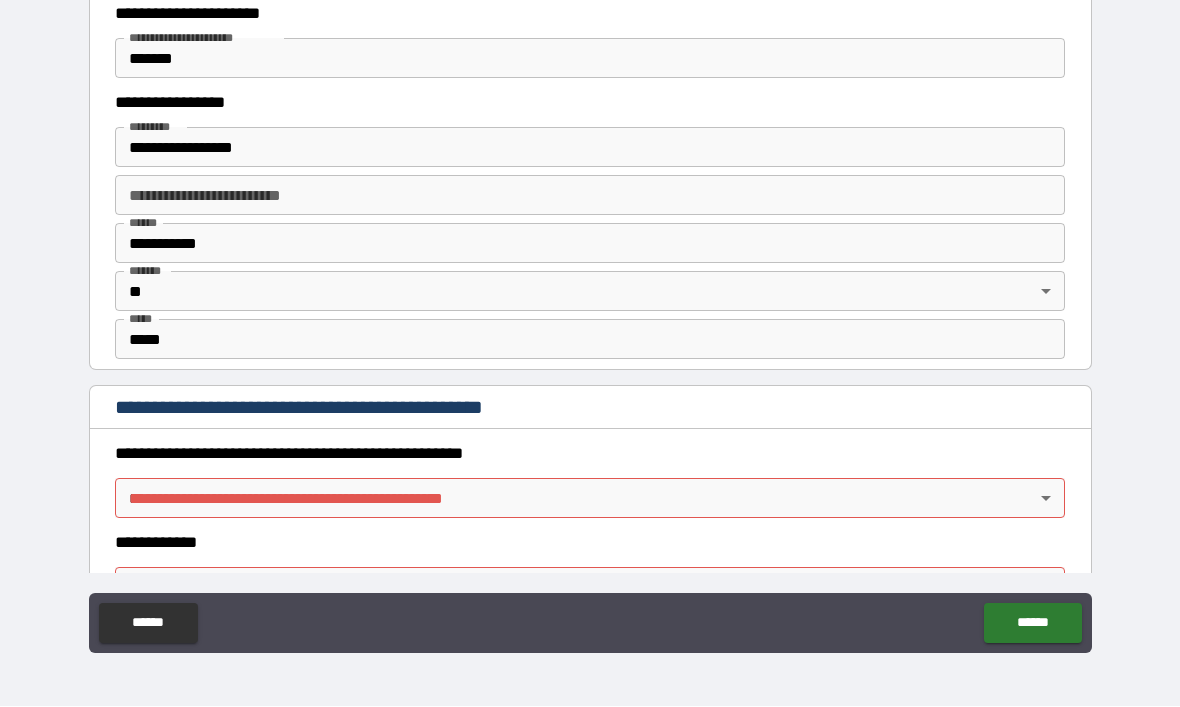 click on "**********" at bounding box center [590, 320] 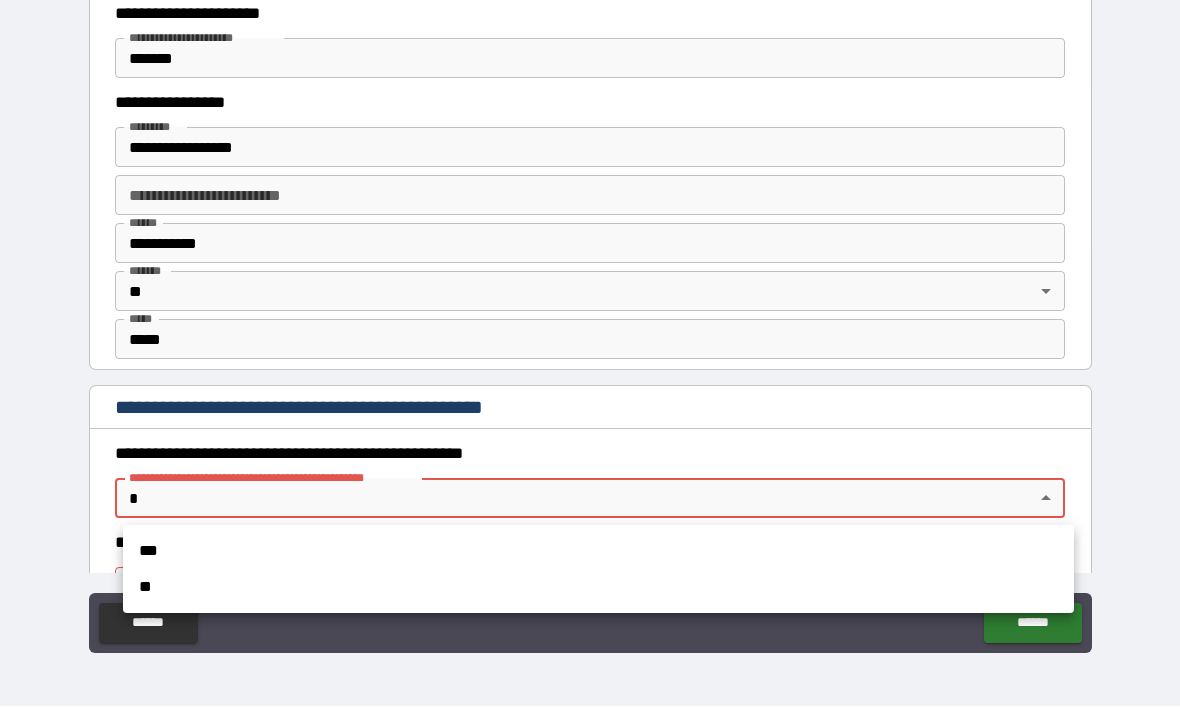click on "**" at bounding box center (598, 588) 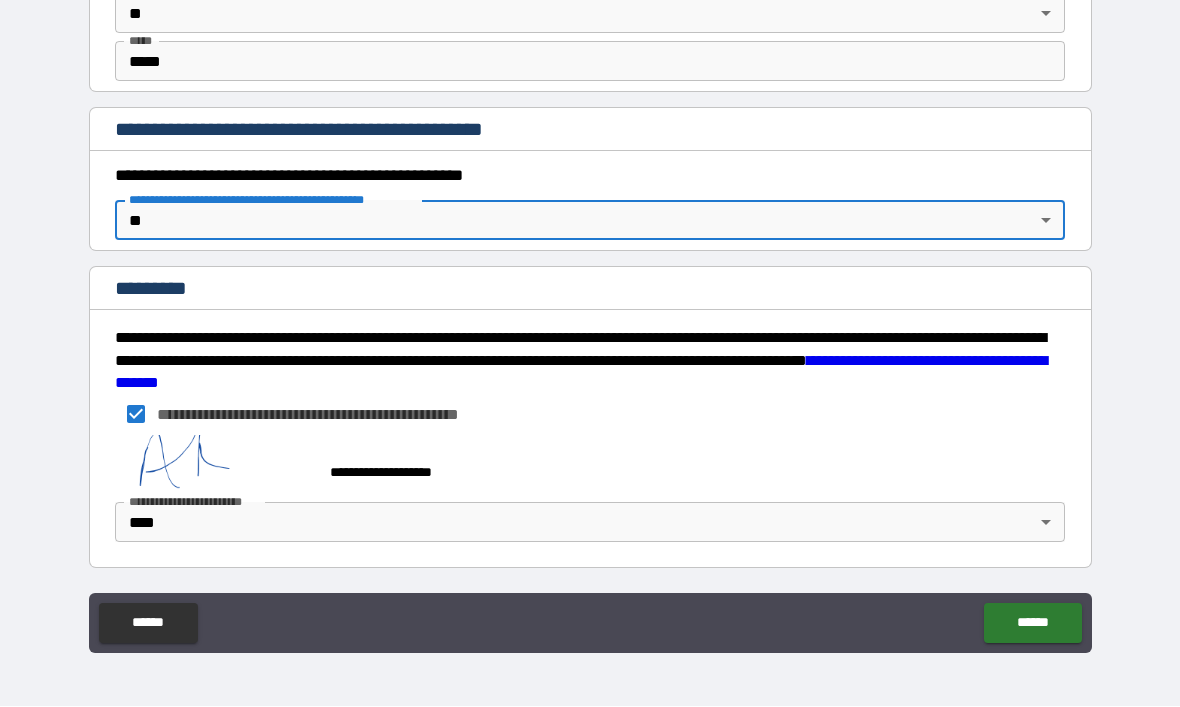 scroll, scrollTop: 2089, scrollLeft: 0, axis: vertical 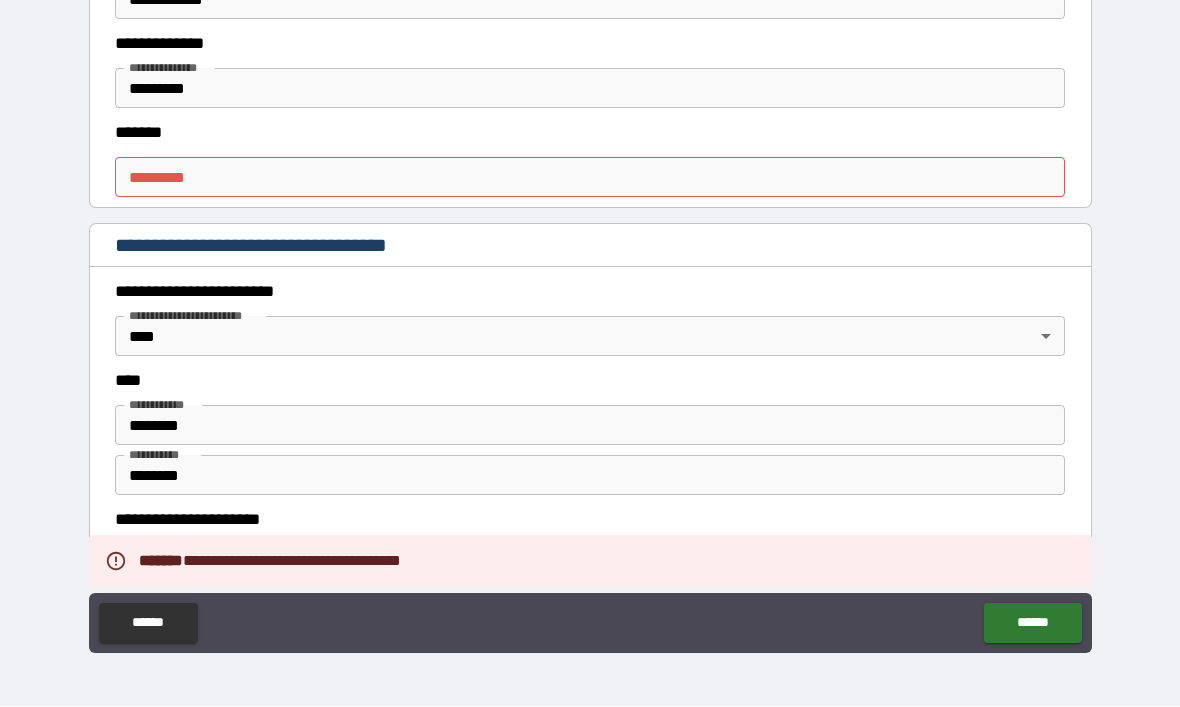 click on "*******   *" at bounding box center [590, 178] 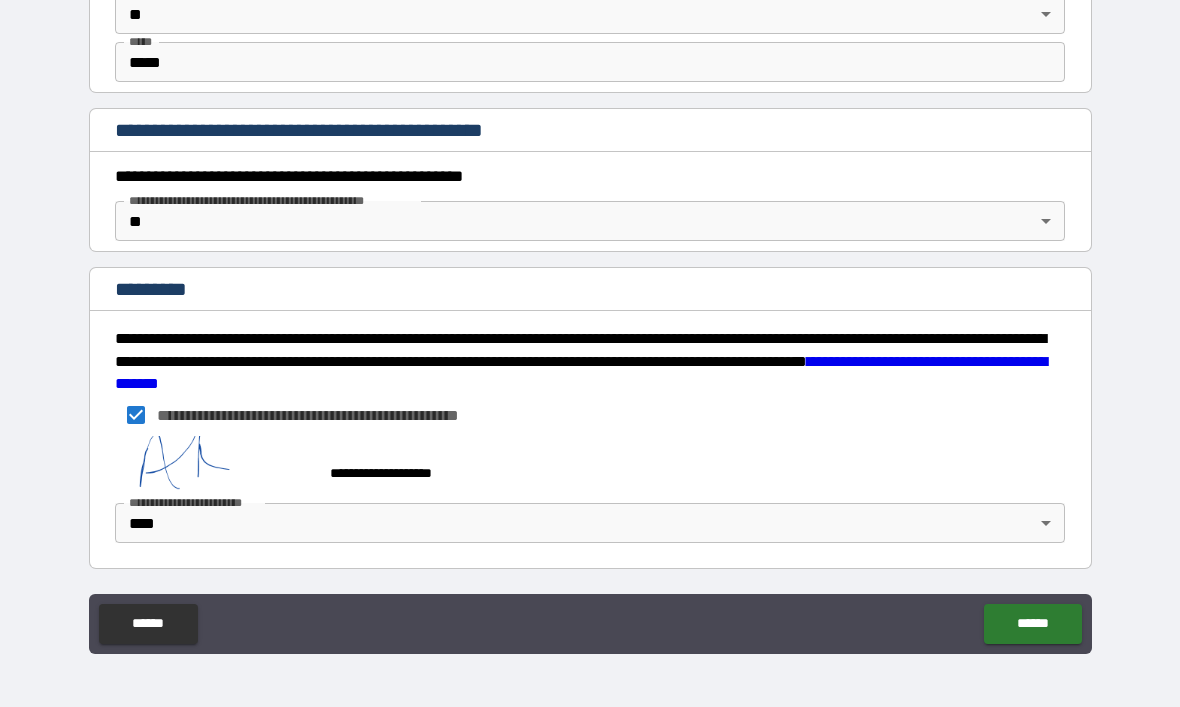 scroll, scrollTop: 2089, scrollLeft: 0, axis: vertical 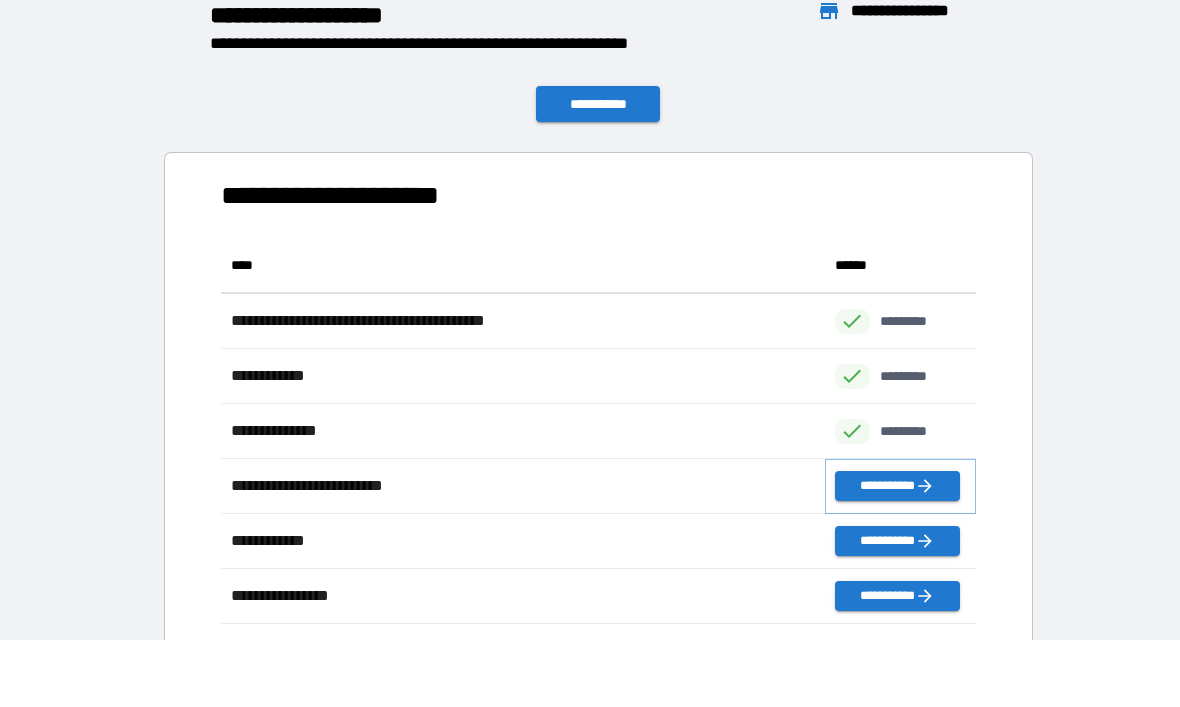 click on "**********" at bounding box center (897, 486) 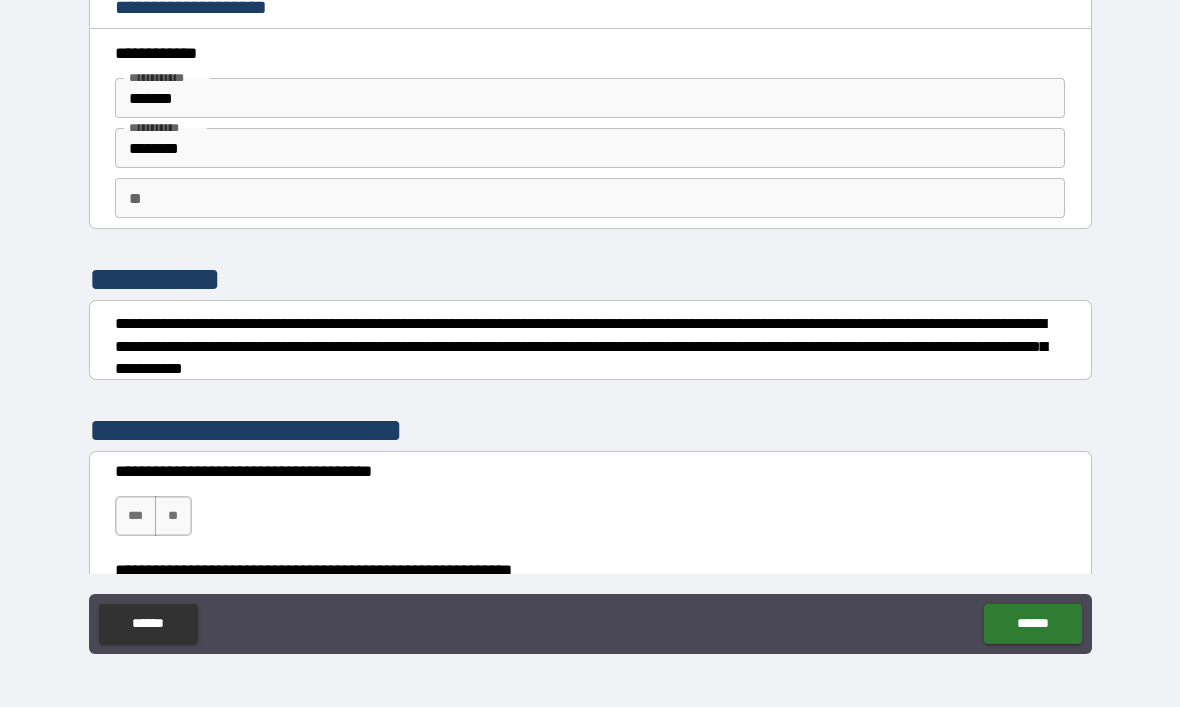 click on "**" at bounding box center (173, 516) 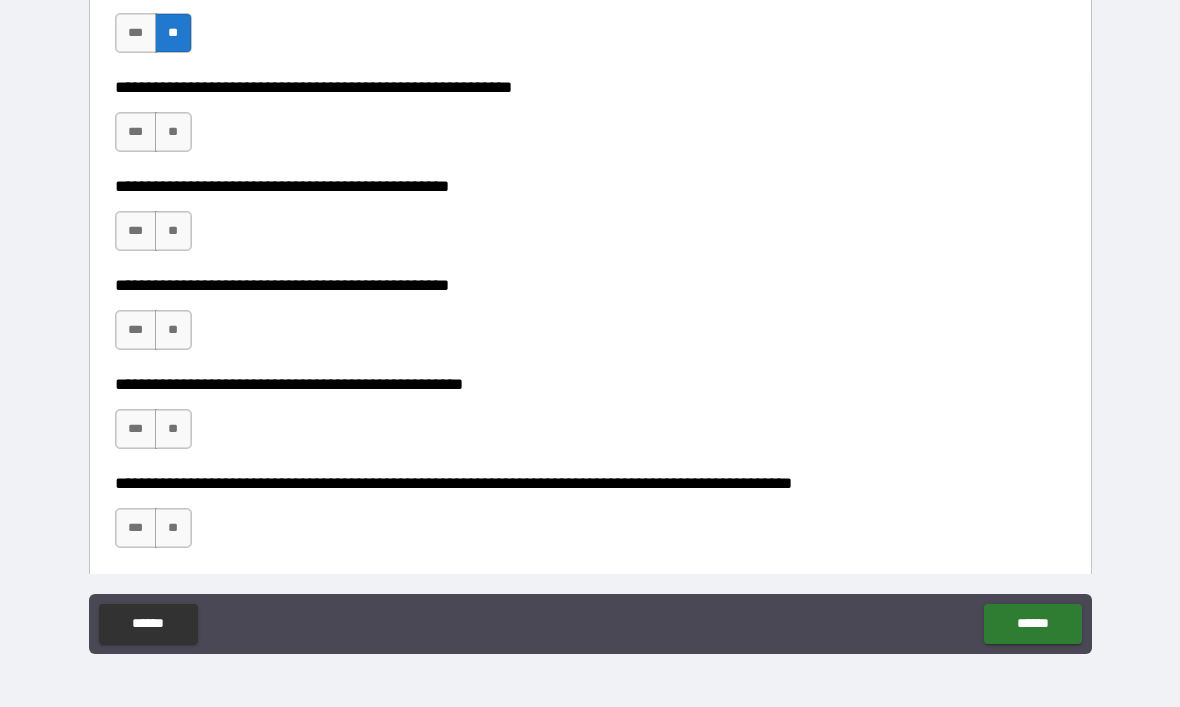 scroll, scrollTop: 448, scrollLeft: 0, axis: vertical 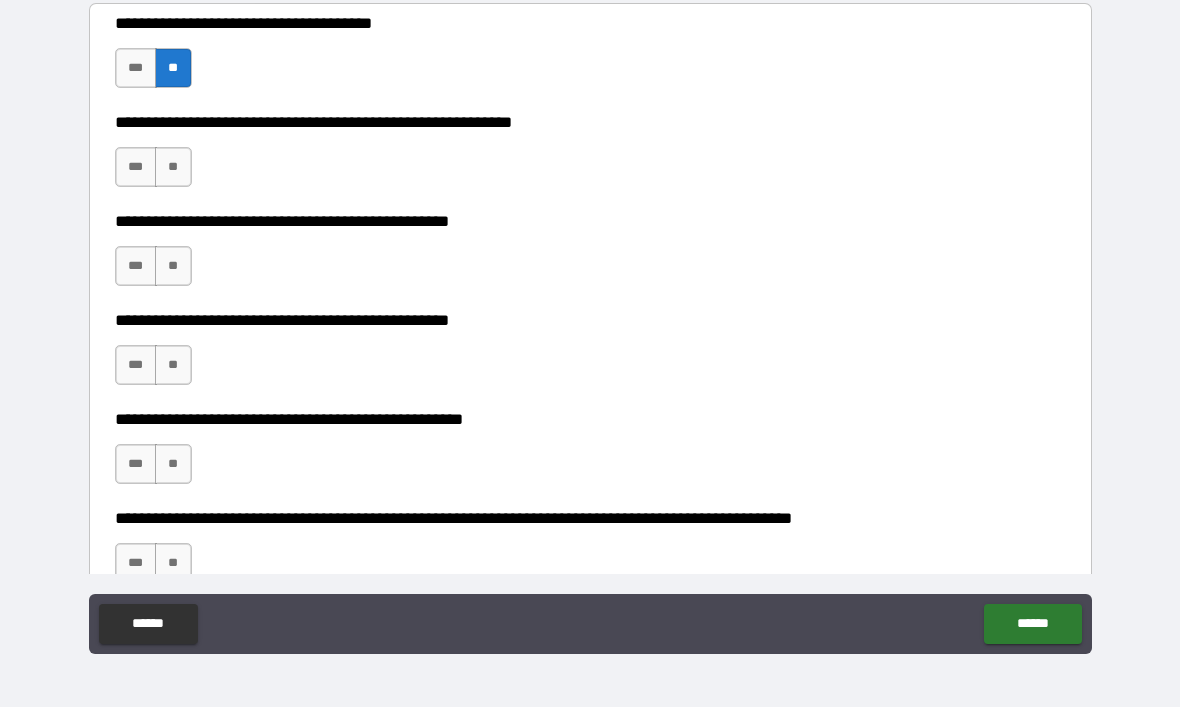 click on "**" at bounding box center [173, 266] 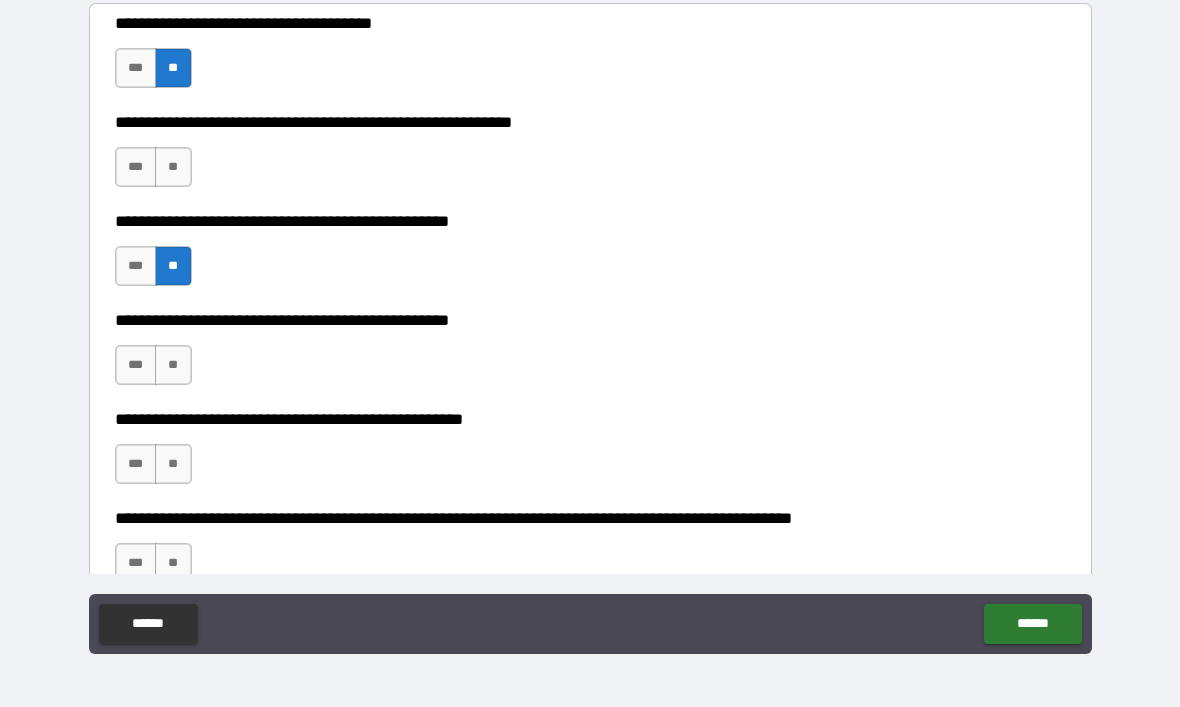 click on "**" at bounding box center (173, 167) 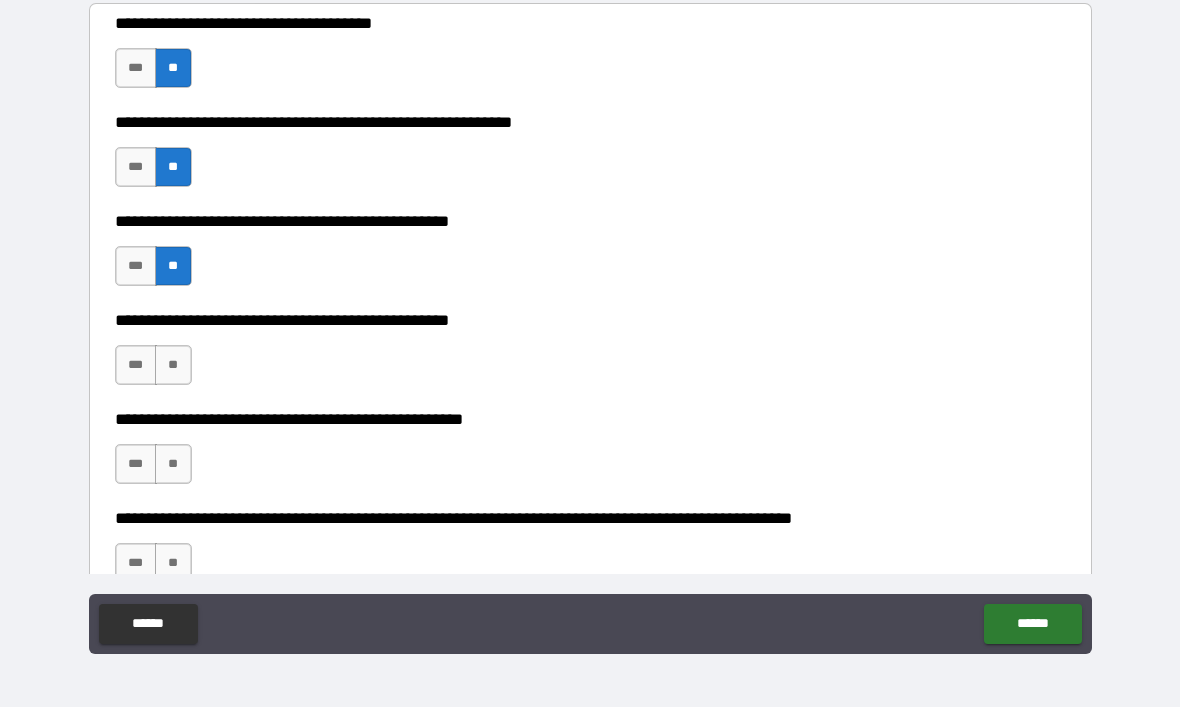 click on "**" at bounding box center [173, 365] 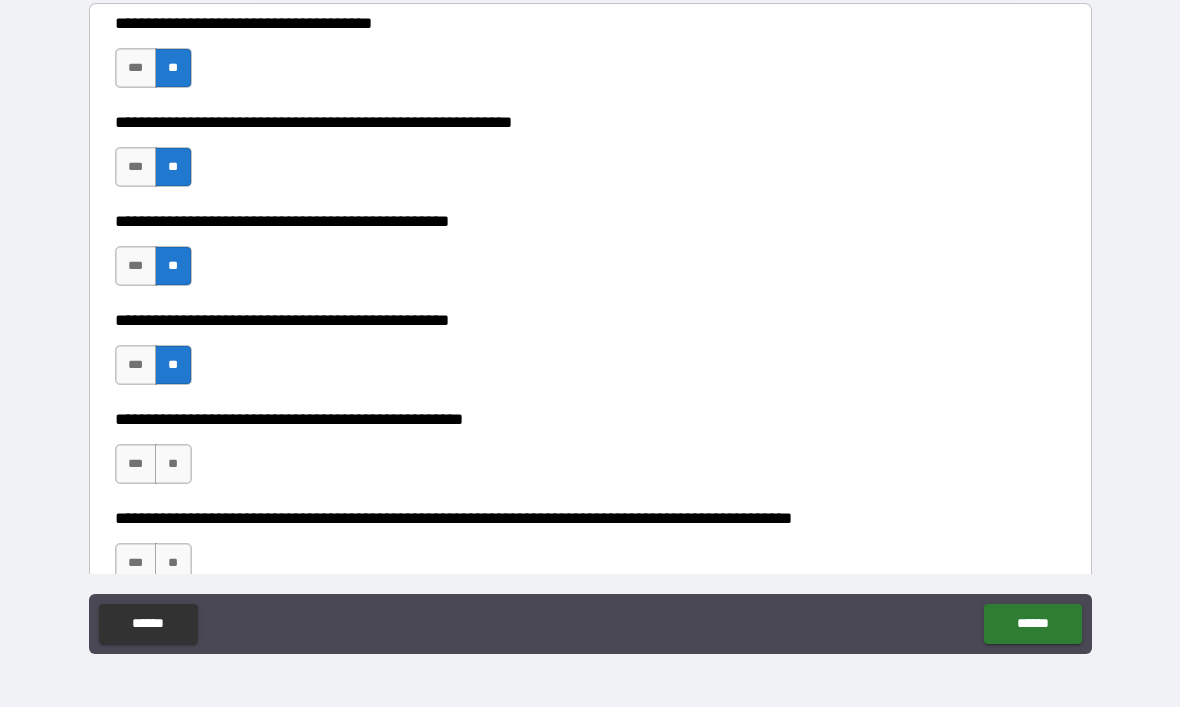 click on "**" at bounding box center (173, 464) 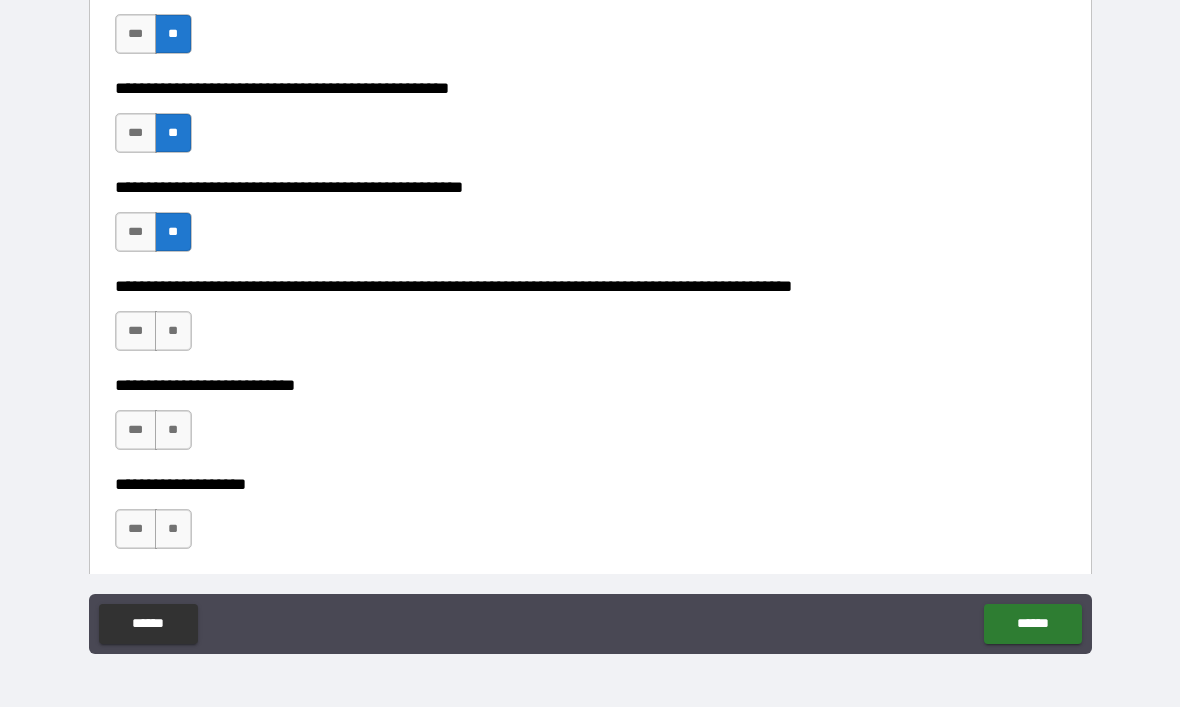 scroll, scrollTop: 683, scrollLeft: 0, axis: vertical 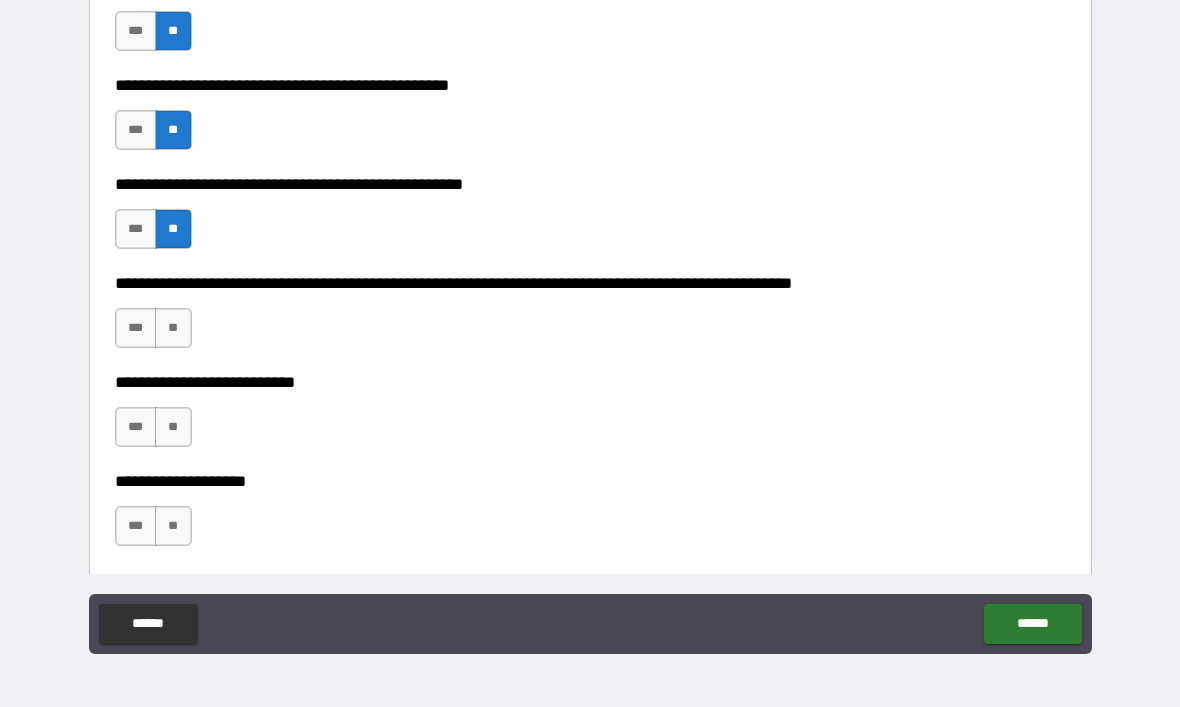 click on "**" at bounding box center [173, 328] 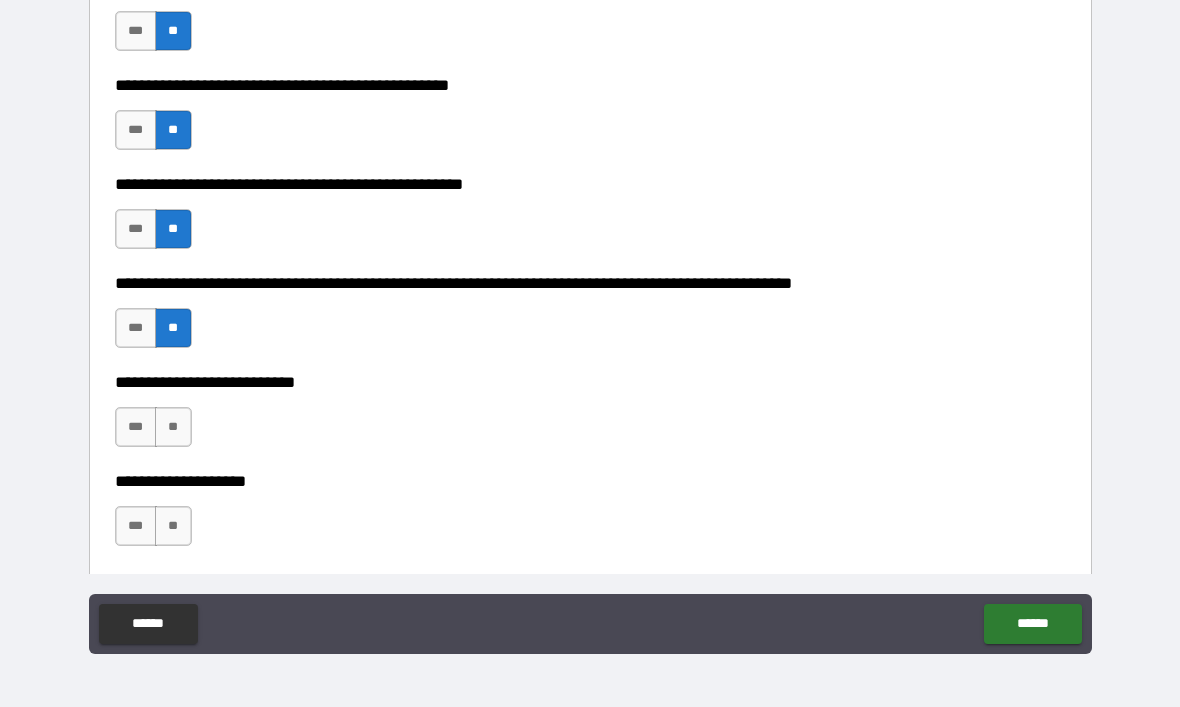 click on "**" at bounding box center (173, 427) 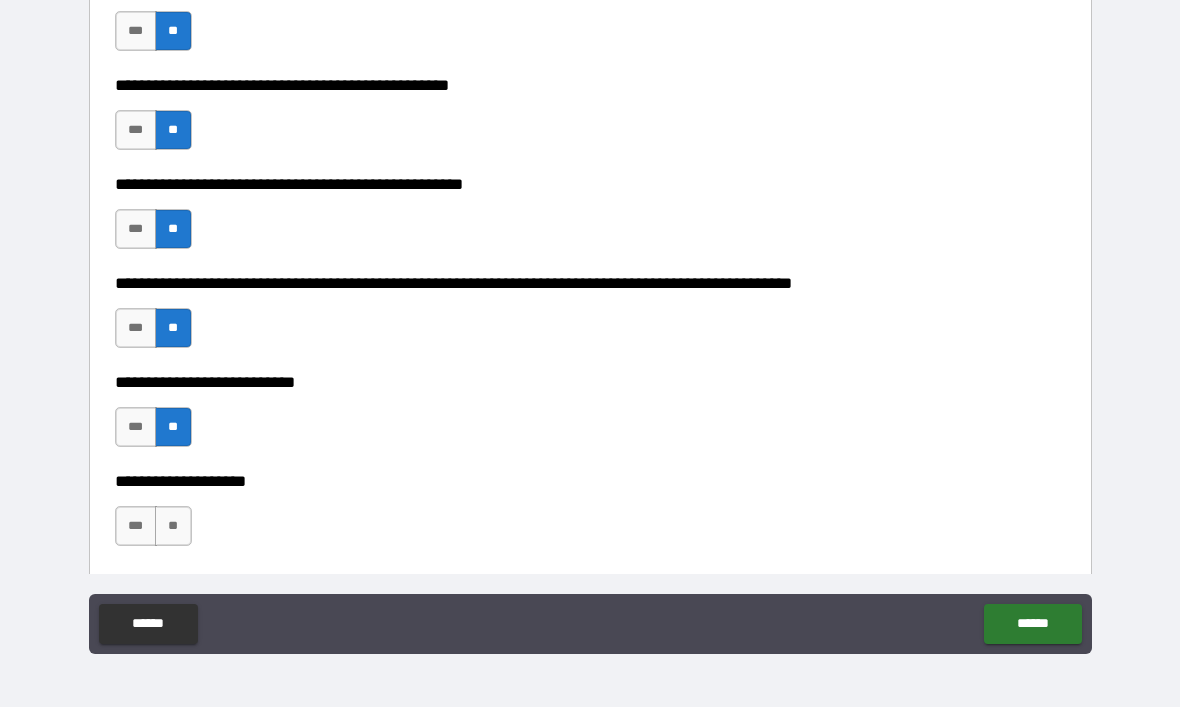 click on "**" at bounding box center [173, 526] 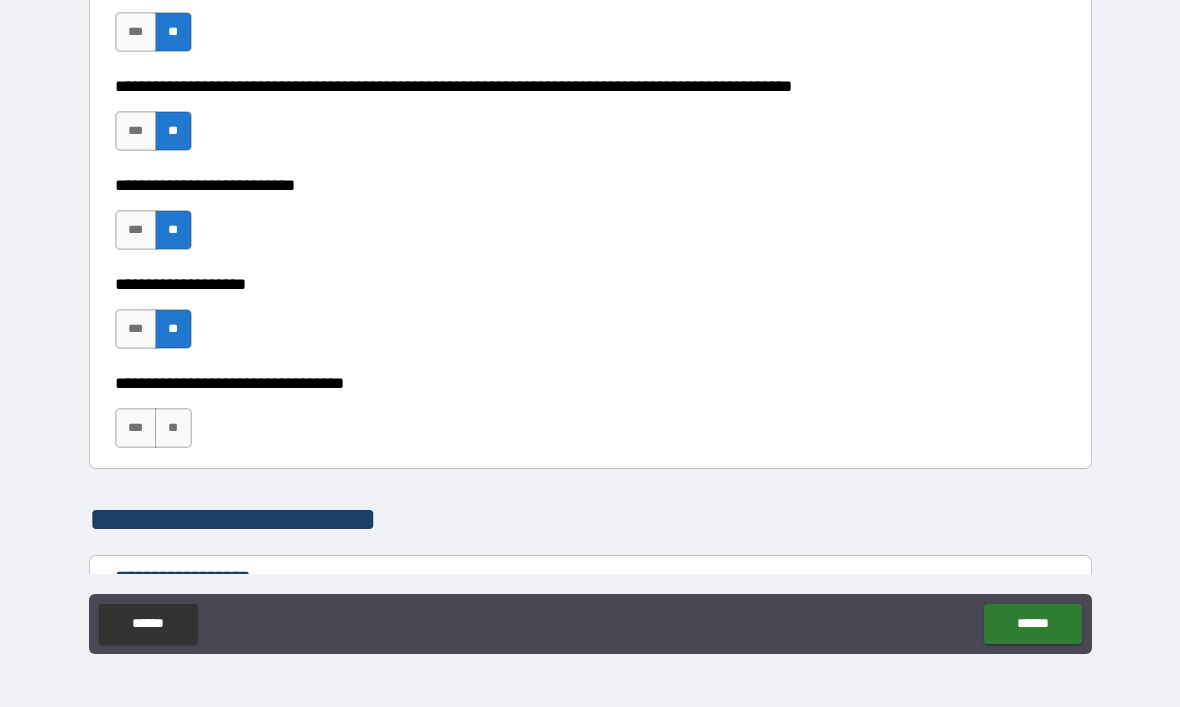 scroll, scrollTop: 907, scrollLeft: 0, axis: vertical 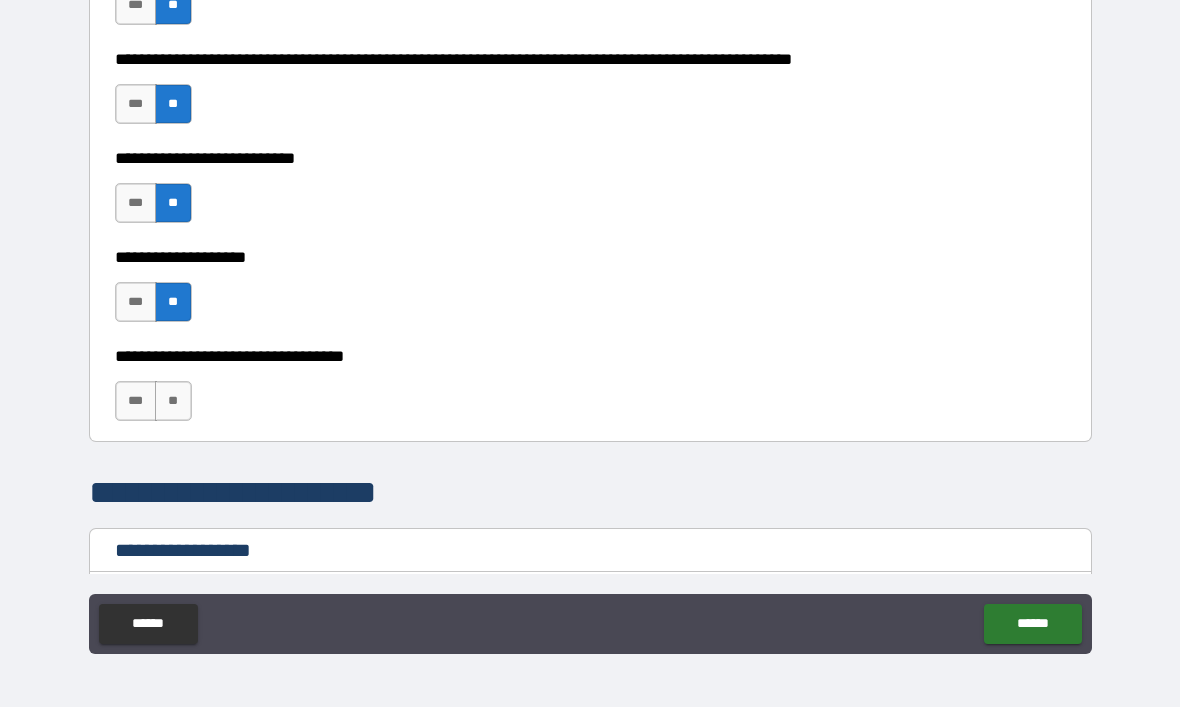 click on "**" at bounding box center (173, 401) 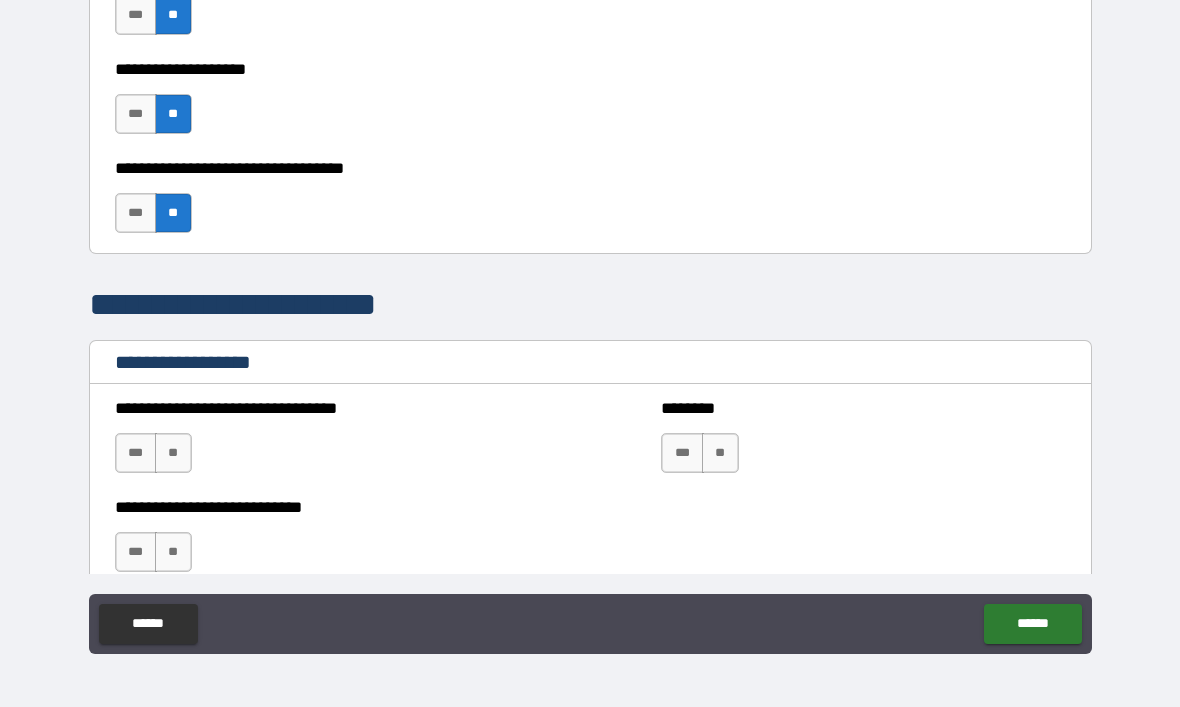 scroll, scrollTop: 1181, scrollLeft: 0, axis: vertical 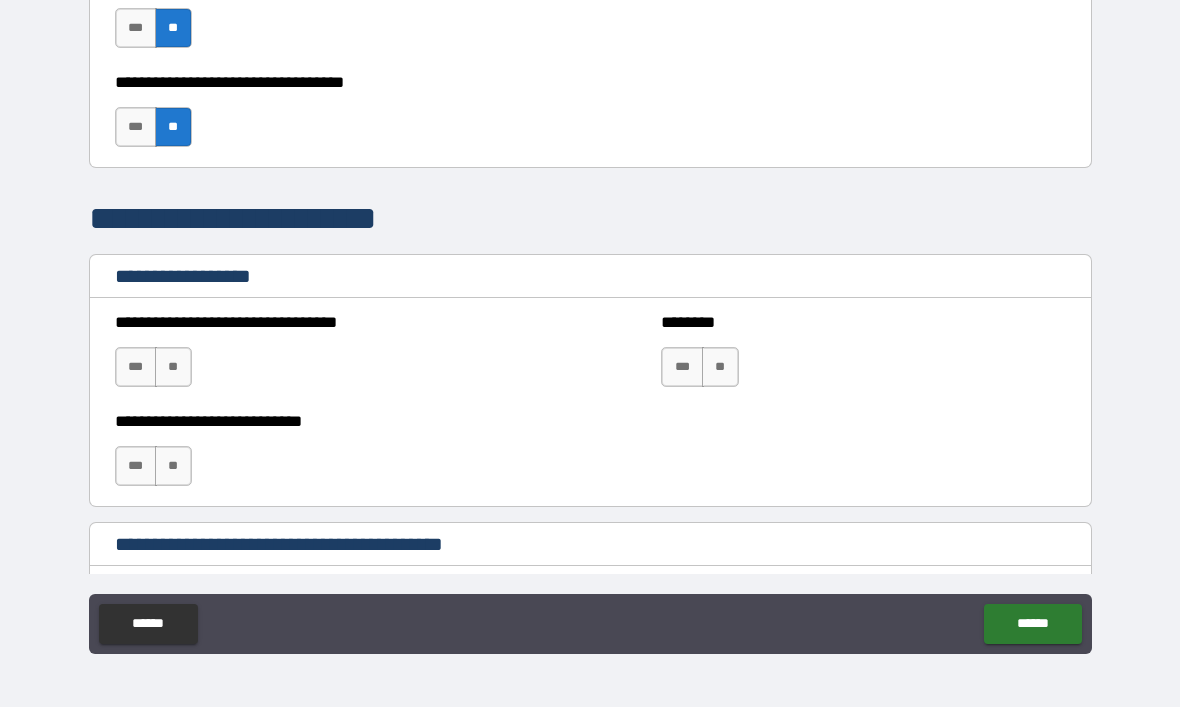 click on "**" at bounding box center (173, 367) 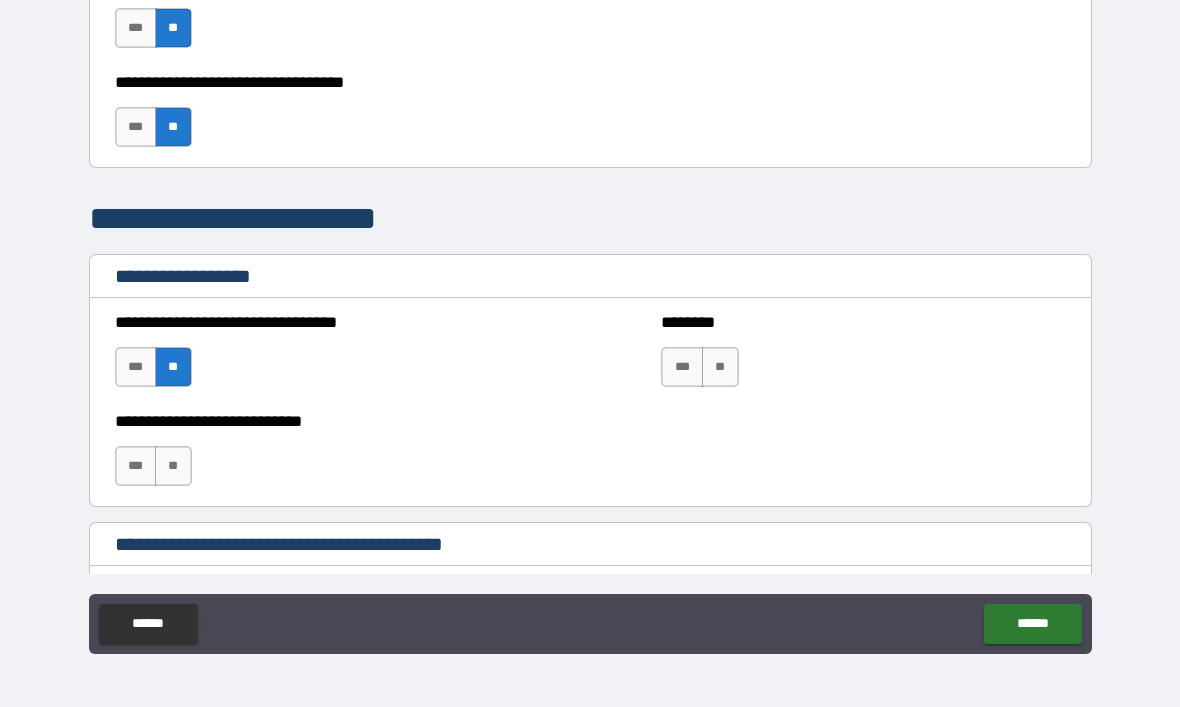 click on "**" at bounding box center (173, 466) 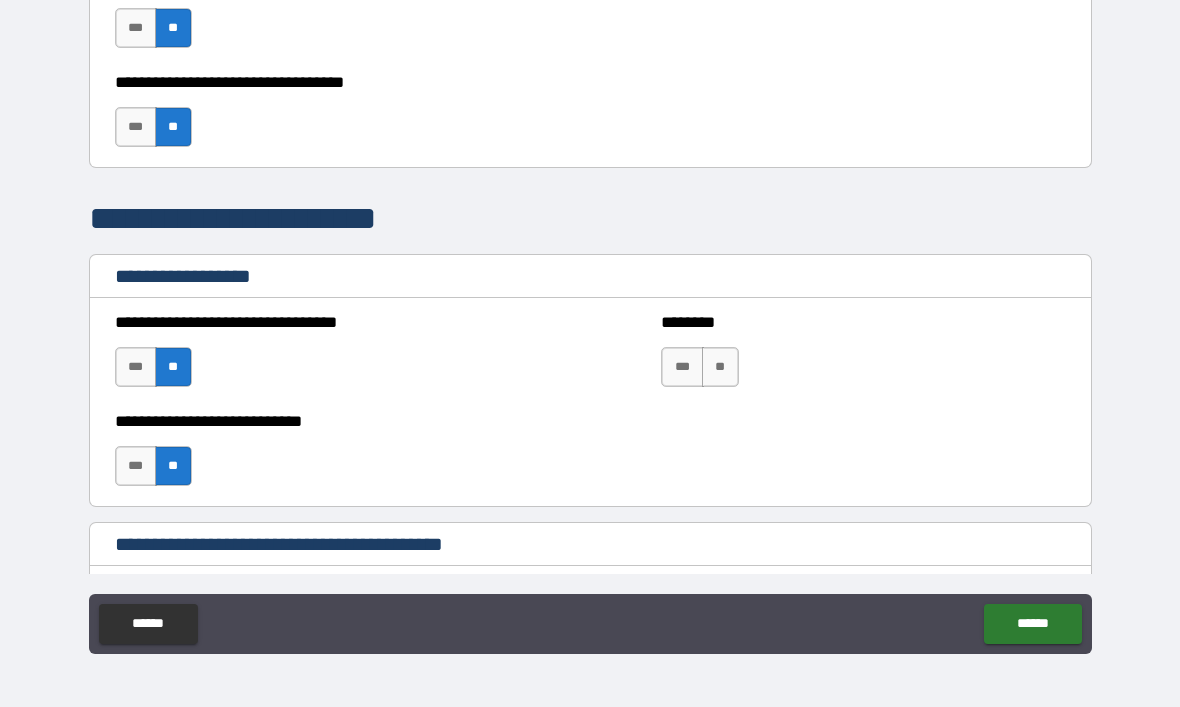 click on "**" at bounding box center (720, 367) 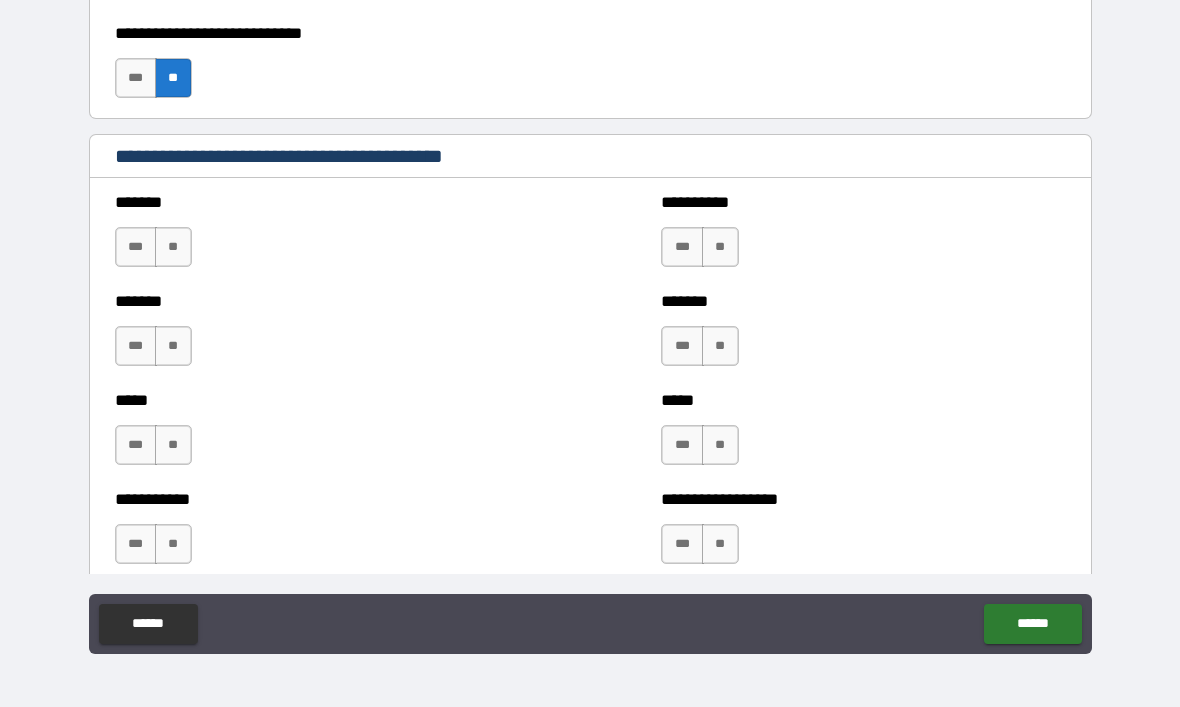 scroll, scrollTop: 1594, scrollLeft: 0, axis: vertical 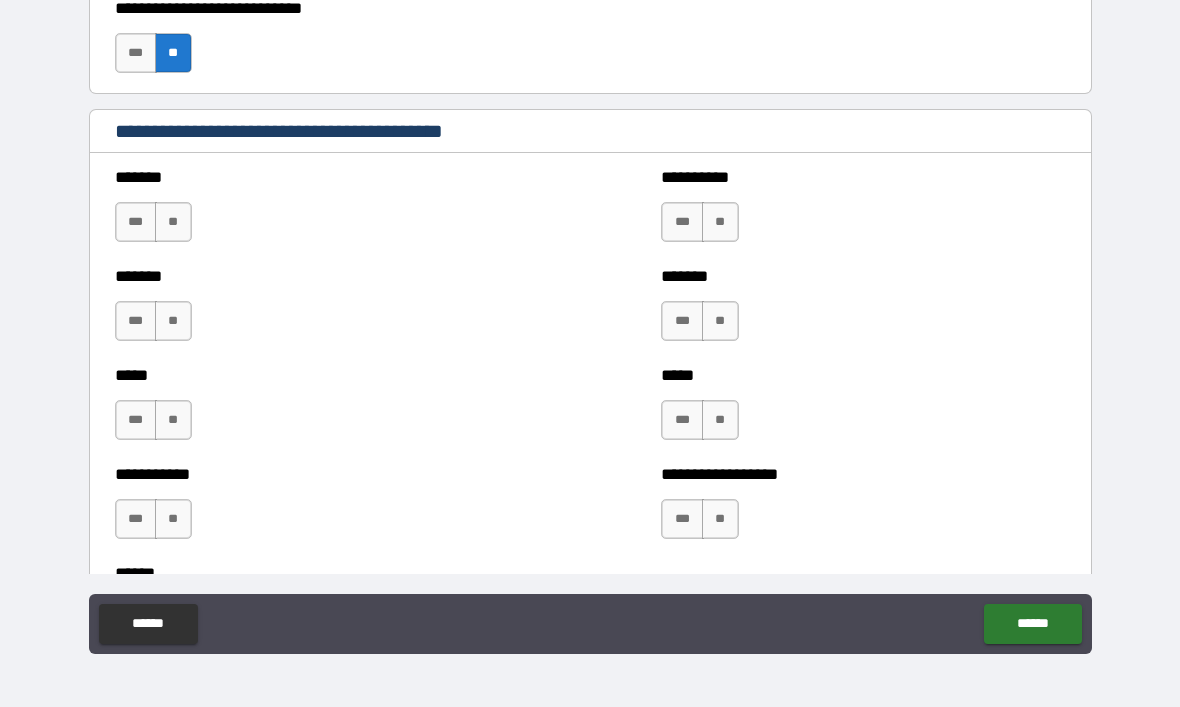 click on "**" at bounding box center (173, 222) 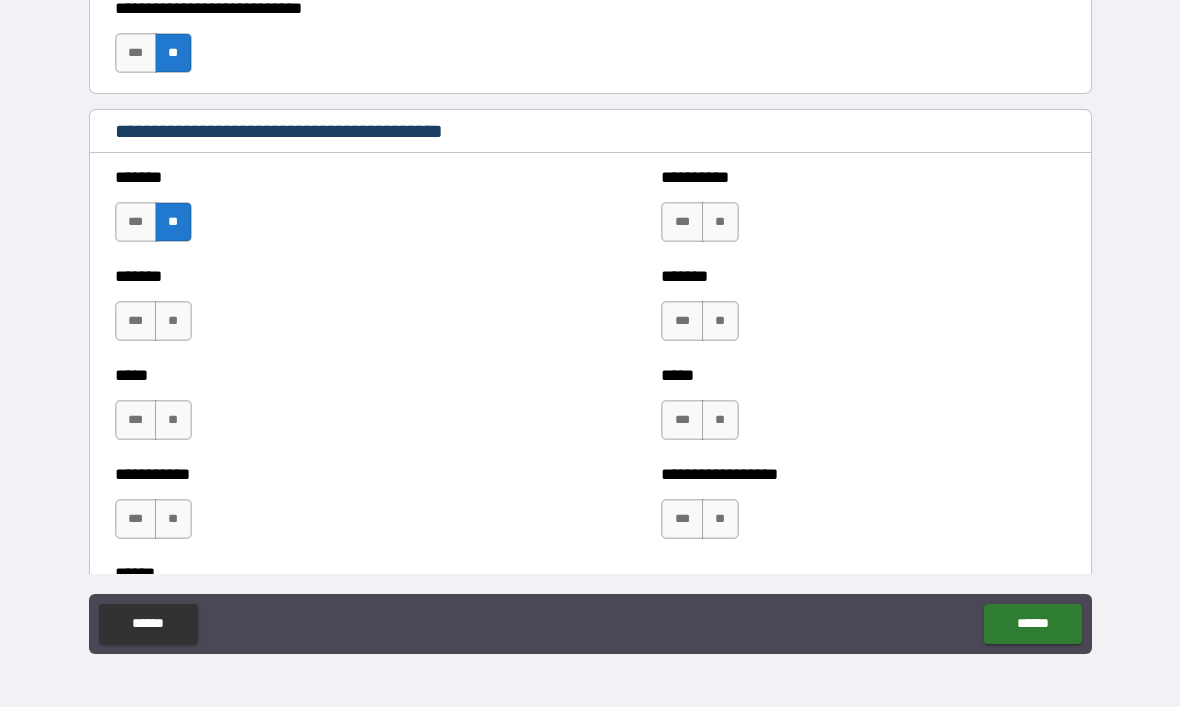 click on "**" at bounding box center [173, 321] 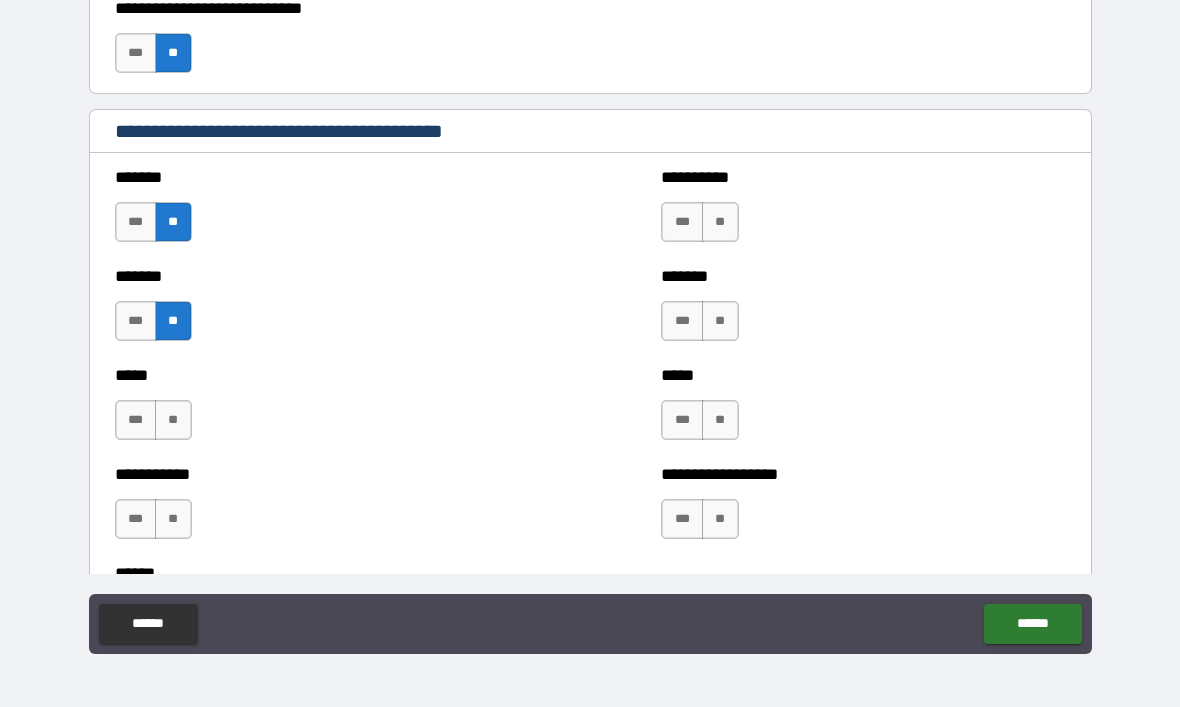 click on "**" at bounding box center (173, 420) 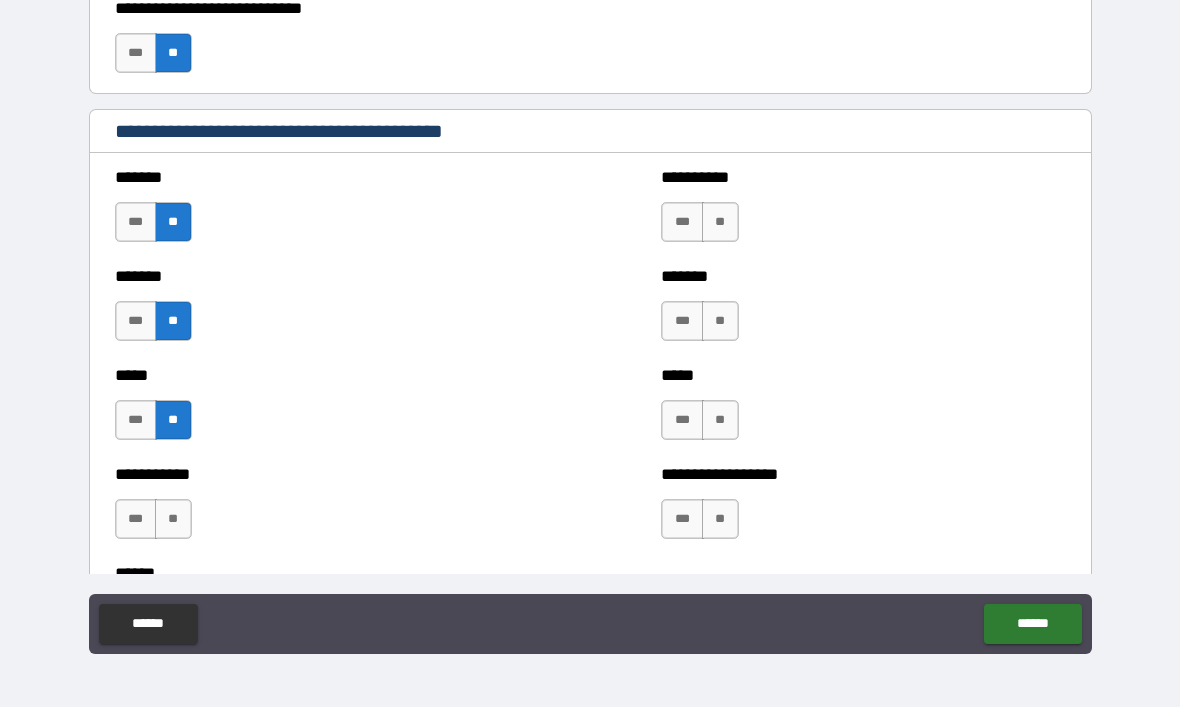 click on "***" at bounding box center (682, 222) 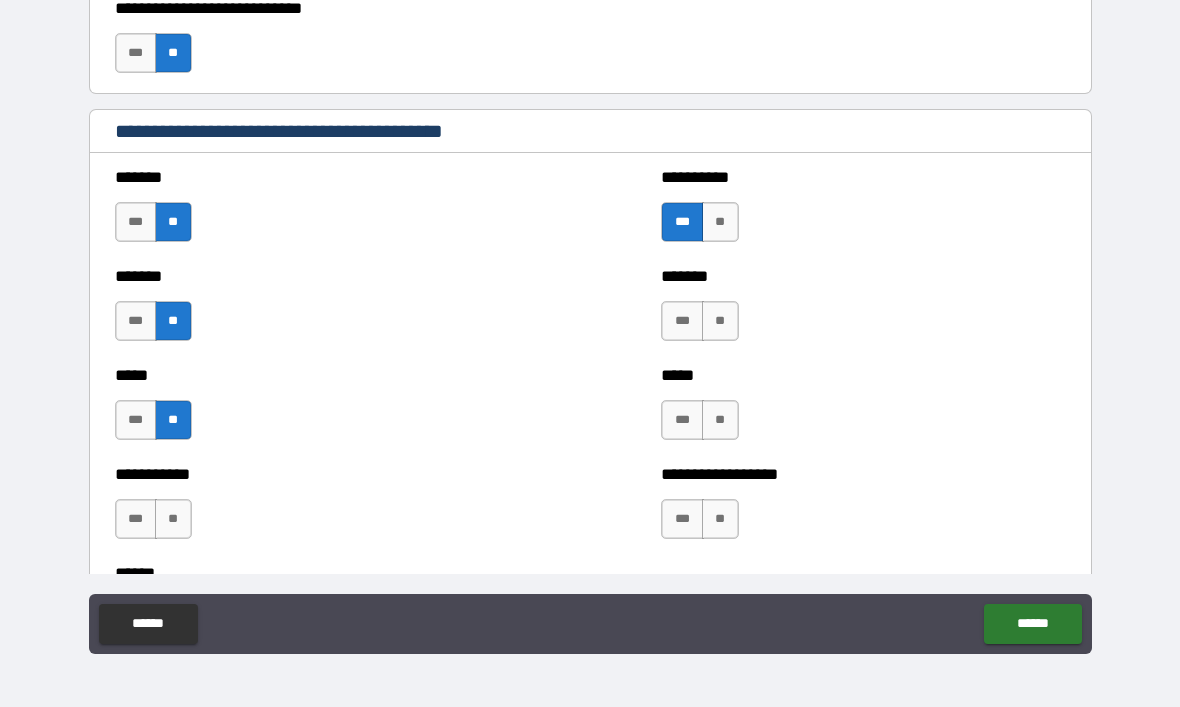click on "**" at bounding box center [720, 222] 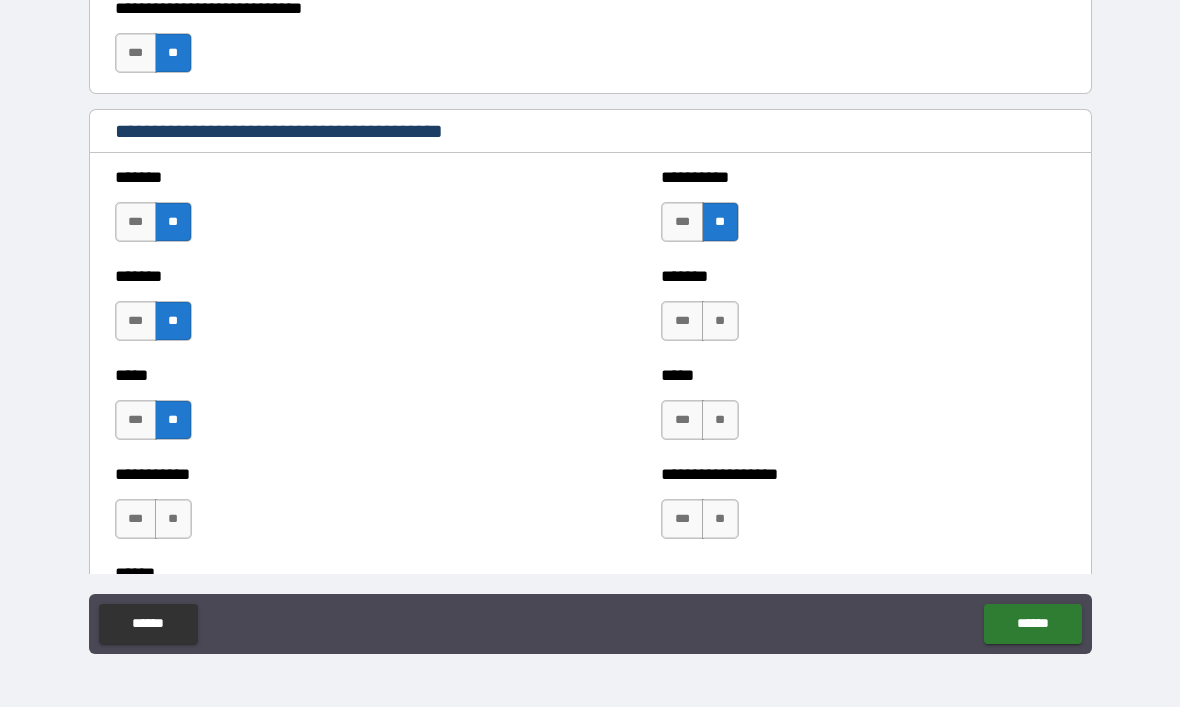 click on "**" at bounding box center [720, 321] 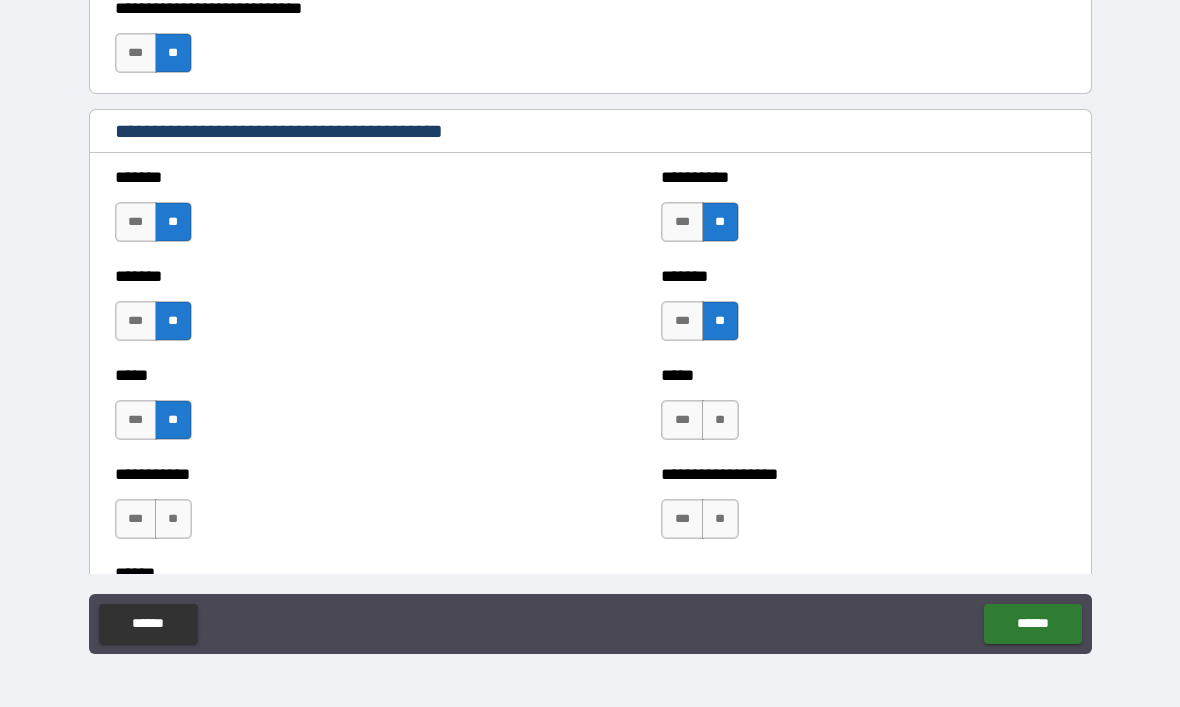 click on "**" at bounding box center [720, 420] 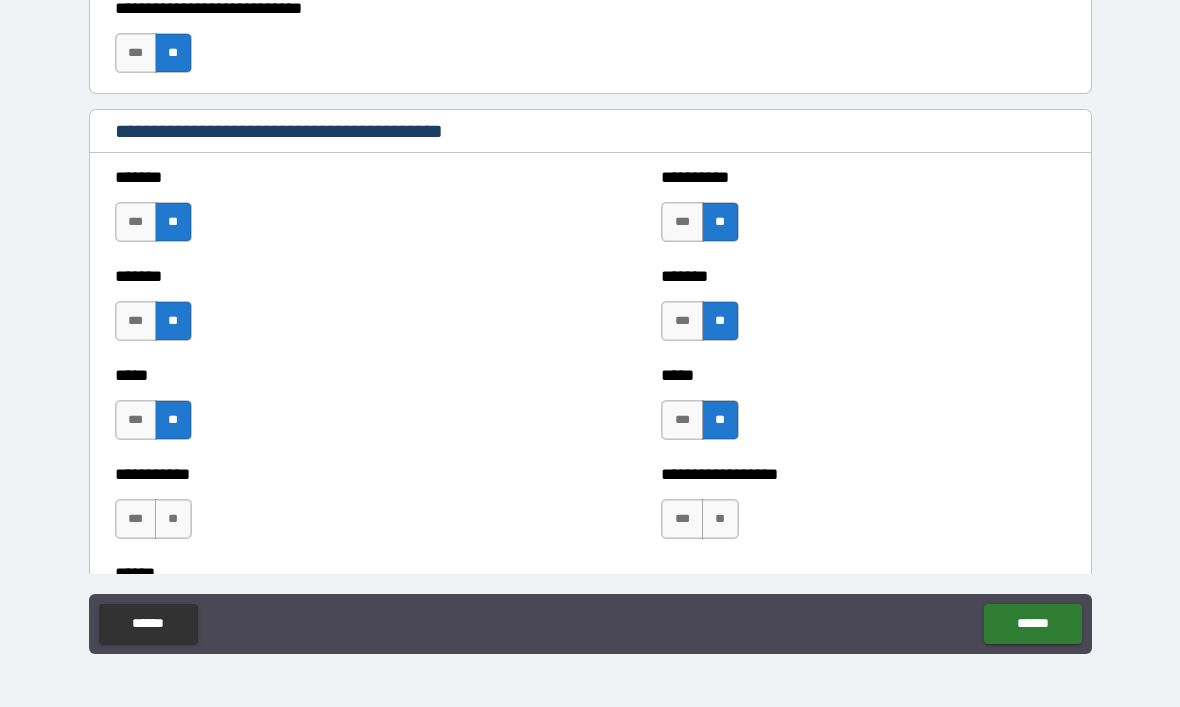 click on "**" at bounding box center [720, 519] 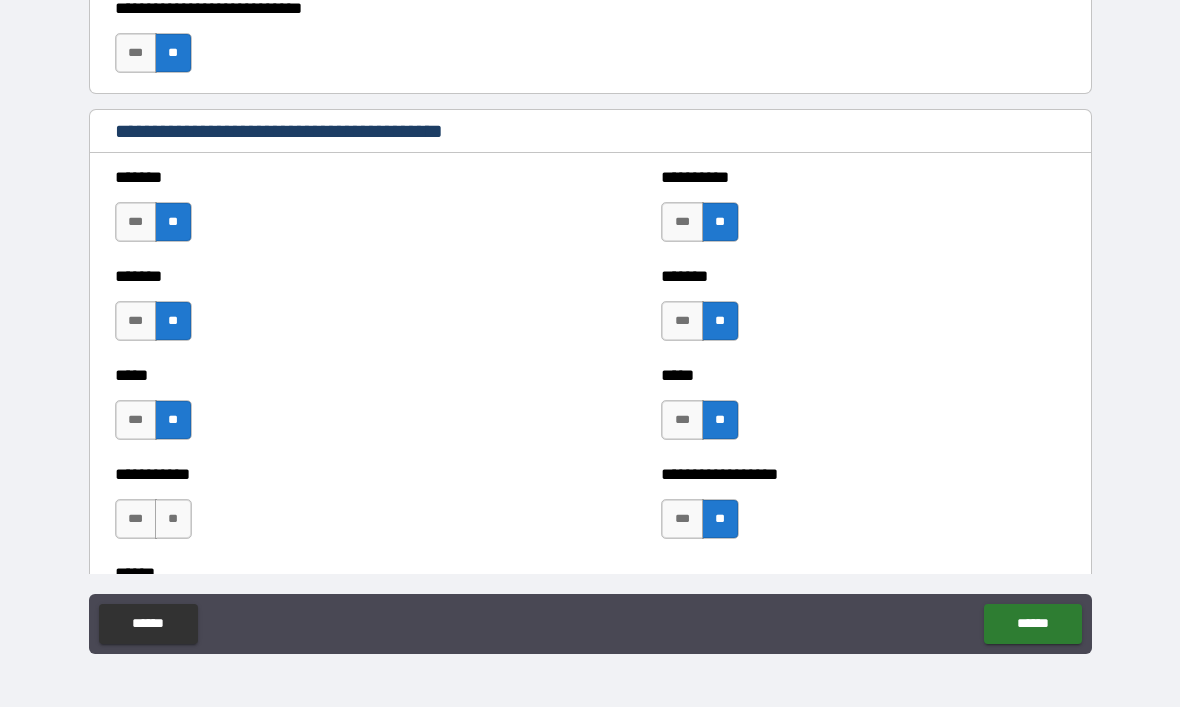 click on "**" at bounding box center [173, 519] 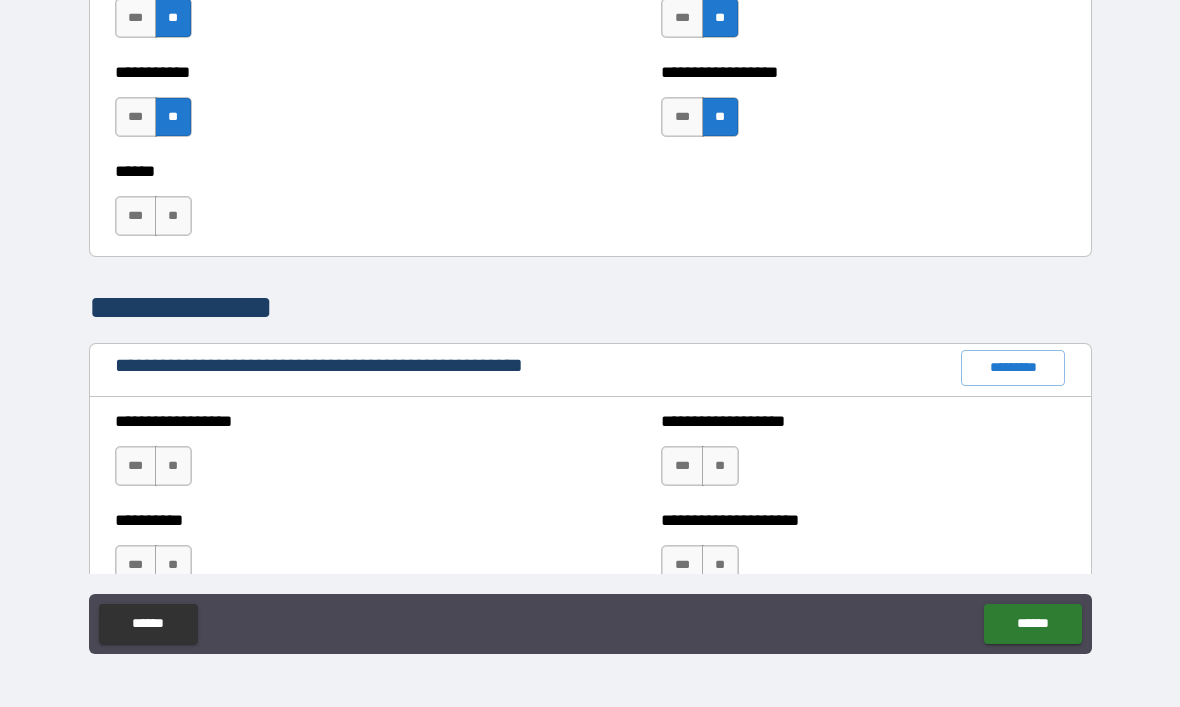 scroll, scrollTop: 1997, scrollLeft: 0, axis: vertical 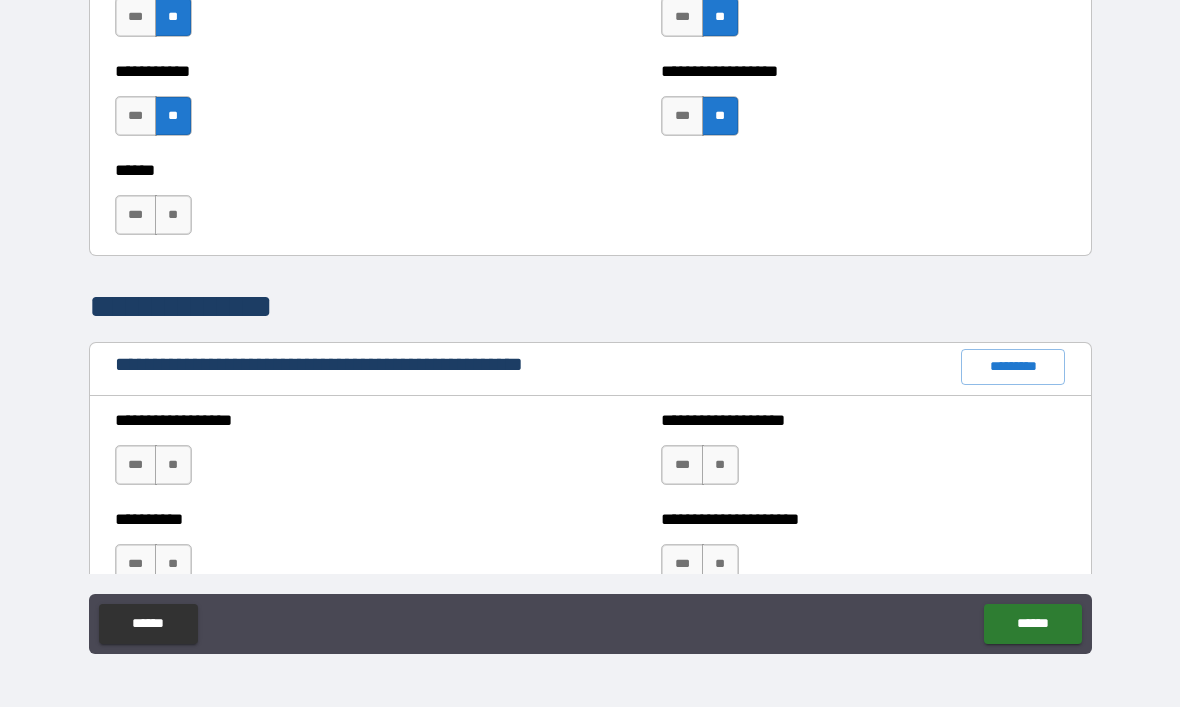 click on "**" at bounding box center (173, 465) 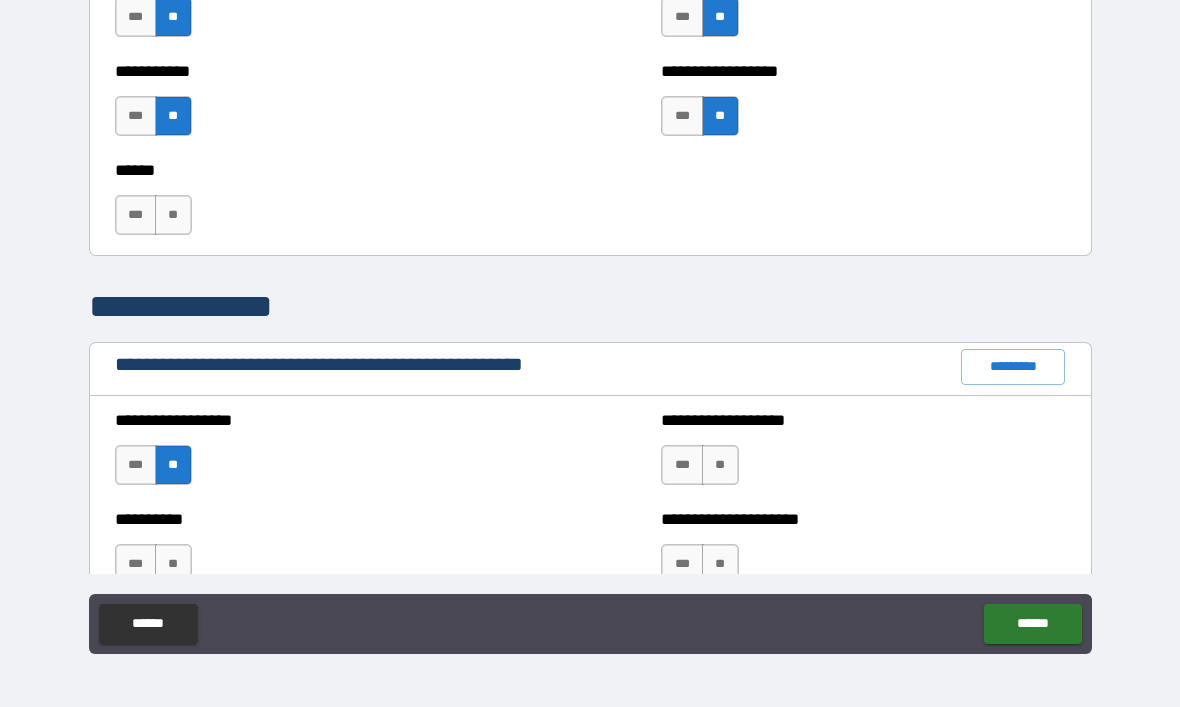 click on "**" at bounding box center (173, 215) 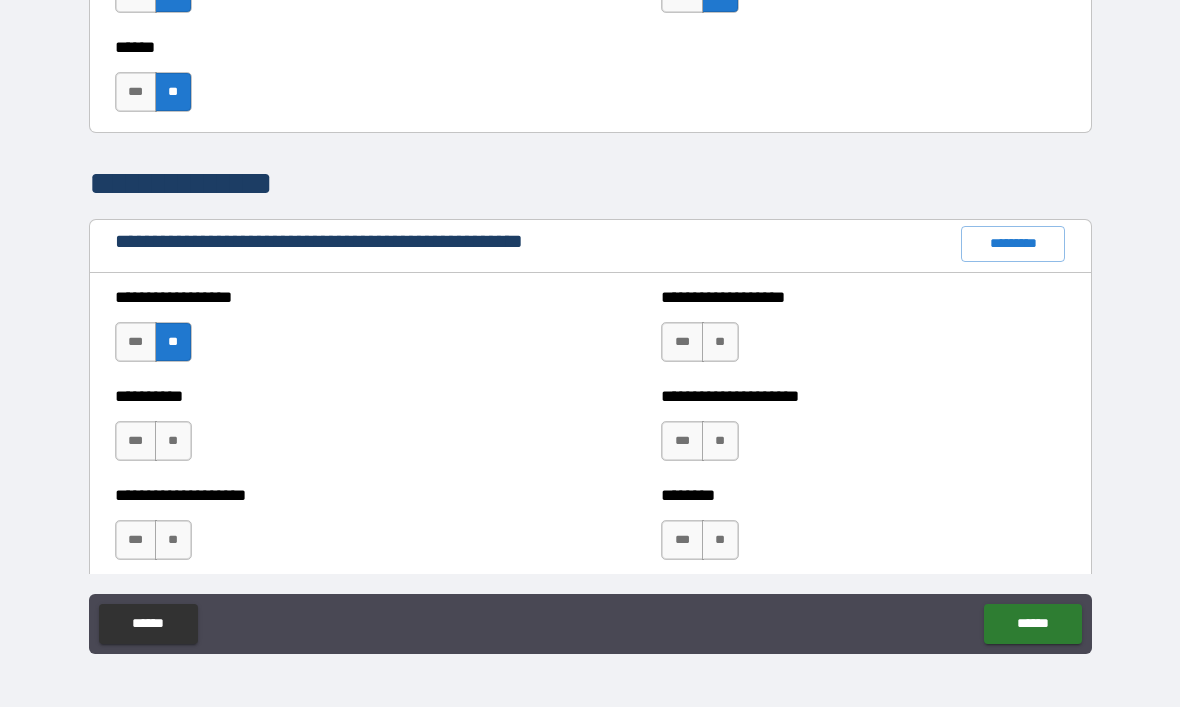 scroll, scrollTop: 2201, scrollLeft: 0, axis: vertical 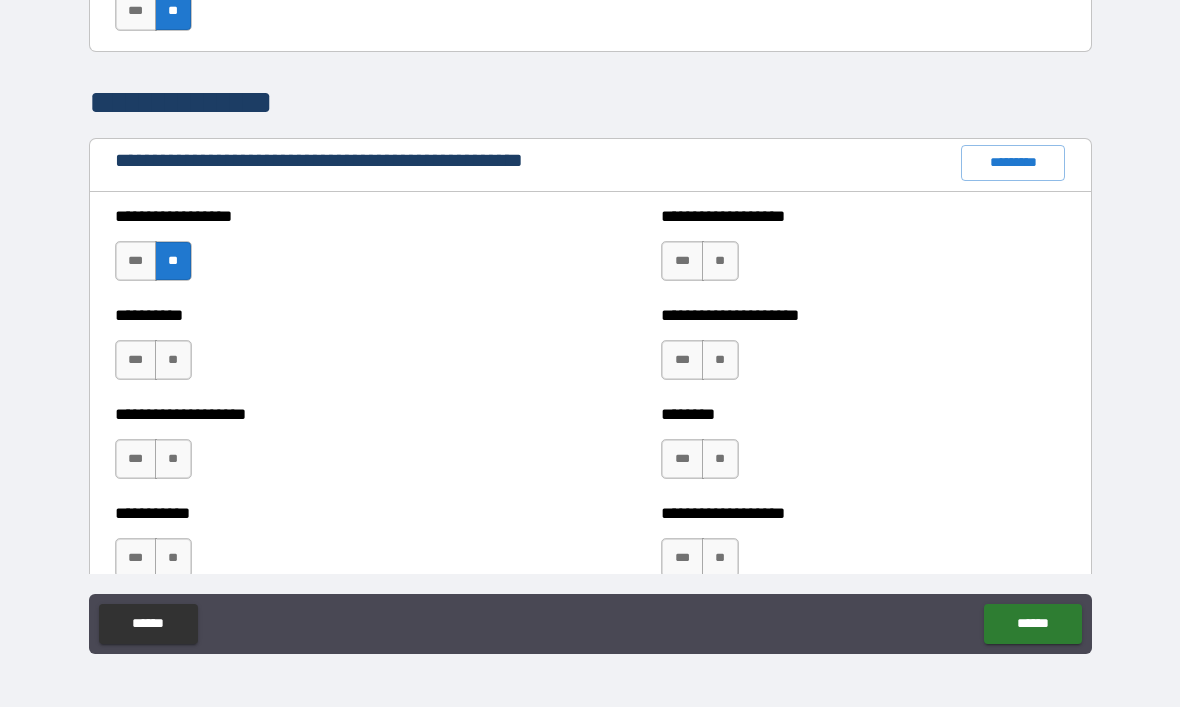click on "**" at bounding box center (720, 360) 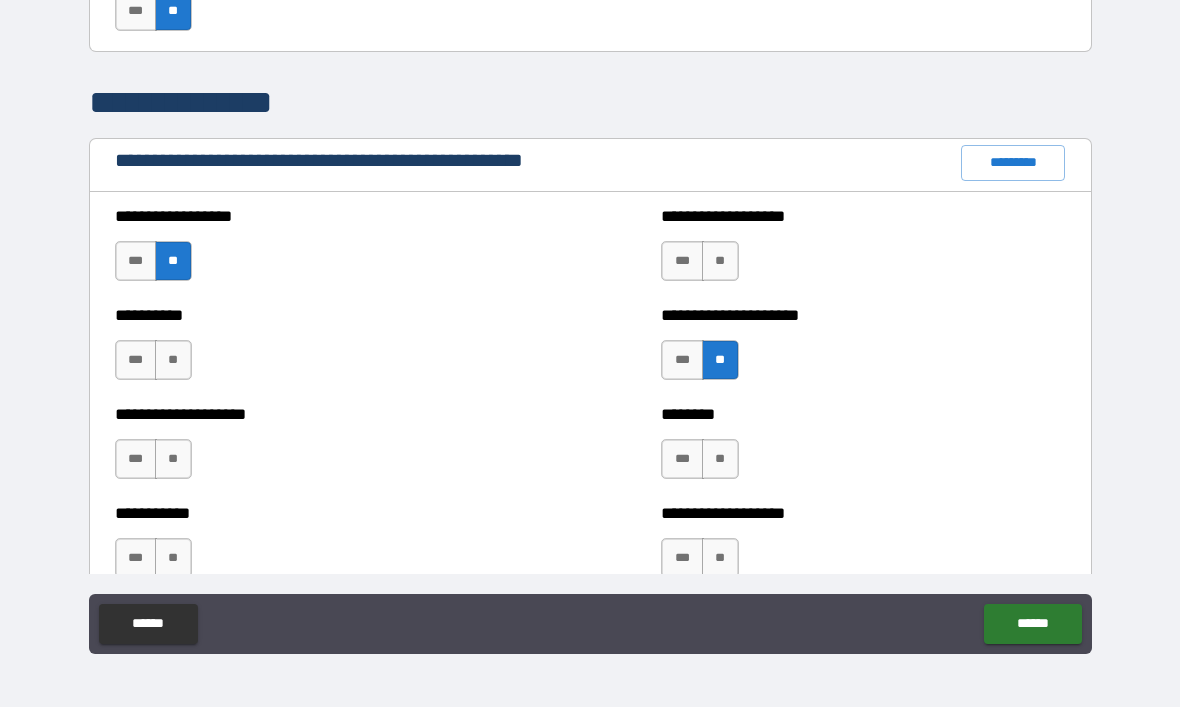 click on "**" at bounding box center (720, 261) 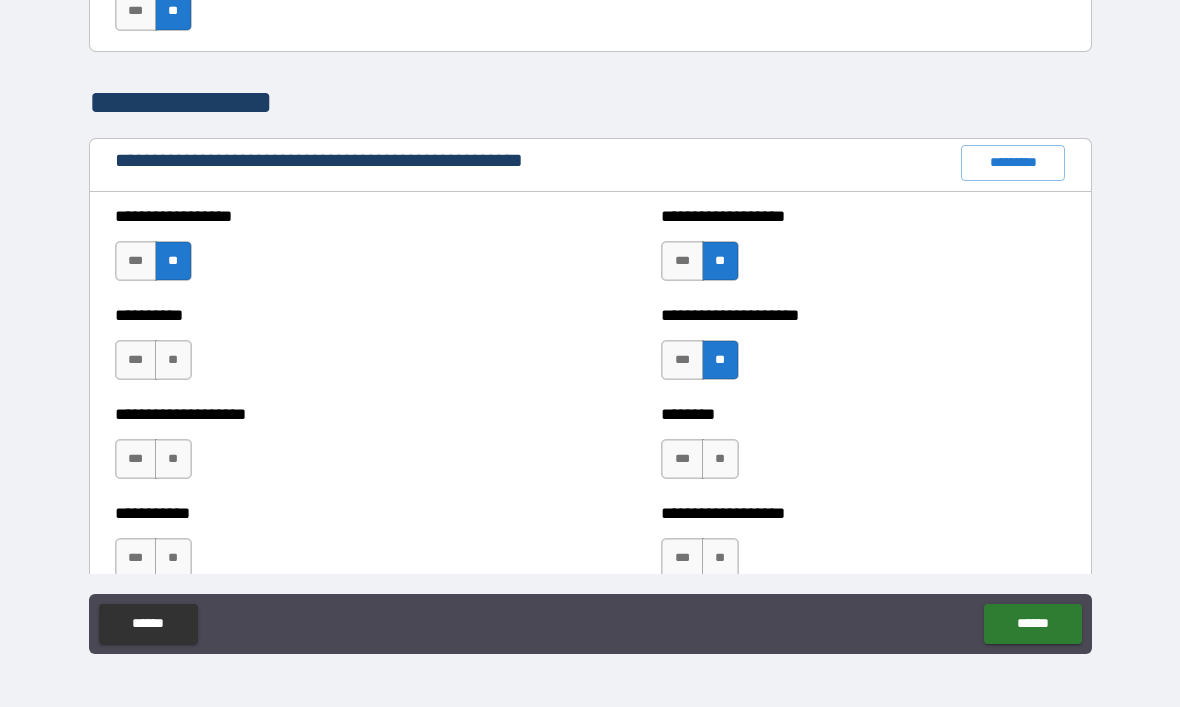 click on "**" at bounding box center [173, 459] 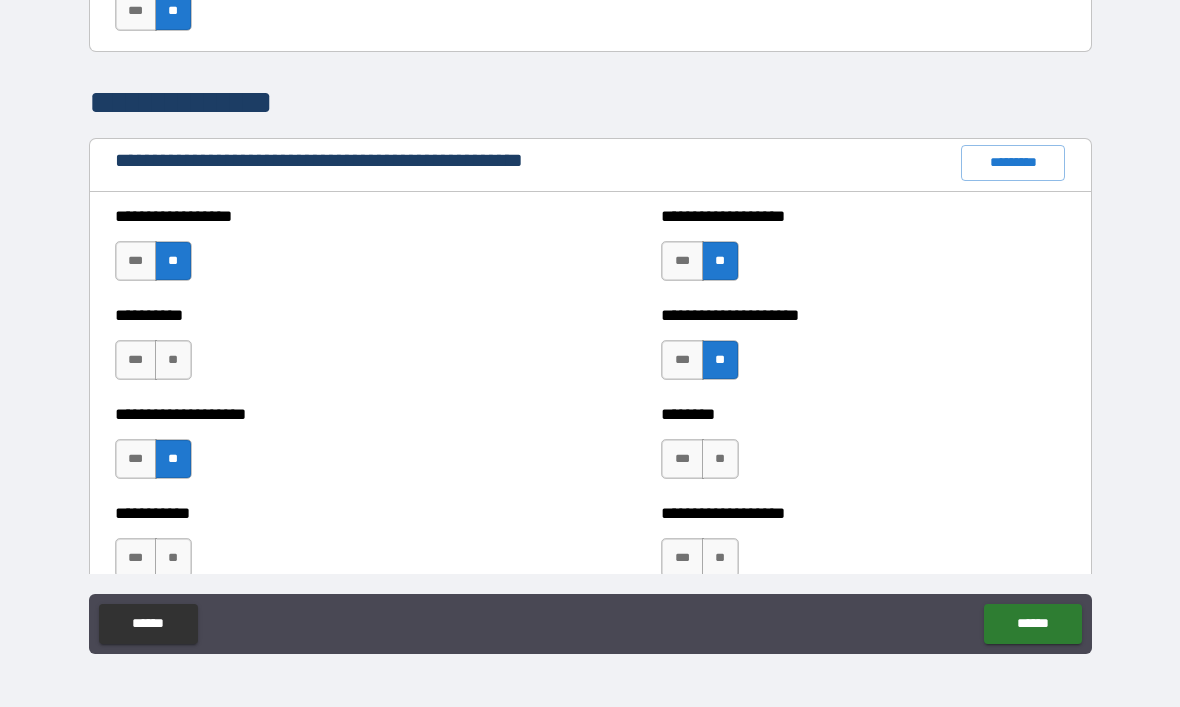 click on "**" at bounding box center [173, 360] 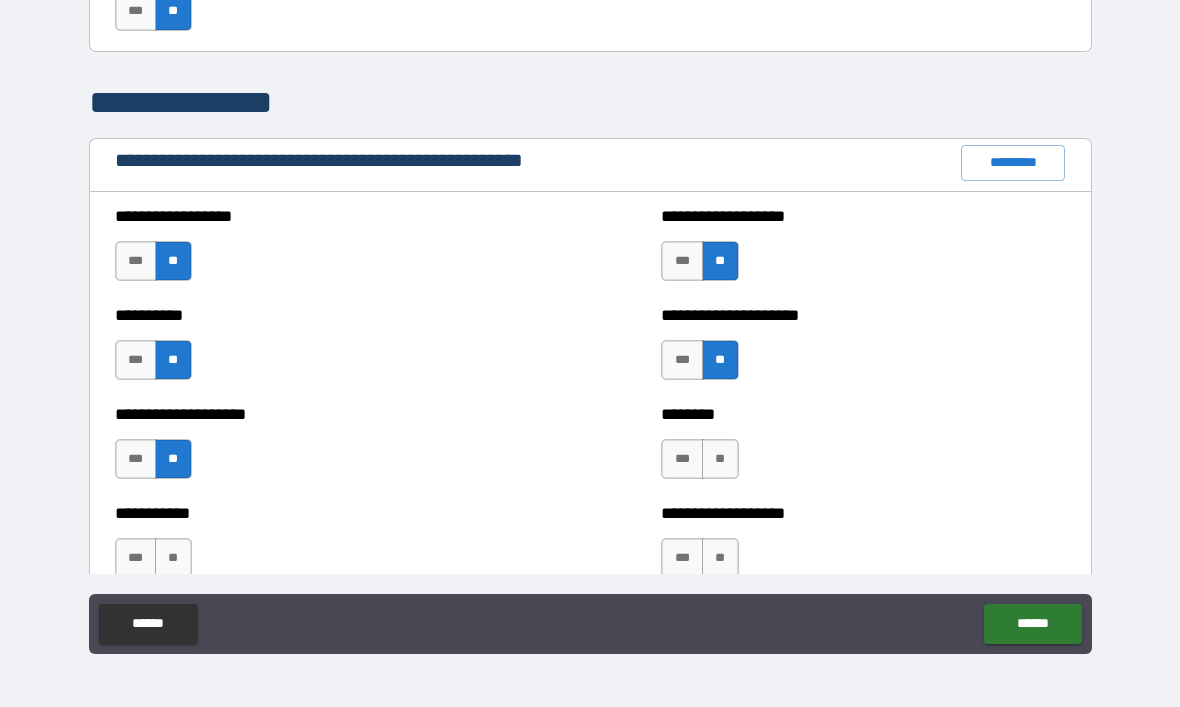 click on "**" at bounding box center (720, 558) 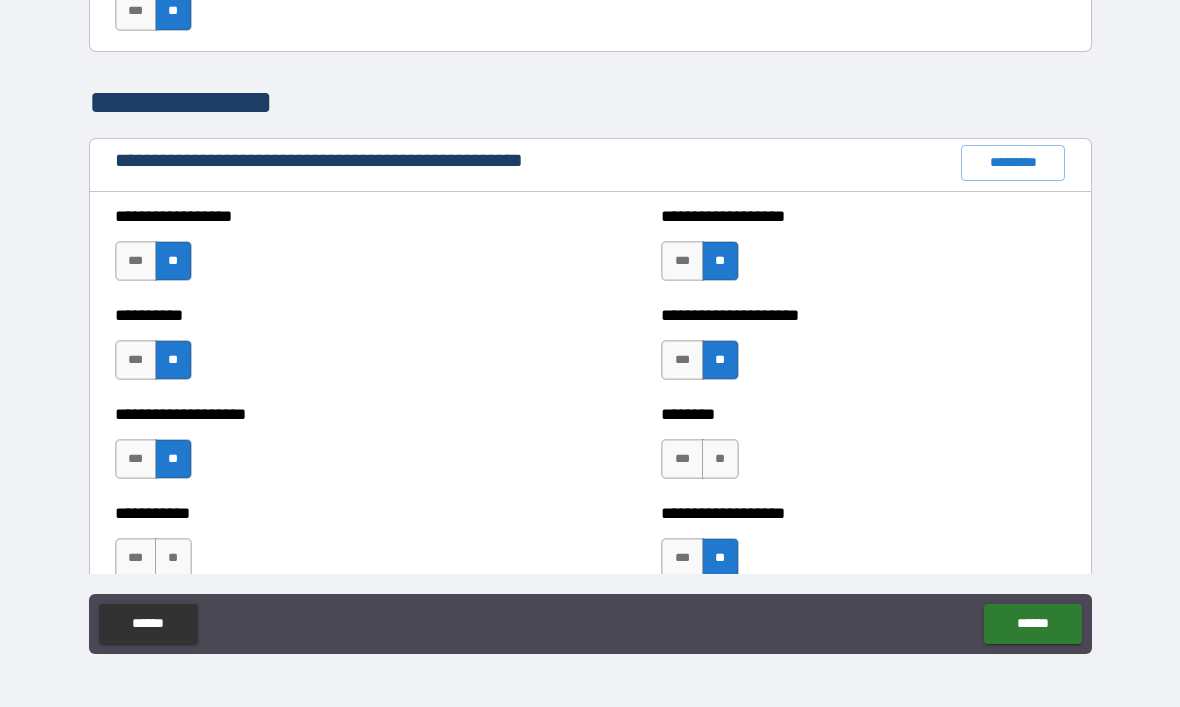 click on "**" at bounding box center [720, 459] 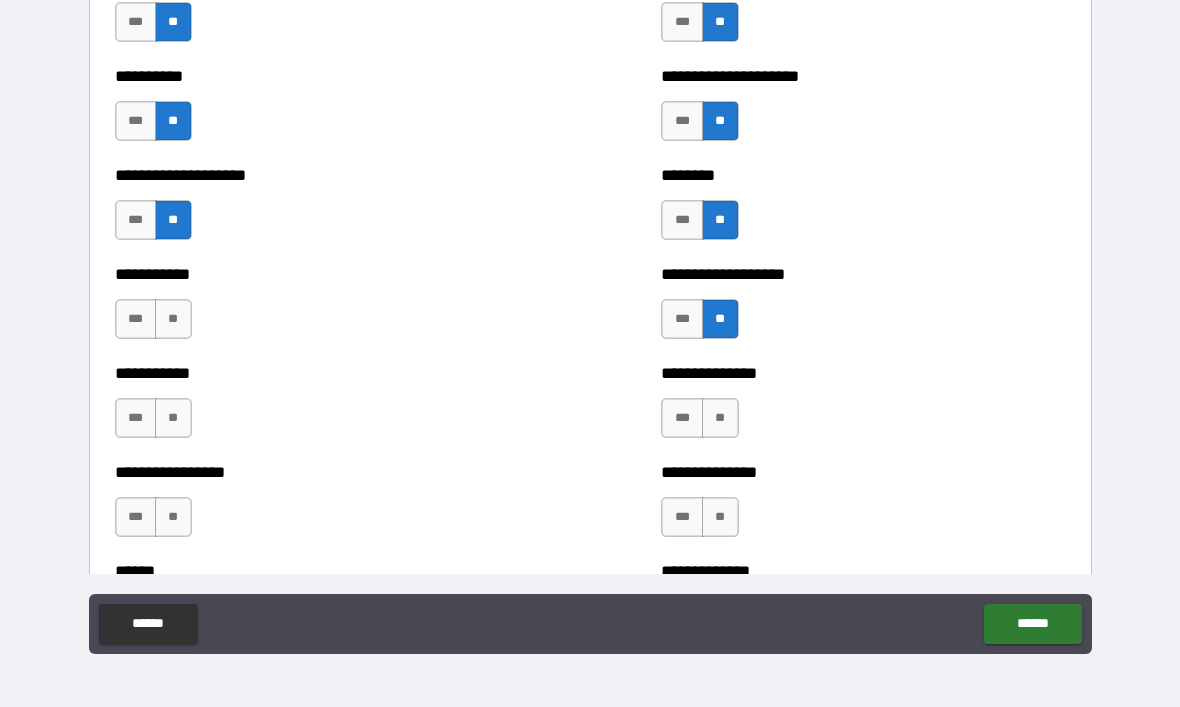 scroll, scrollTop: 2491, scrollLeft: 0, axis: vertical 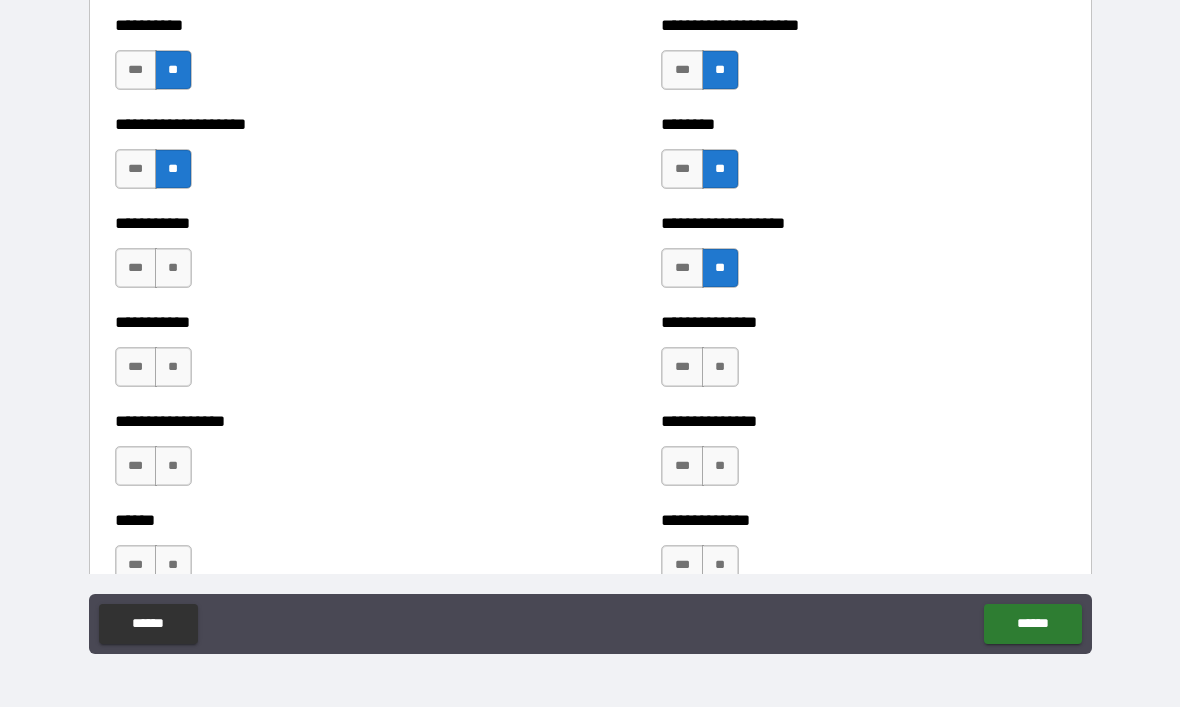 click on "**" at bounding box center (173, 268) 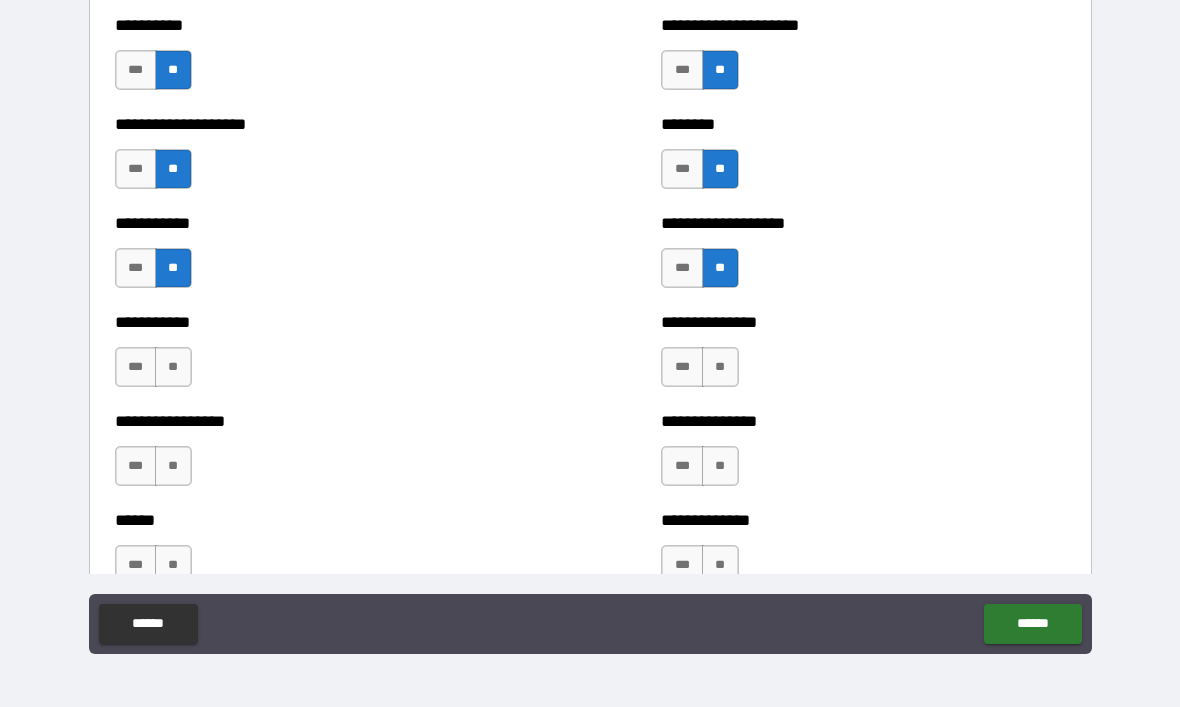 click on "**" at bounding box center (173, 367) 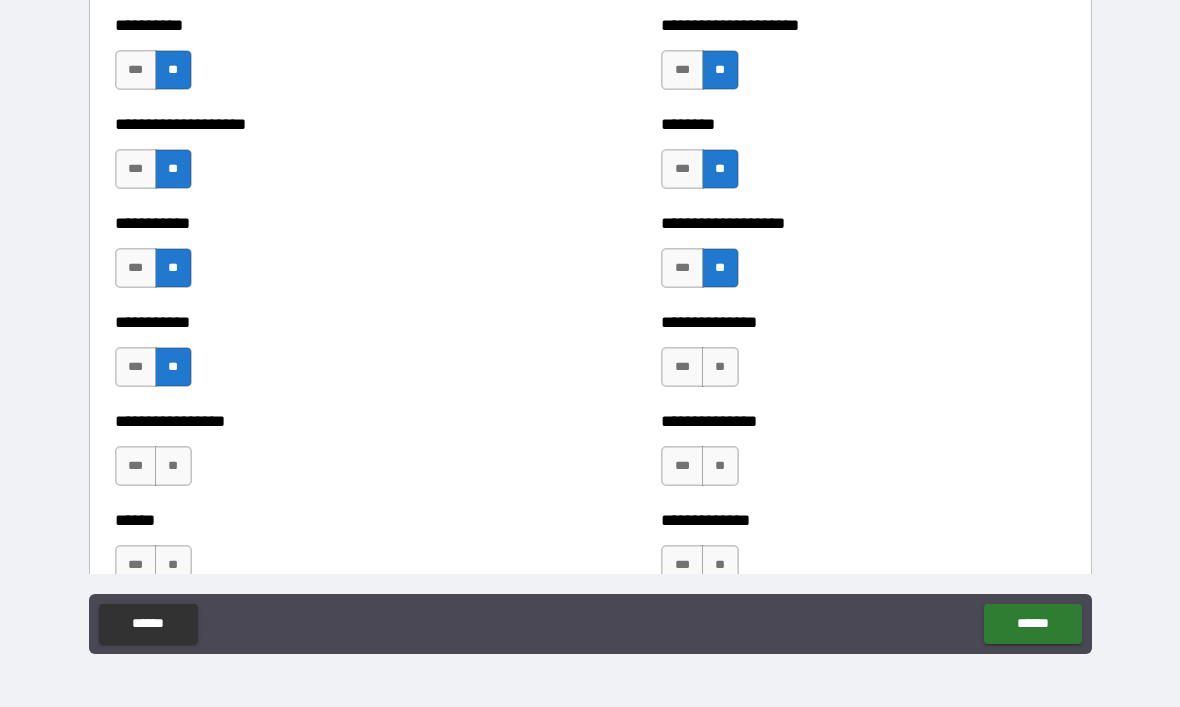 click on "**" at bounding box center (173, 466) 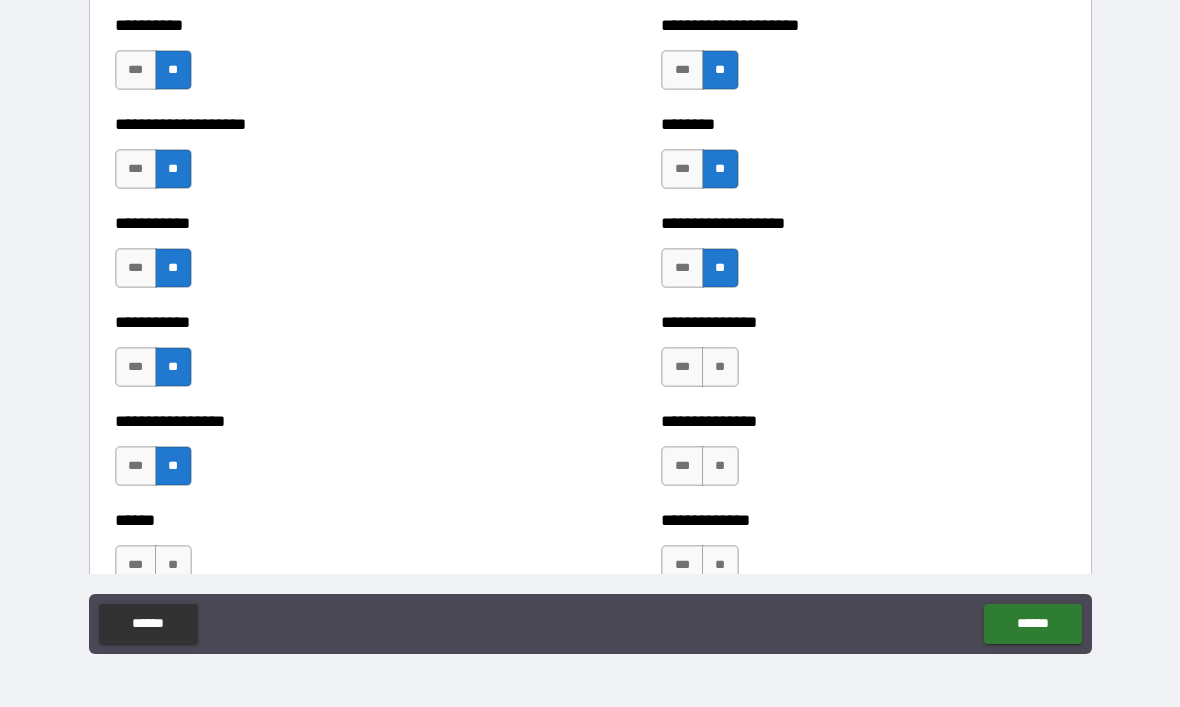 click on "**" at bounding box center (720, 466) 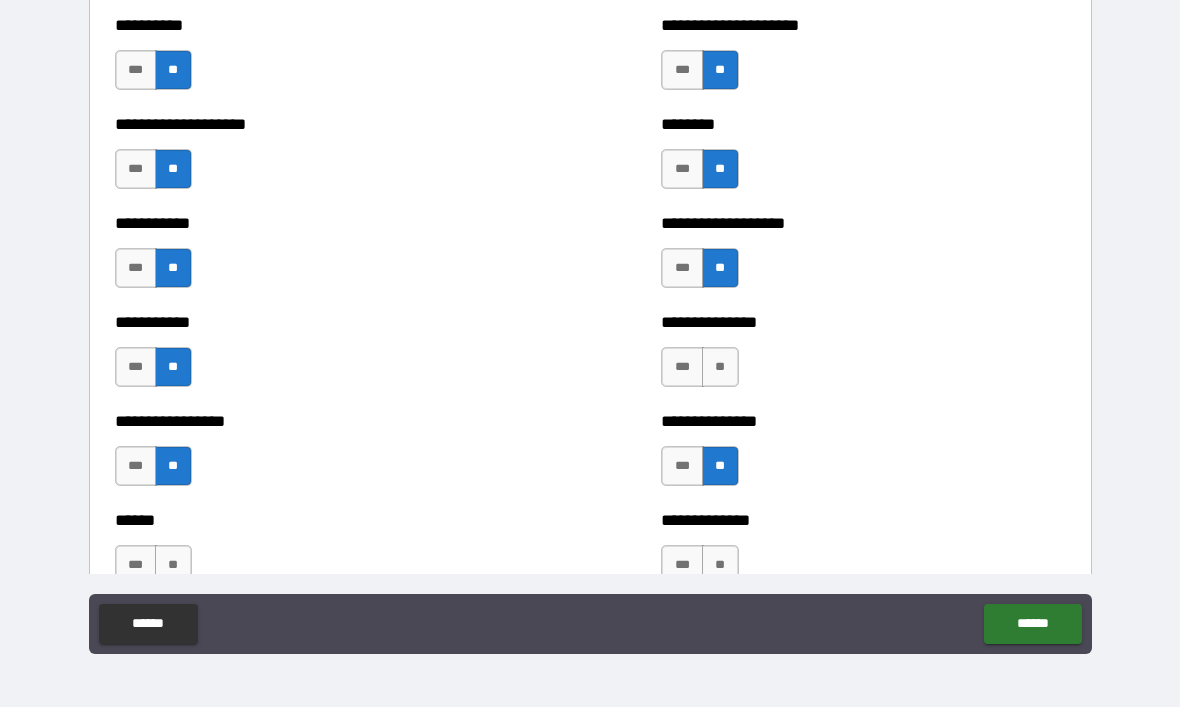 click on "**" at bounding box center [720, 367] 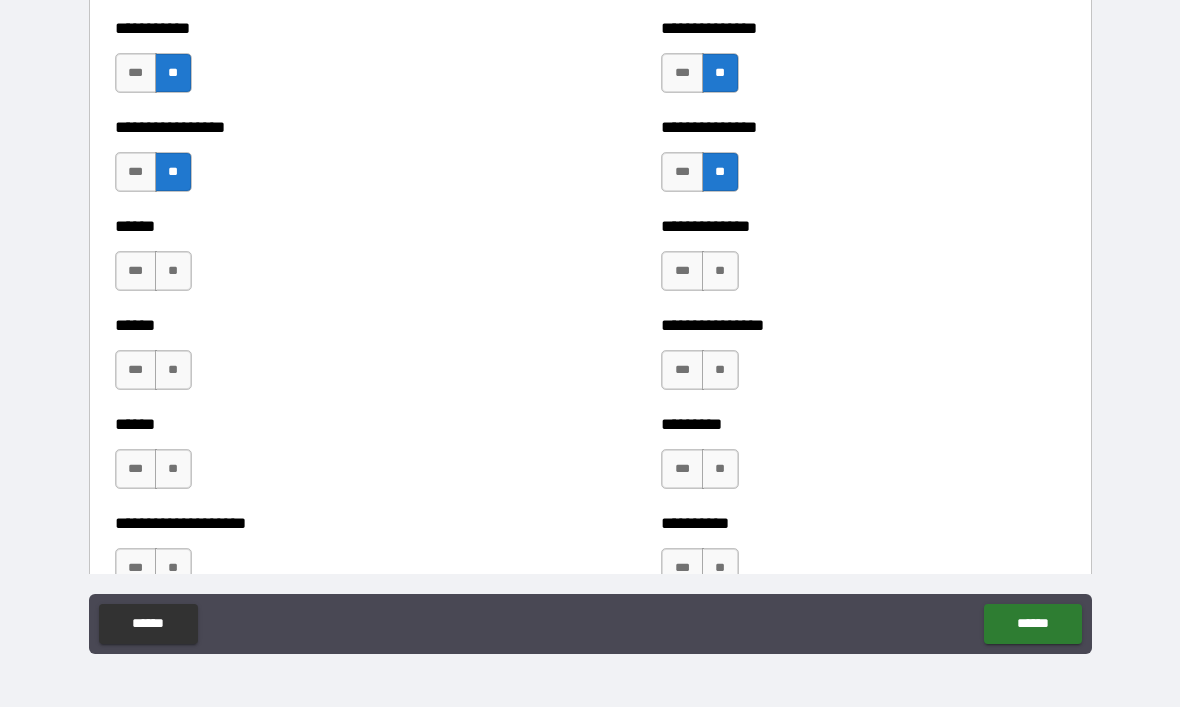 scroll, scrollTop: 2810, scrollLeft: 0, axis: vertical 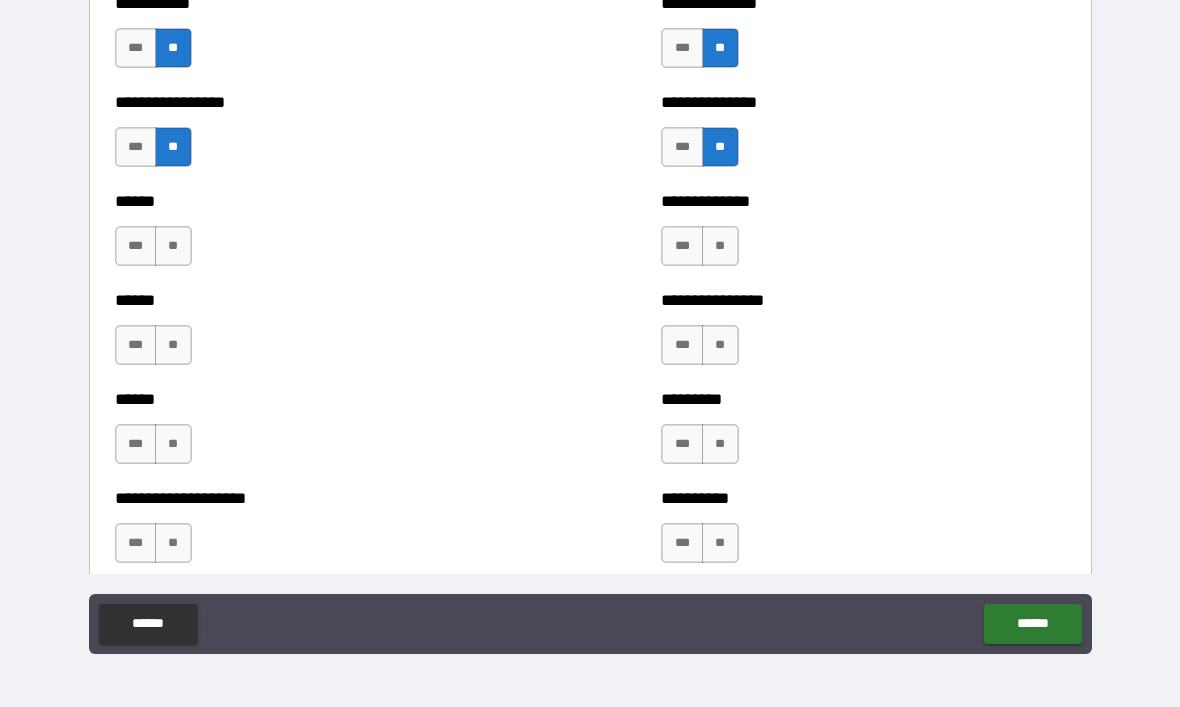 click on "**" at bounding box center [720, 246] 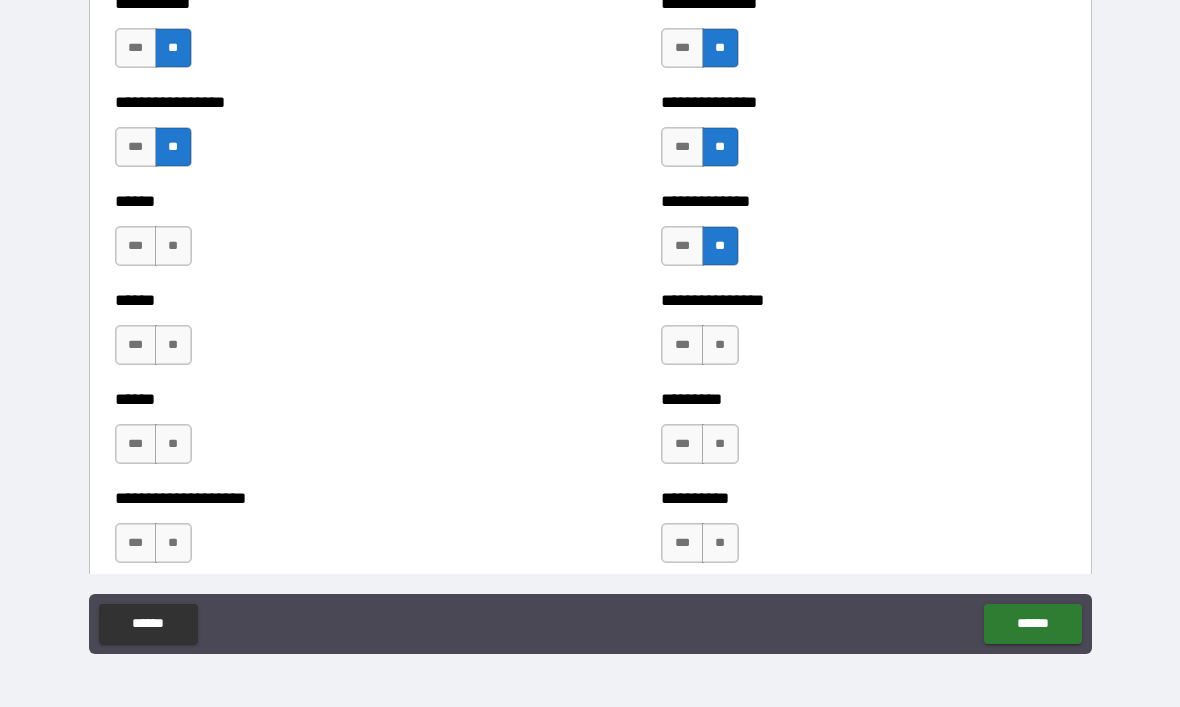 click on "**" at bounding box center (720, 345) 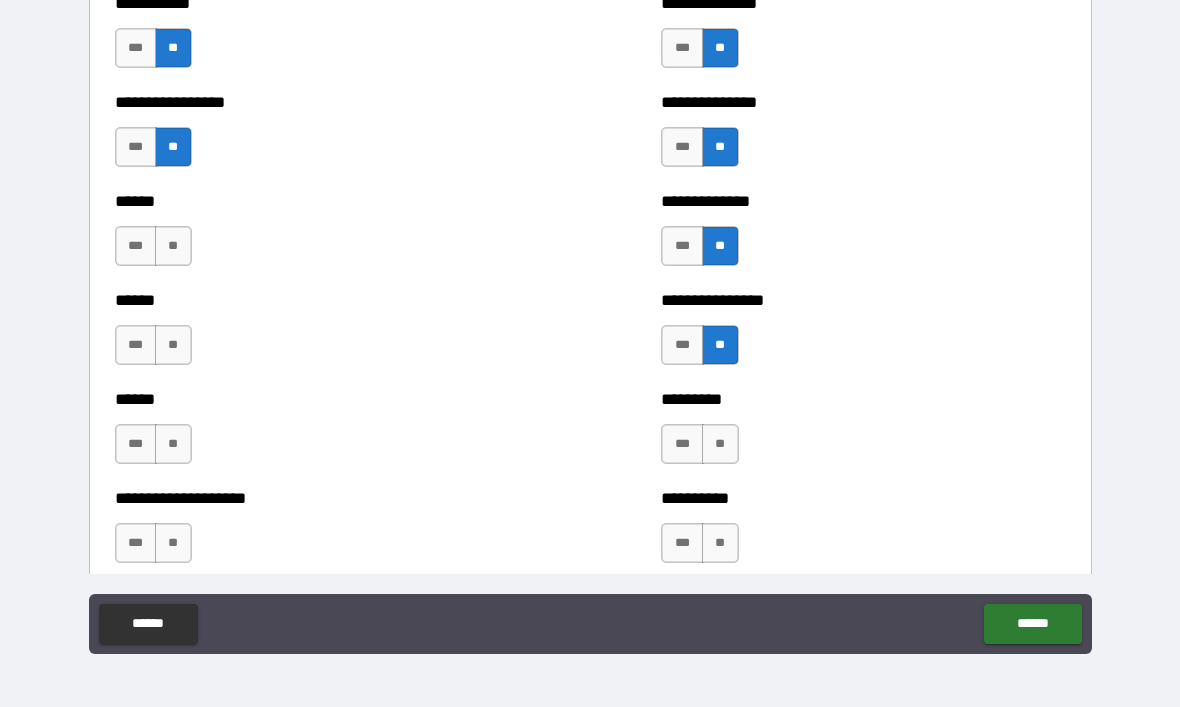 click on "**" at bounding box center (173, 345) 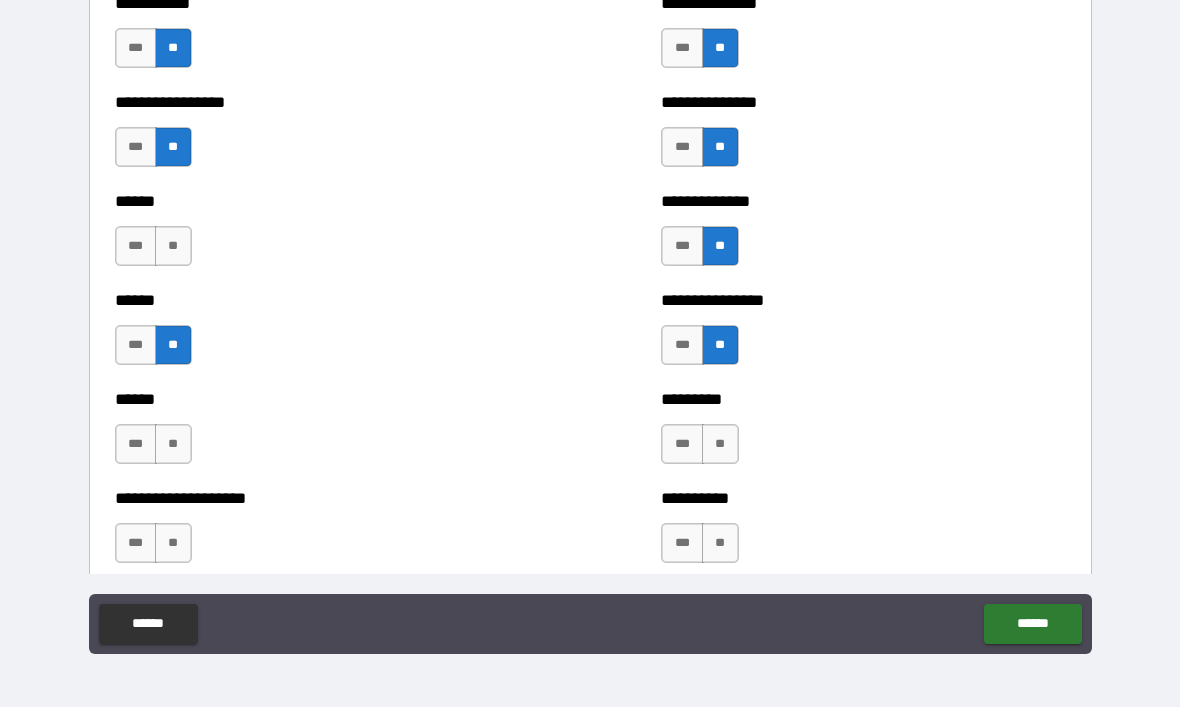 click on "**" at bounding box center (173, 246) 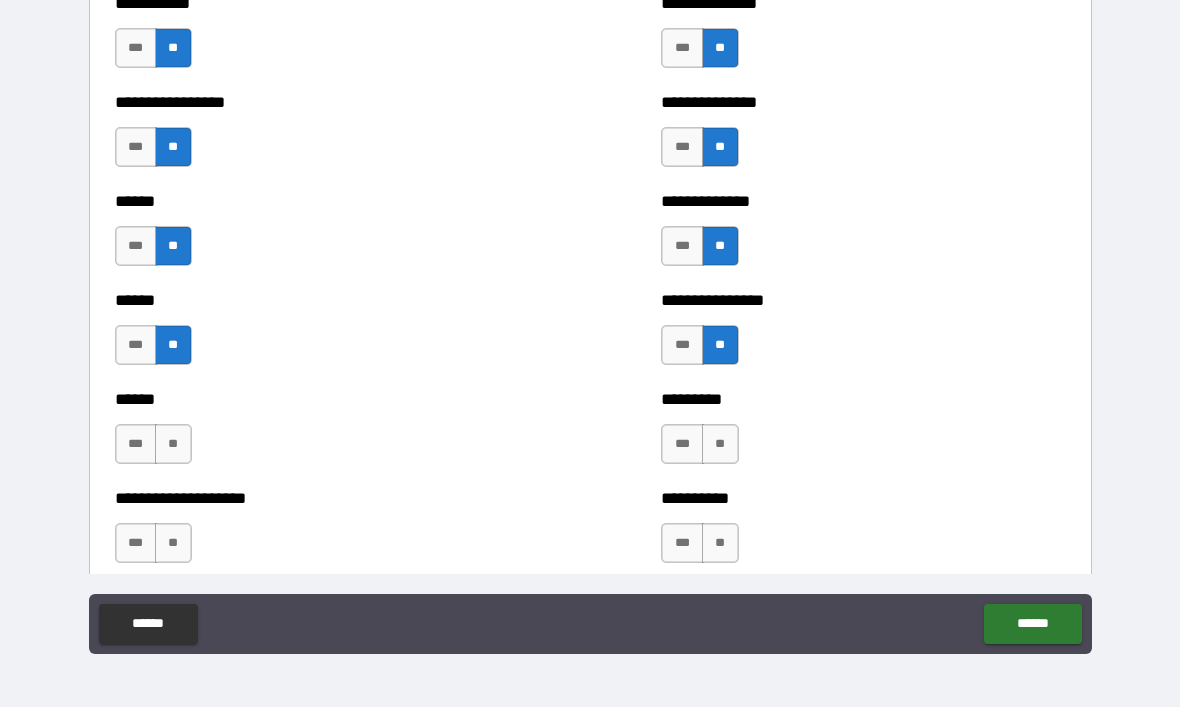 click on "**" at bounding box center [173, 444] 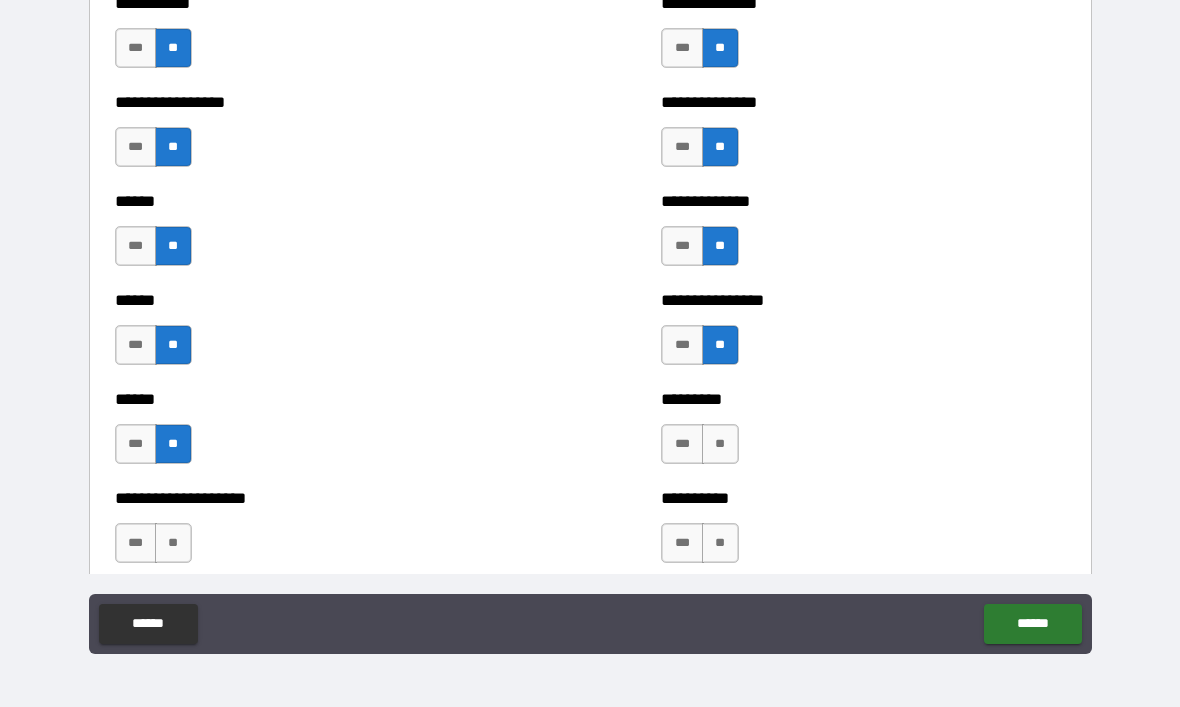 click on "**" at bounding box center (173, 543) 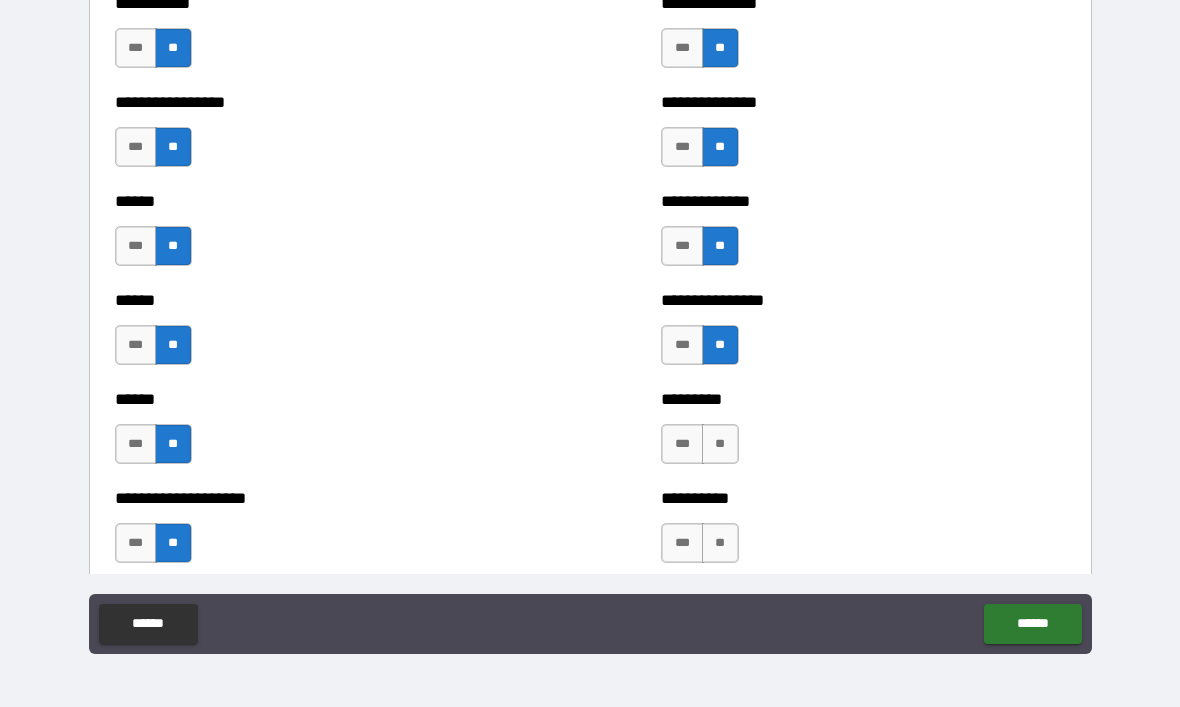 click on "***" at bounding box center [682, 444] 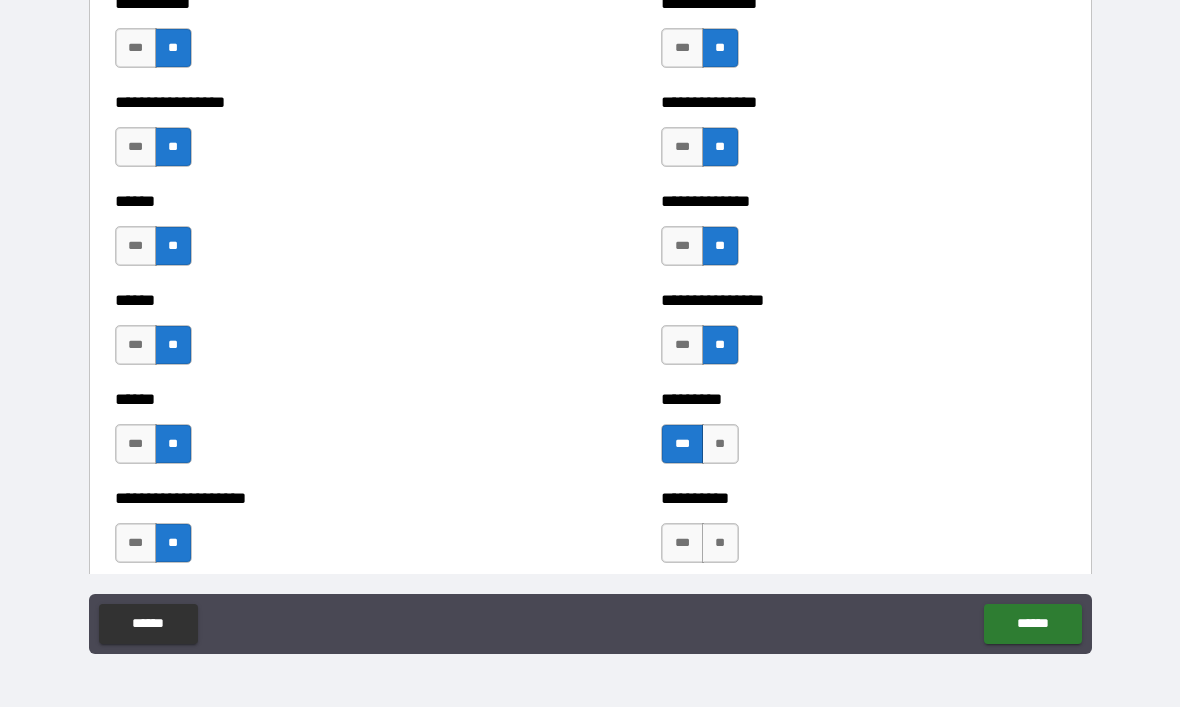 click on "**" at bounding box center [720, 543] 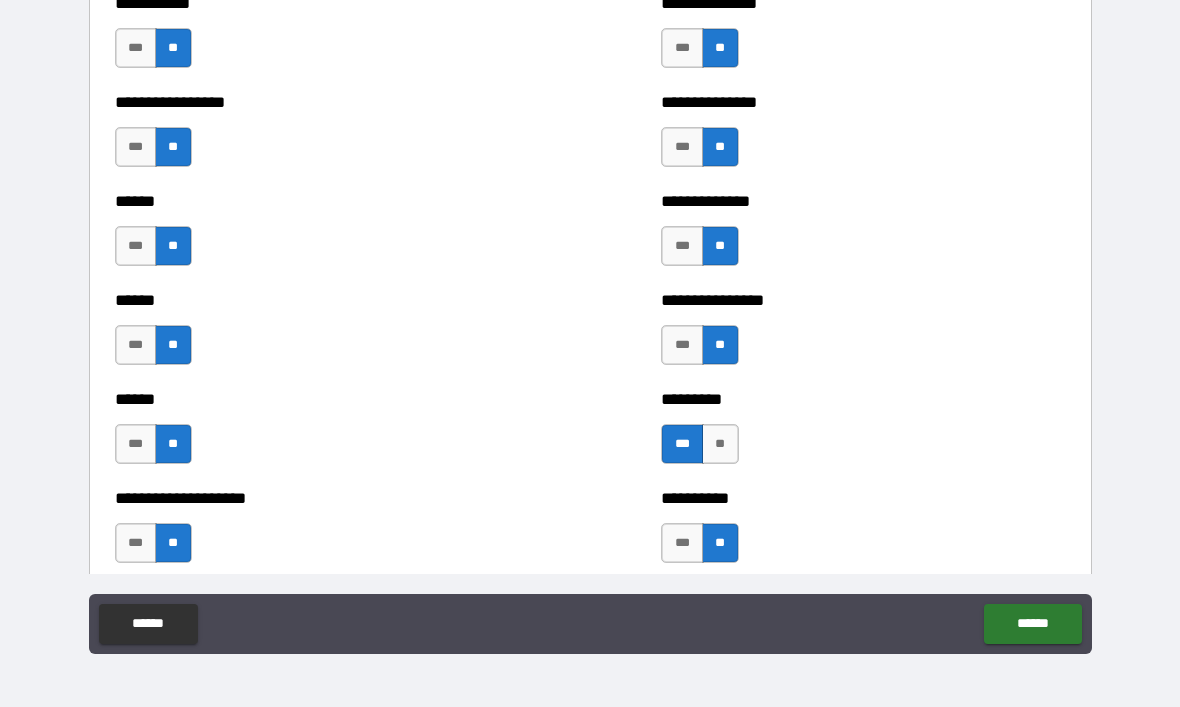 click on "**" at bounding box center (720, 444) 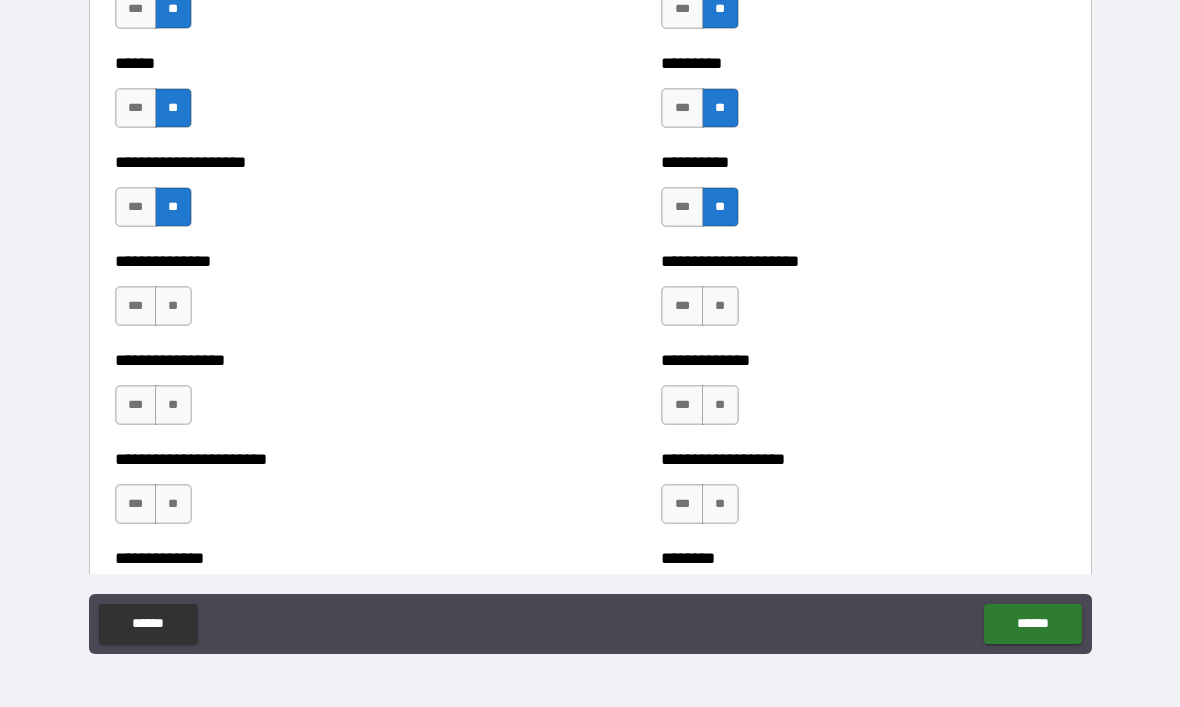 scroll, scrollTop: 3164, scrollLeft: 0, axis: vertical 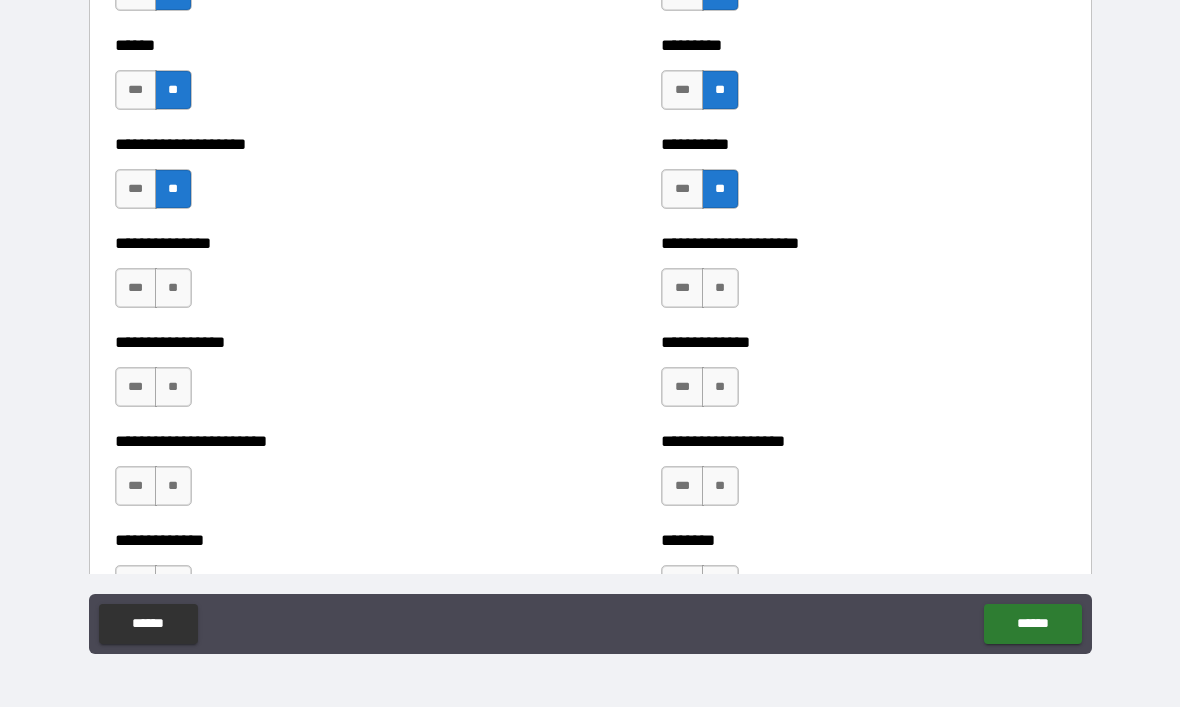 click on "**" at bounding box center [173, 288] 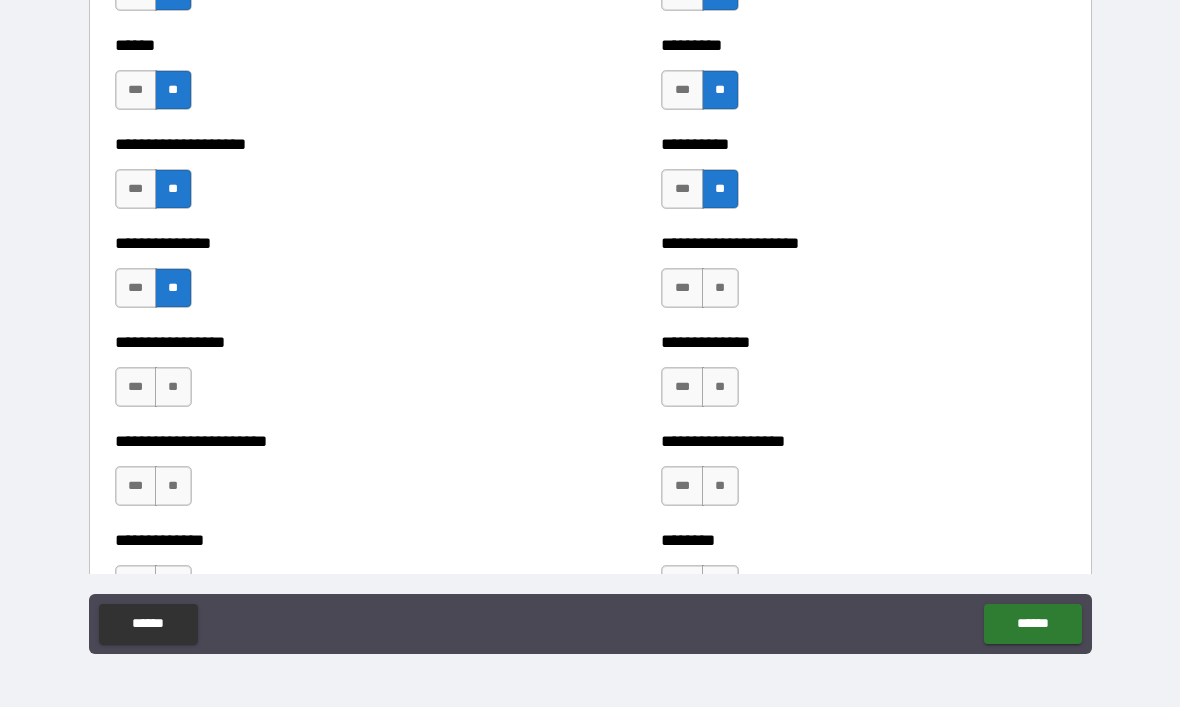 click on "**" at bounding box center [173, 387] 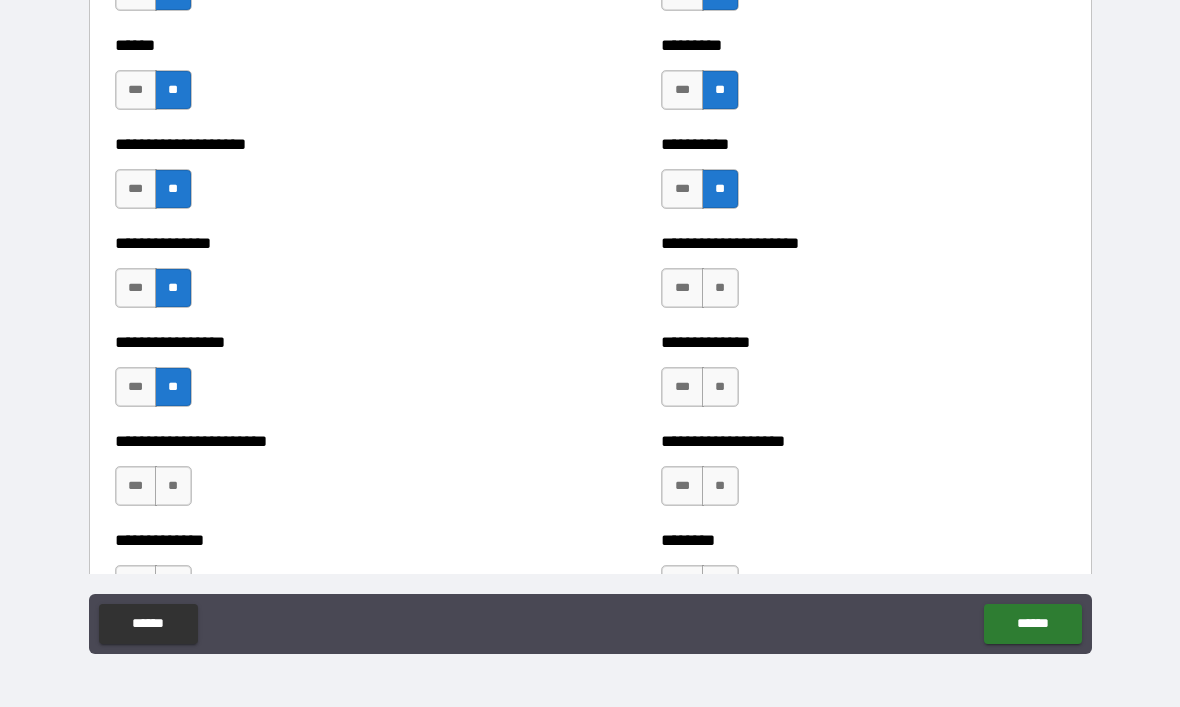 click on "**" at bounding box center (173, 486) 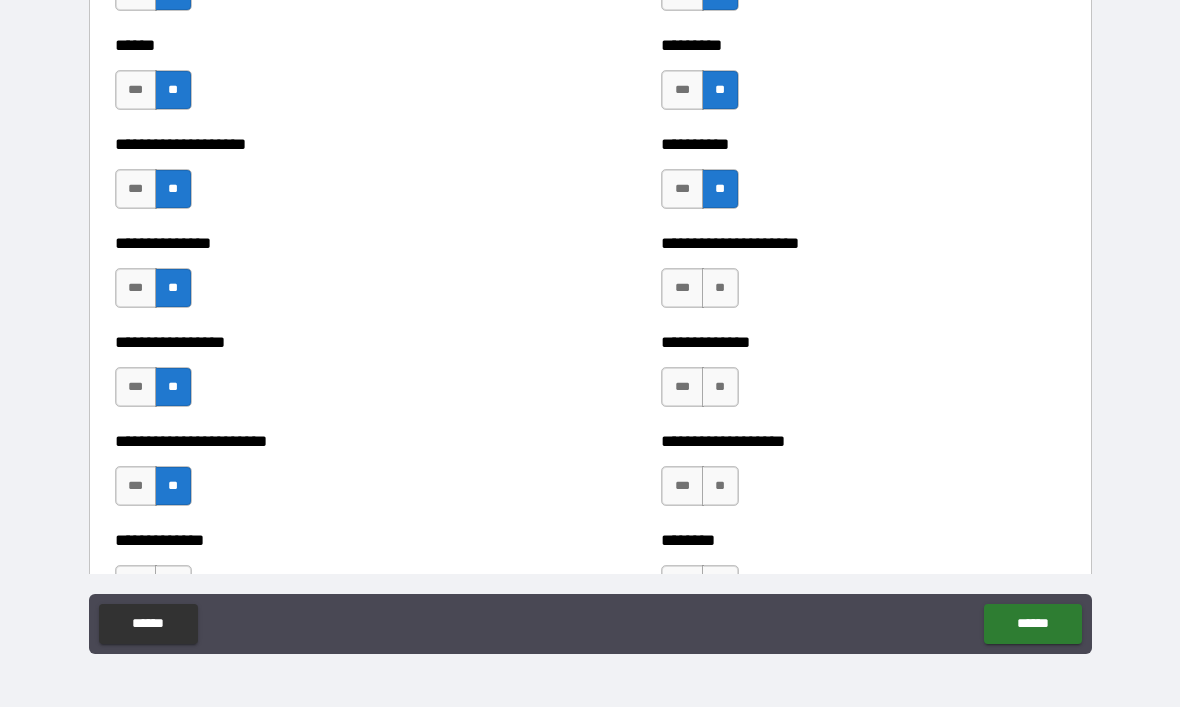 click on "**" at bounding box center [720, 288] 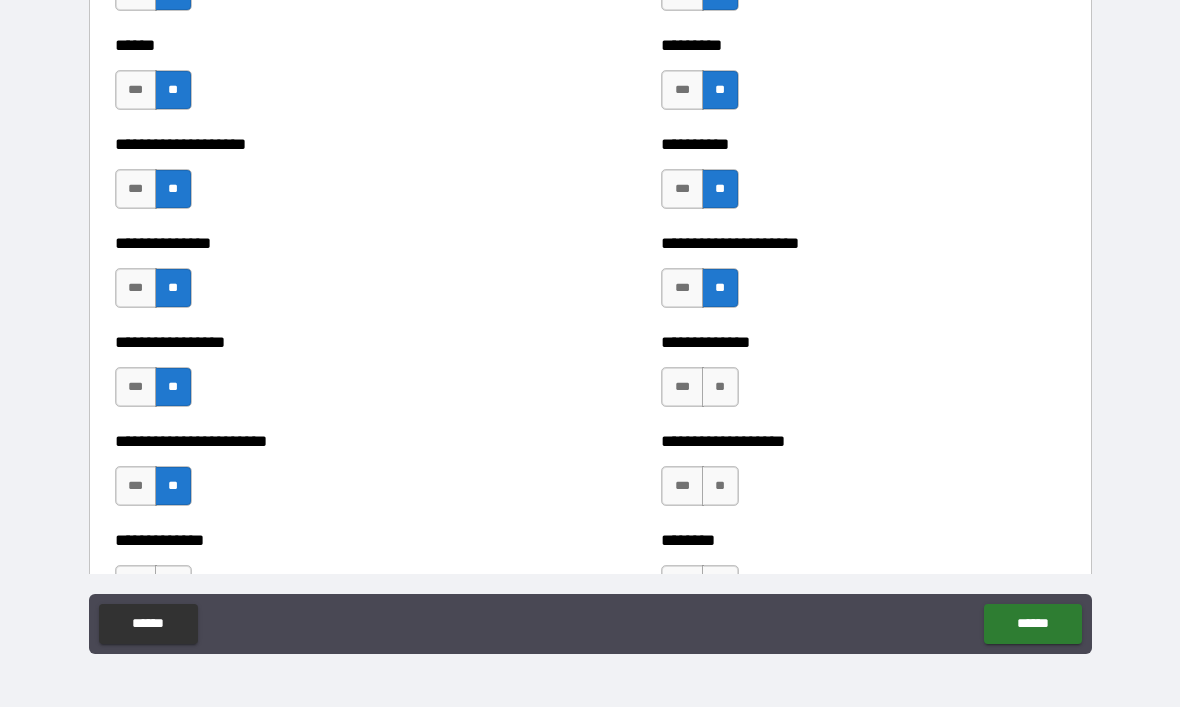 click on "**" at bounding box center [720, 387] 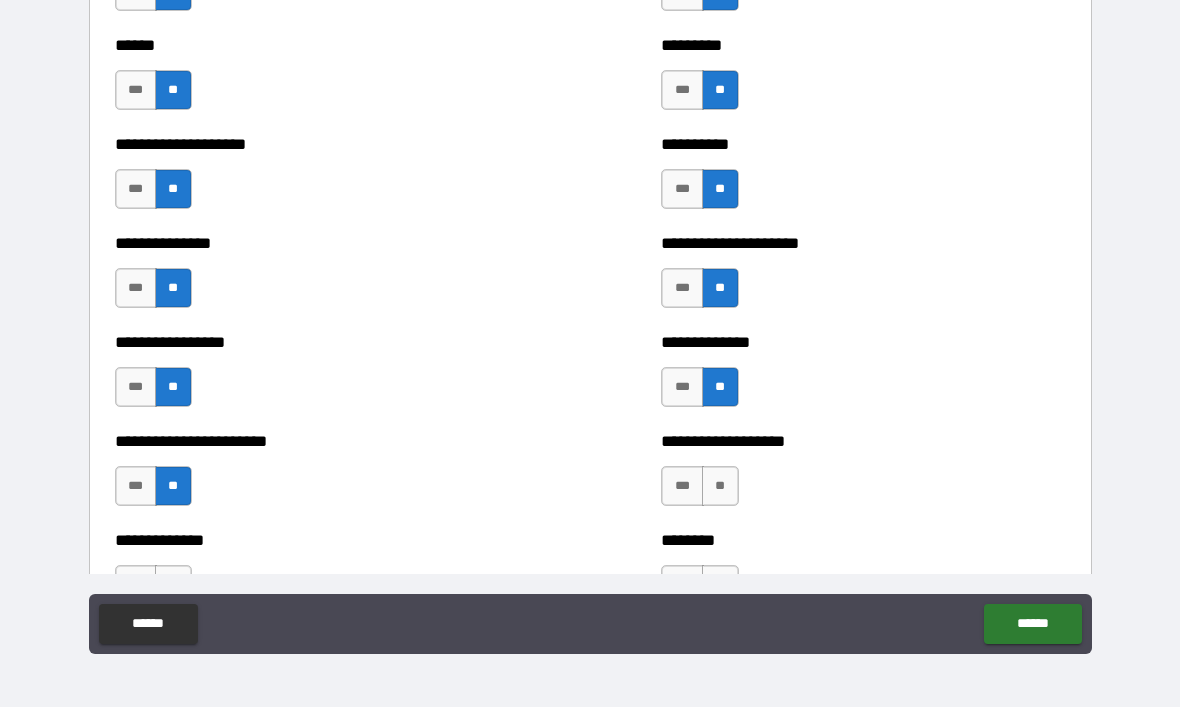 click on "**" at bounding box center (720, 486) 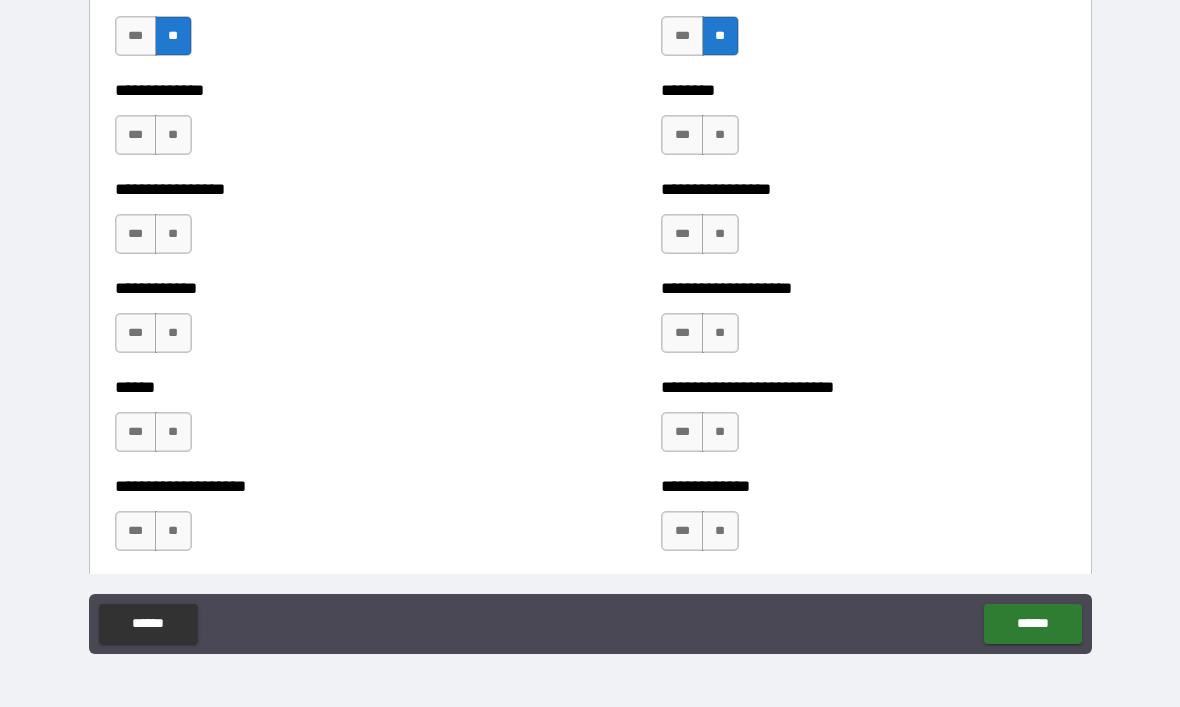 scroll, scrollTop: 3625, scrollLeft: 0, axis: vertical 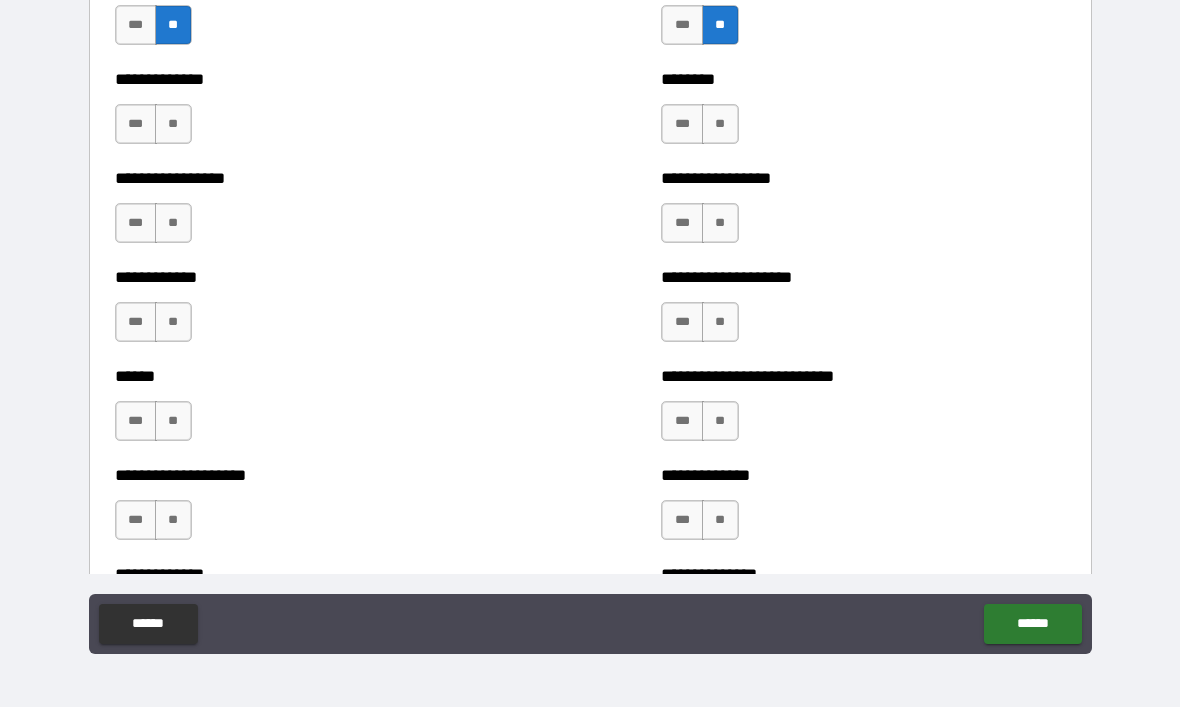 click on "**" at bounding box center [173, 124] 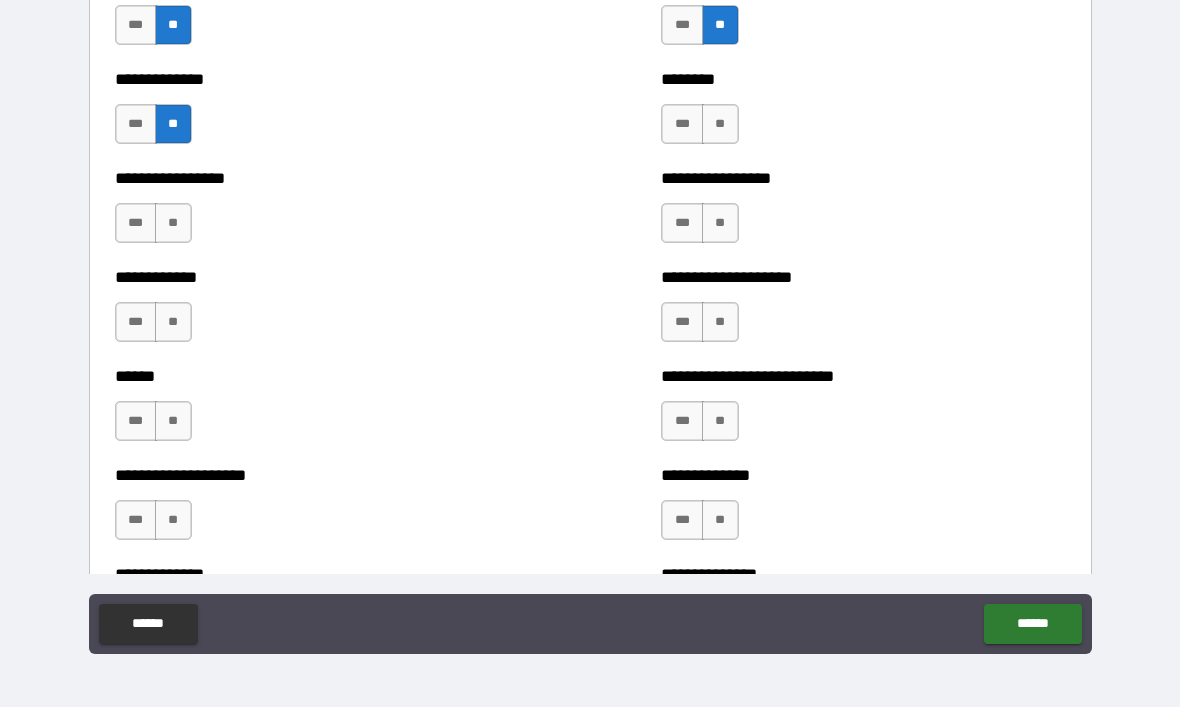 click on "**" at bounding box center [173, 223] 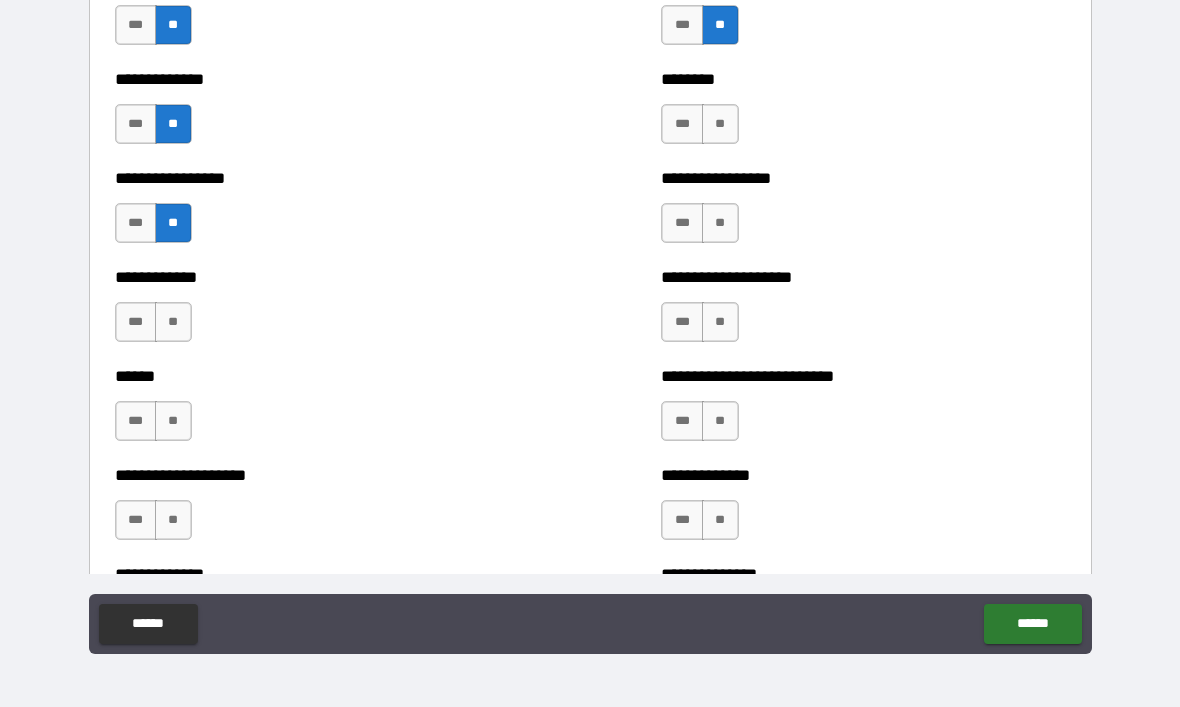 click on "**" at bounding box center (720, 124) 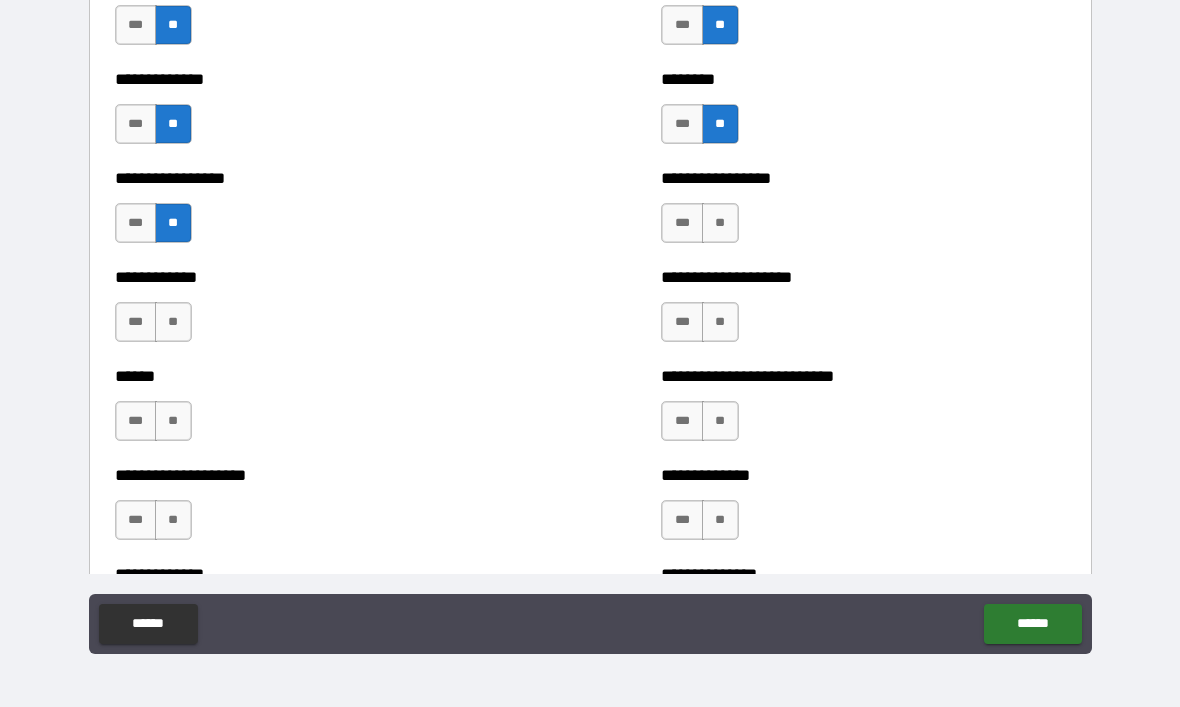click on "**" at bounding box center [720, 223] 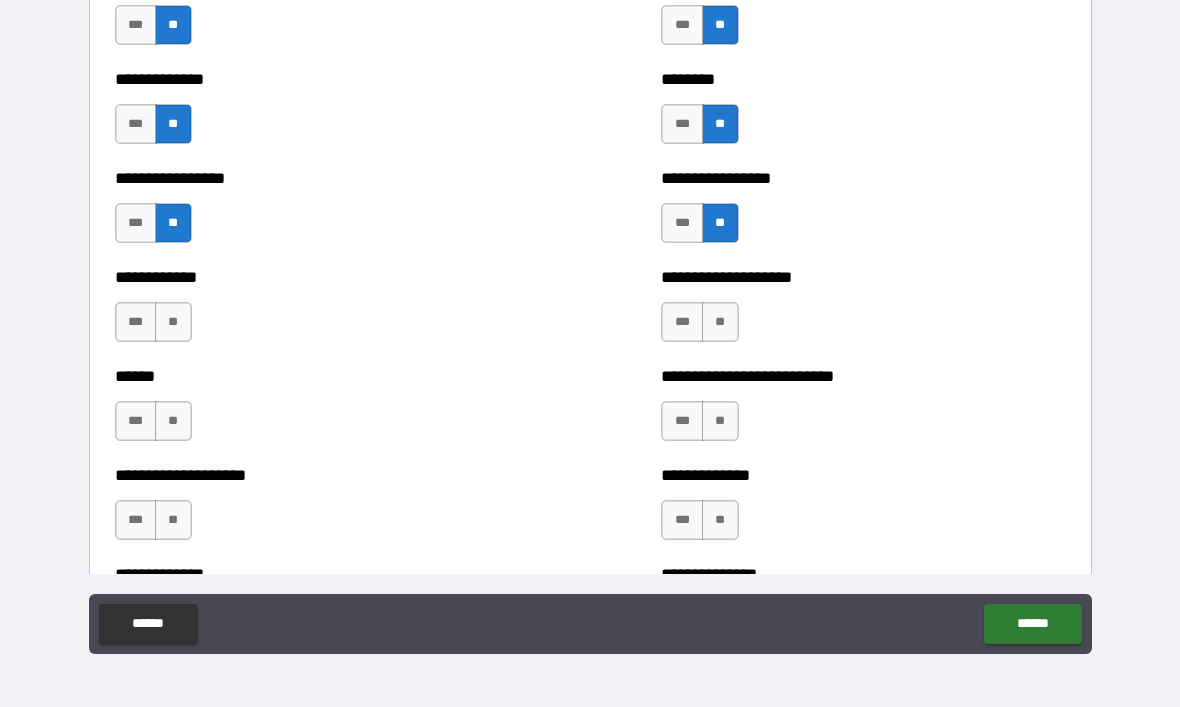 click on "**" at bounding box center [720, 322] 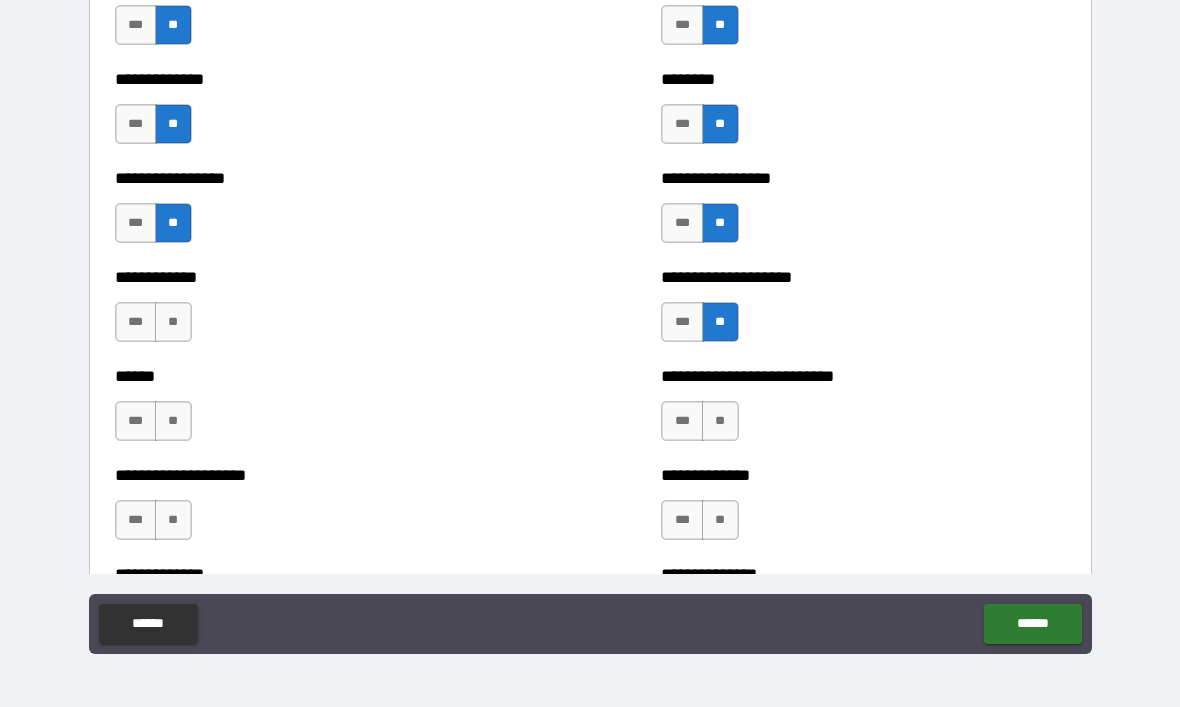 click on "**" at bounding box center (720, 421) 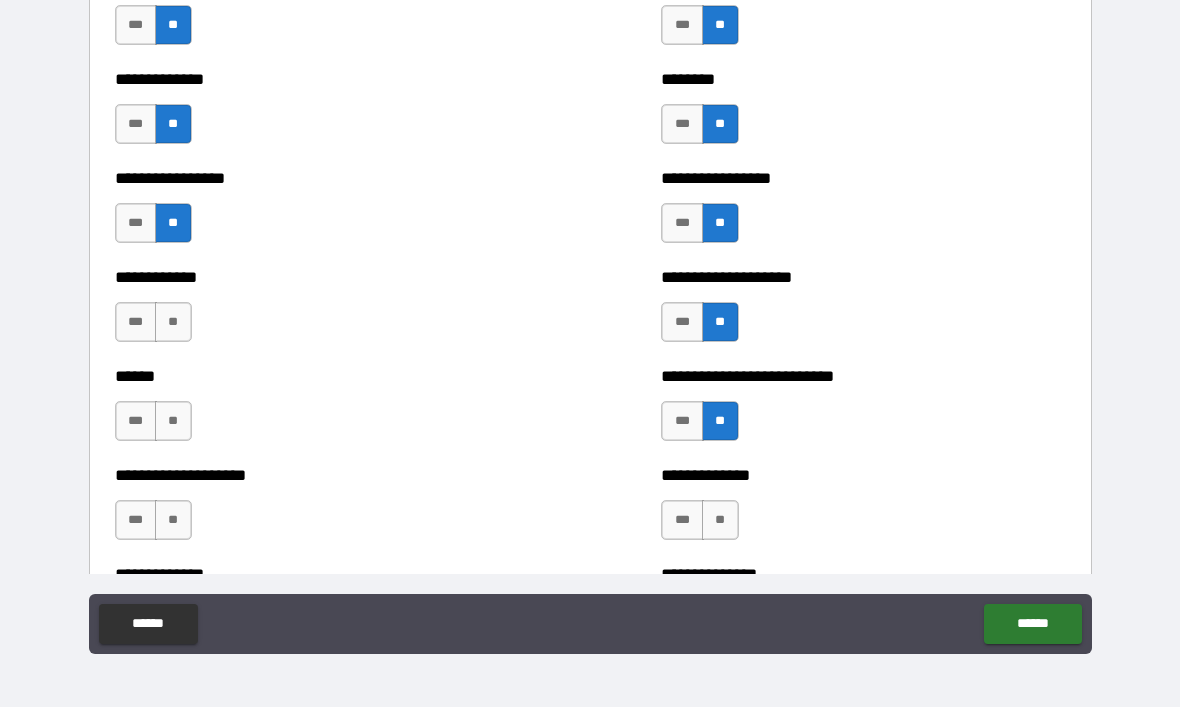 click on "**" at bounding box center (720, 520) 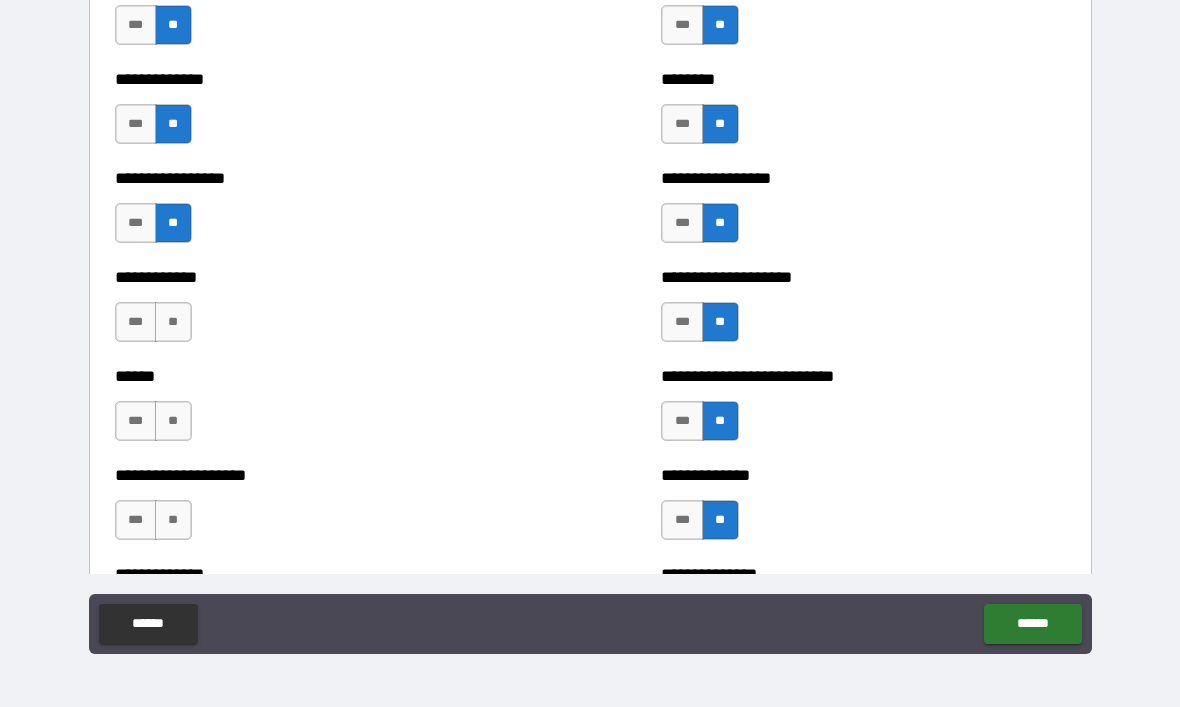 click on "**" at bounding box center (173, 421) 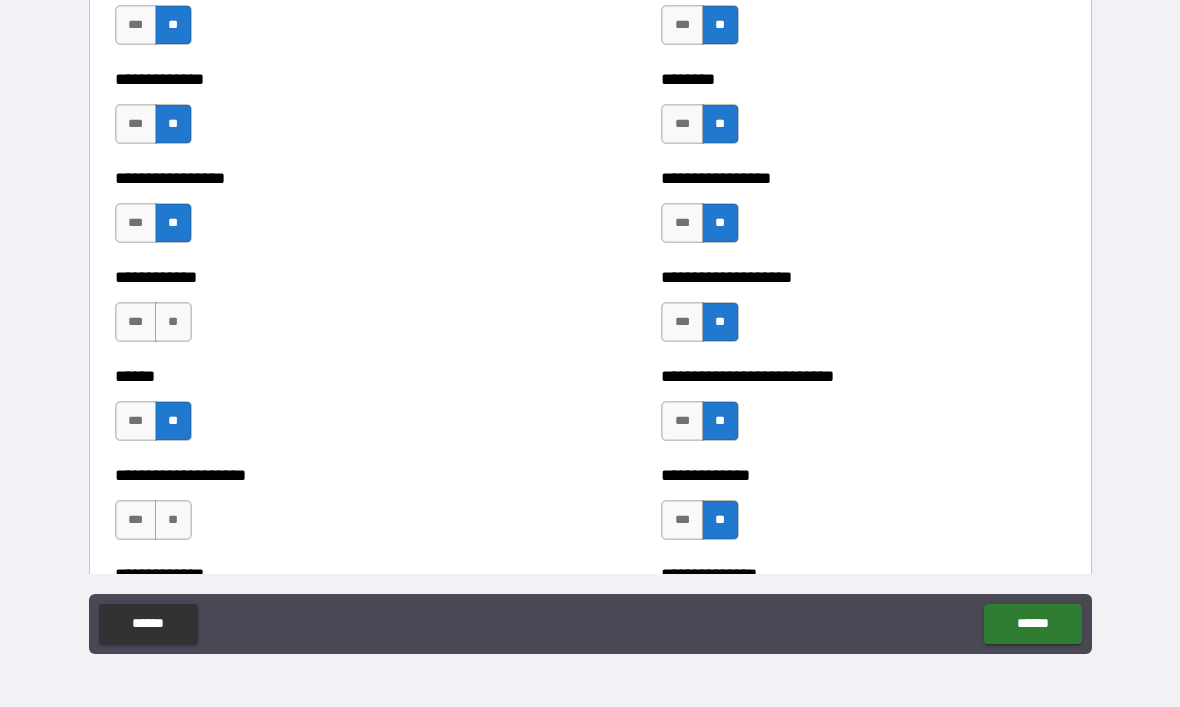 click on "**" at bounding box center (173, 322) 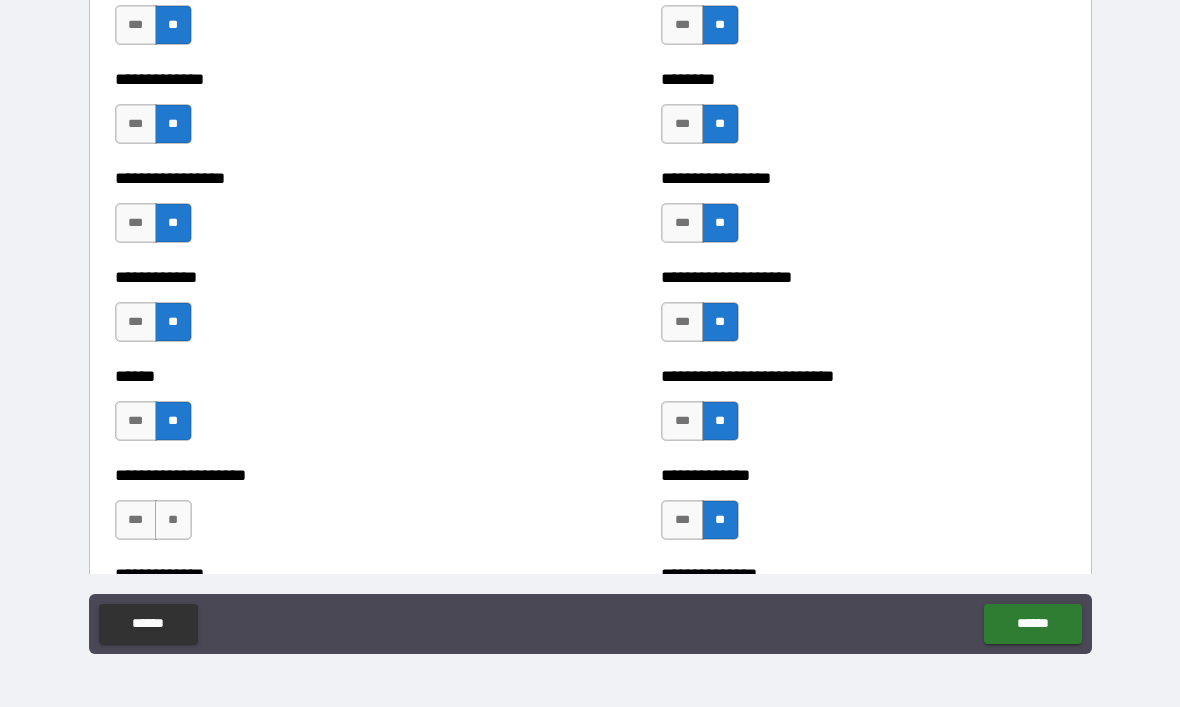 click on "**" at bounding box center (173, 520) 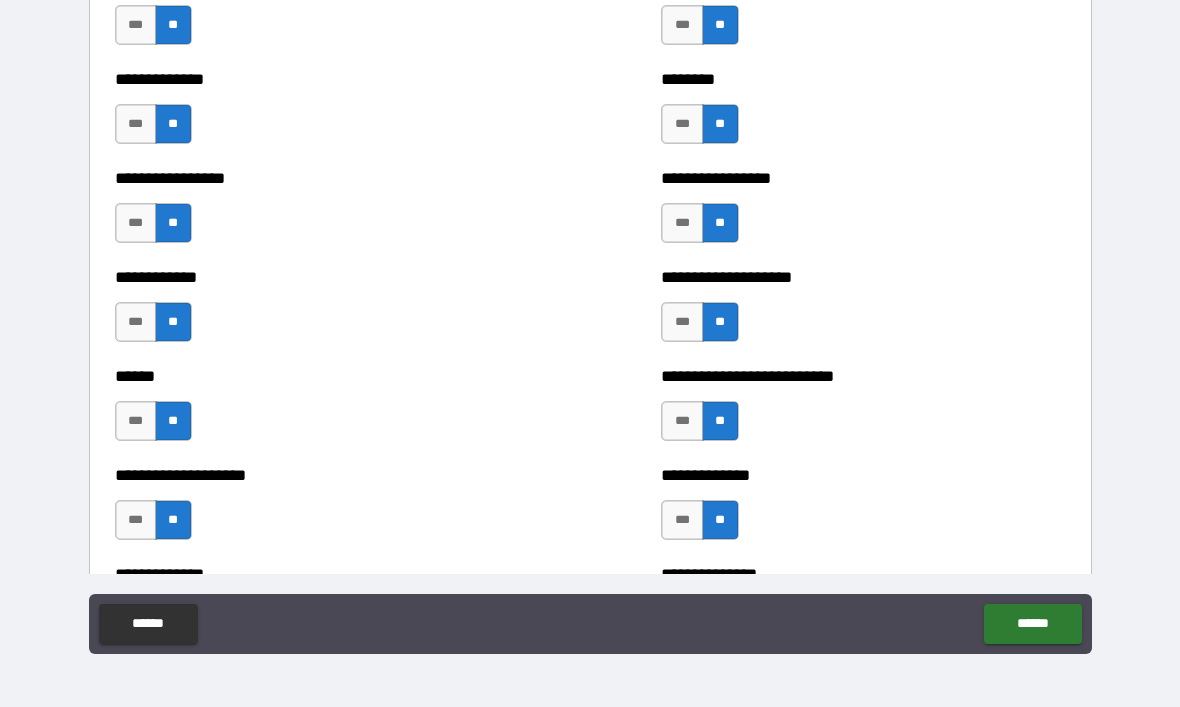 click on "***" at bounding box center [136, 421] 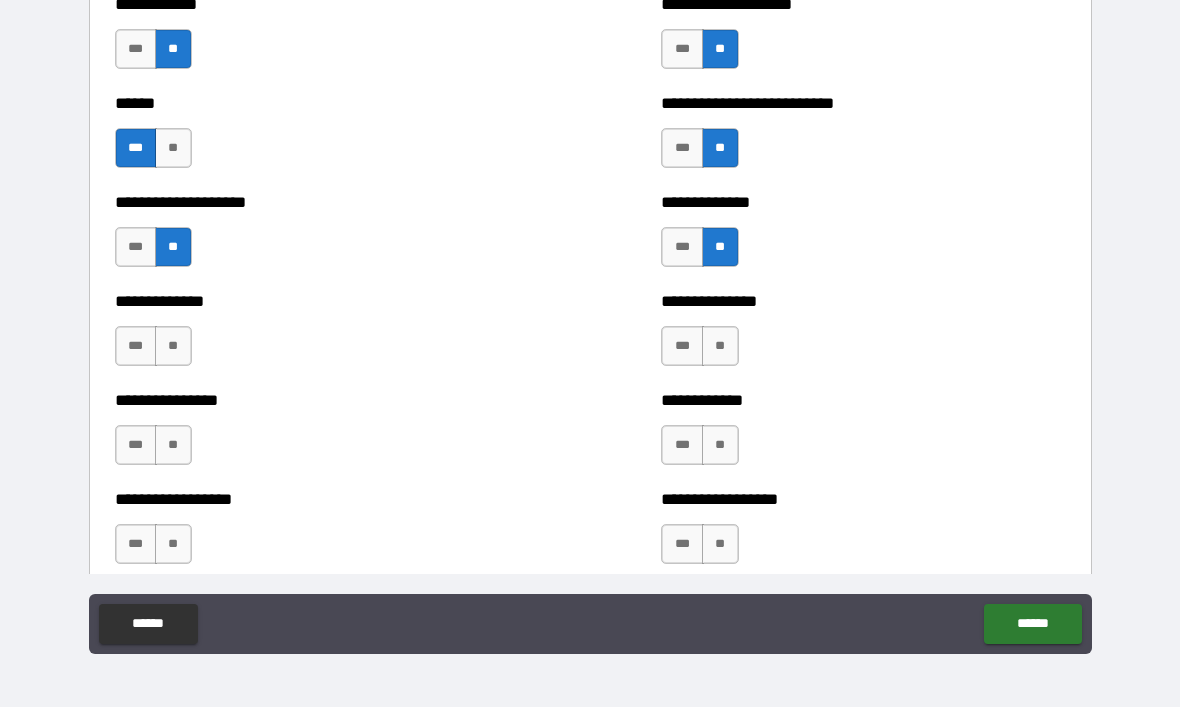 scroll, scrollTop: 3901, scrollLeft: 0, axis: vertical 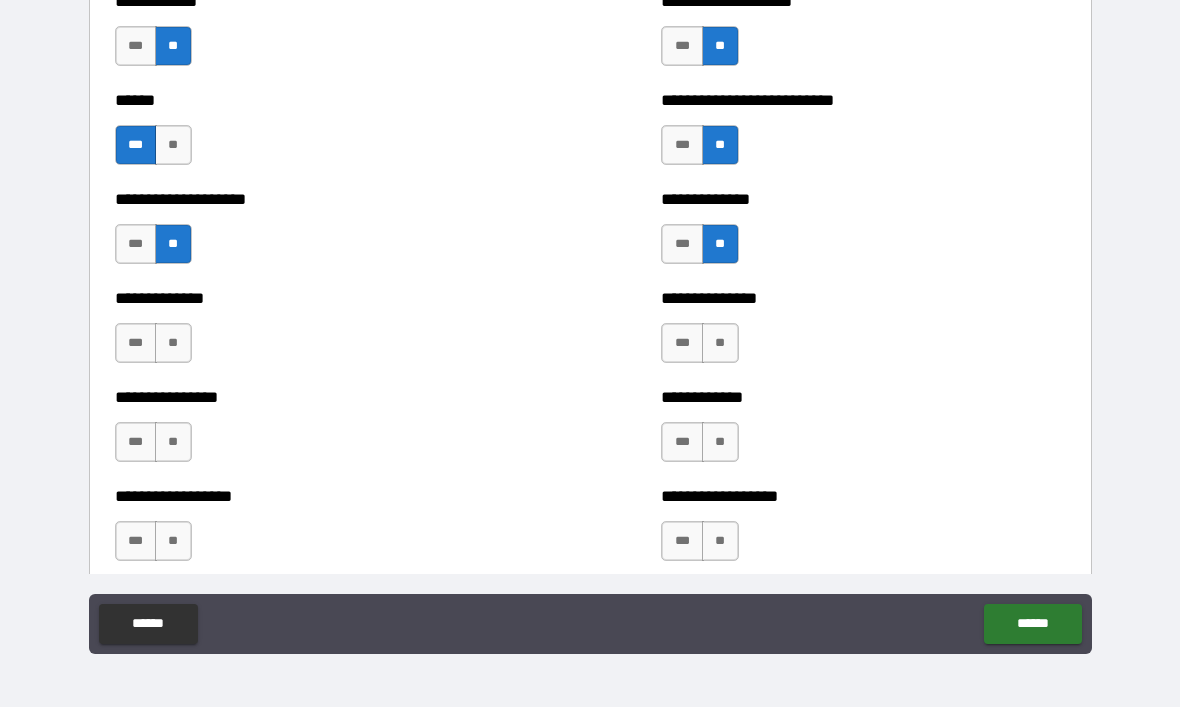 click on "**" at bounding box center (173, 343) 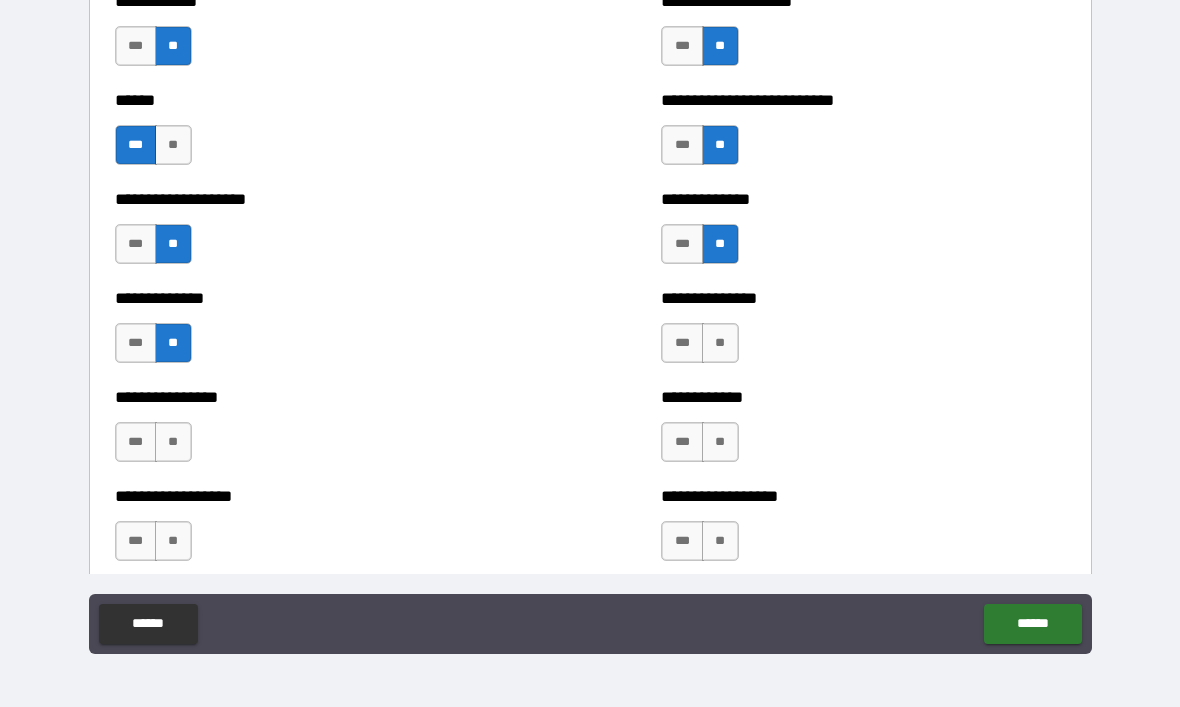 click on "**" at bounding box center [173, 442] 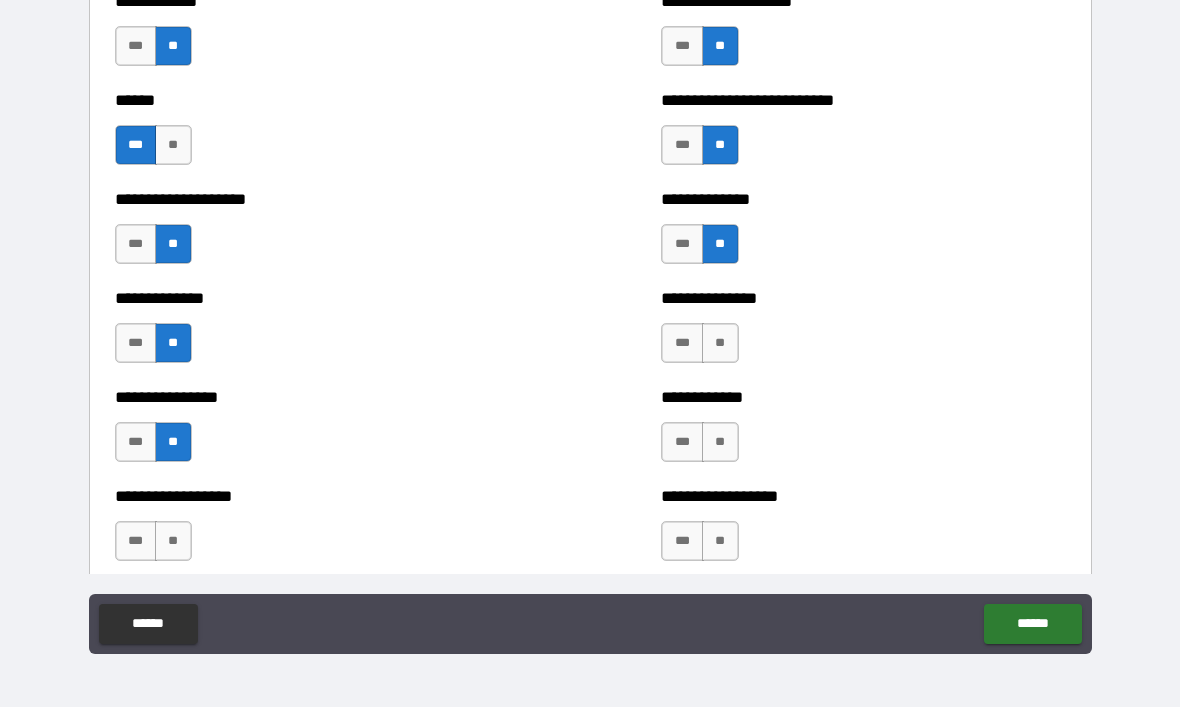click on "**" at bounding box center (173, 541) 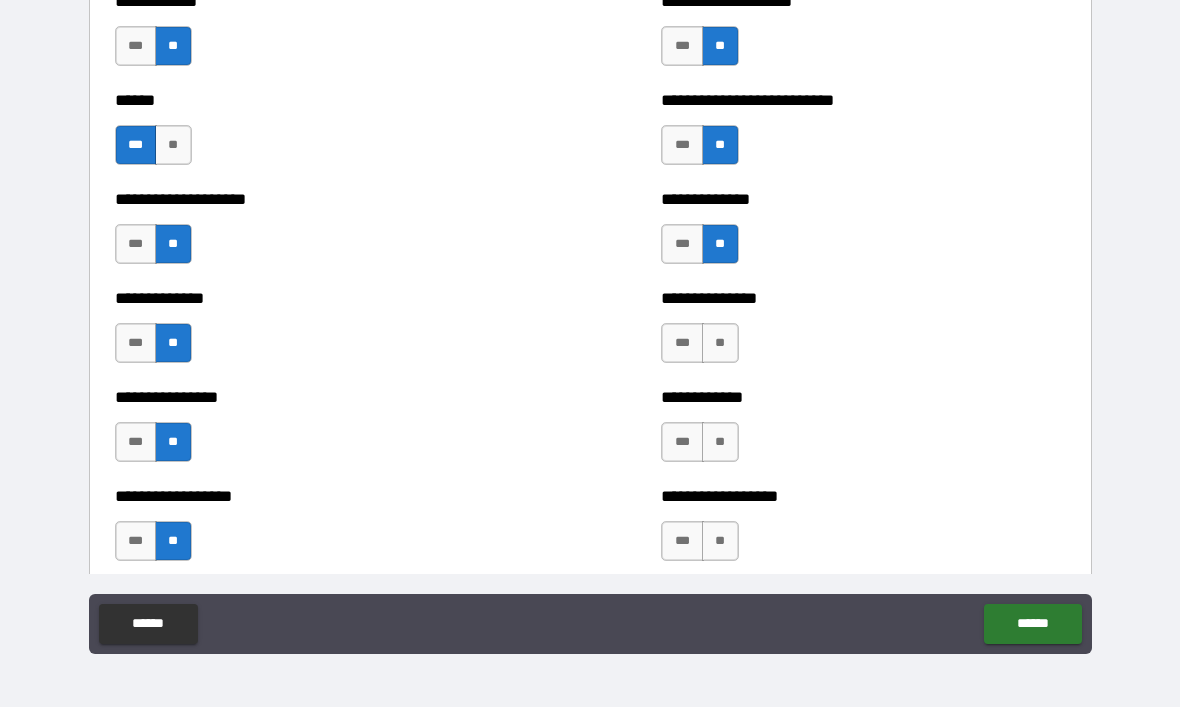 click on "**" at bounding box center [720, 343] 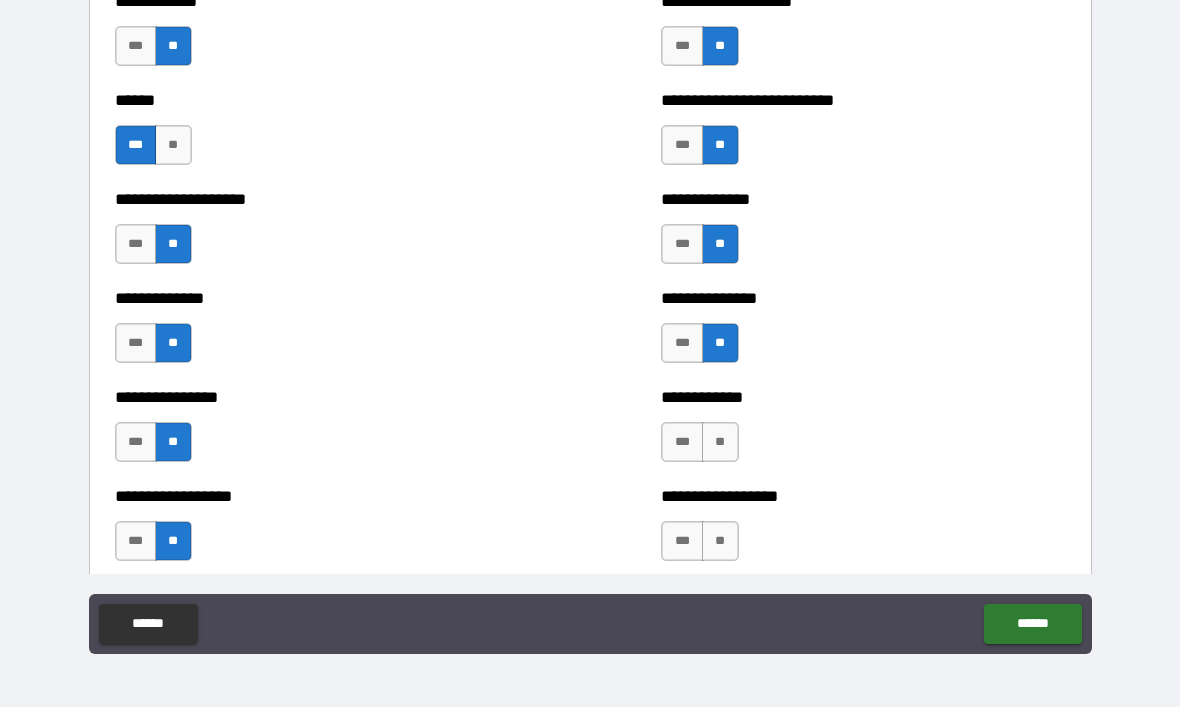 click on "***" at bounding box center [682, 442] 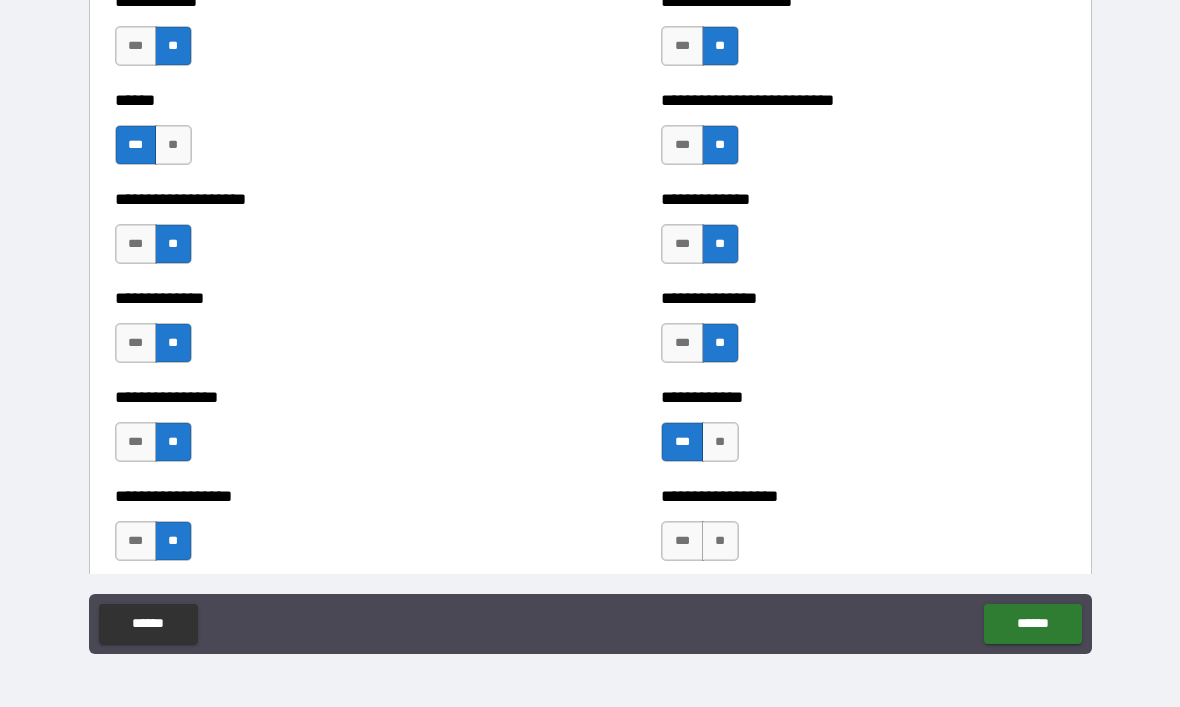 click on "**" at bounding box center (720, 541) 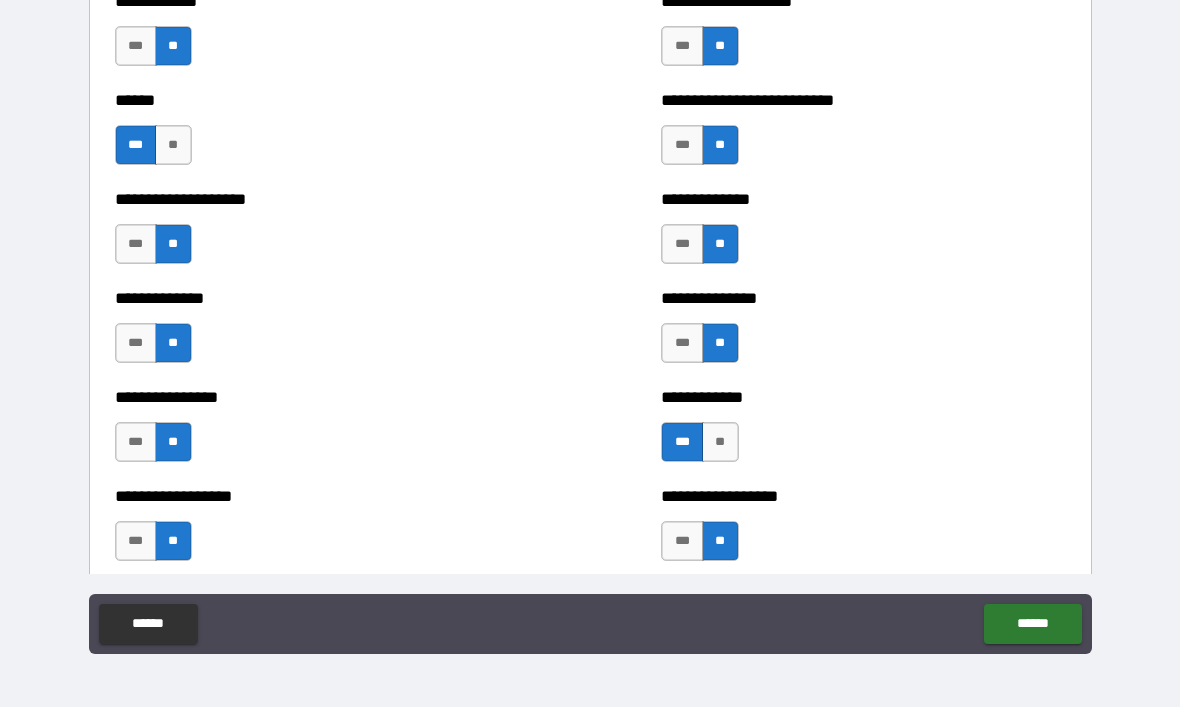 click on "**" at bounding box center [720, 442] 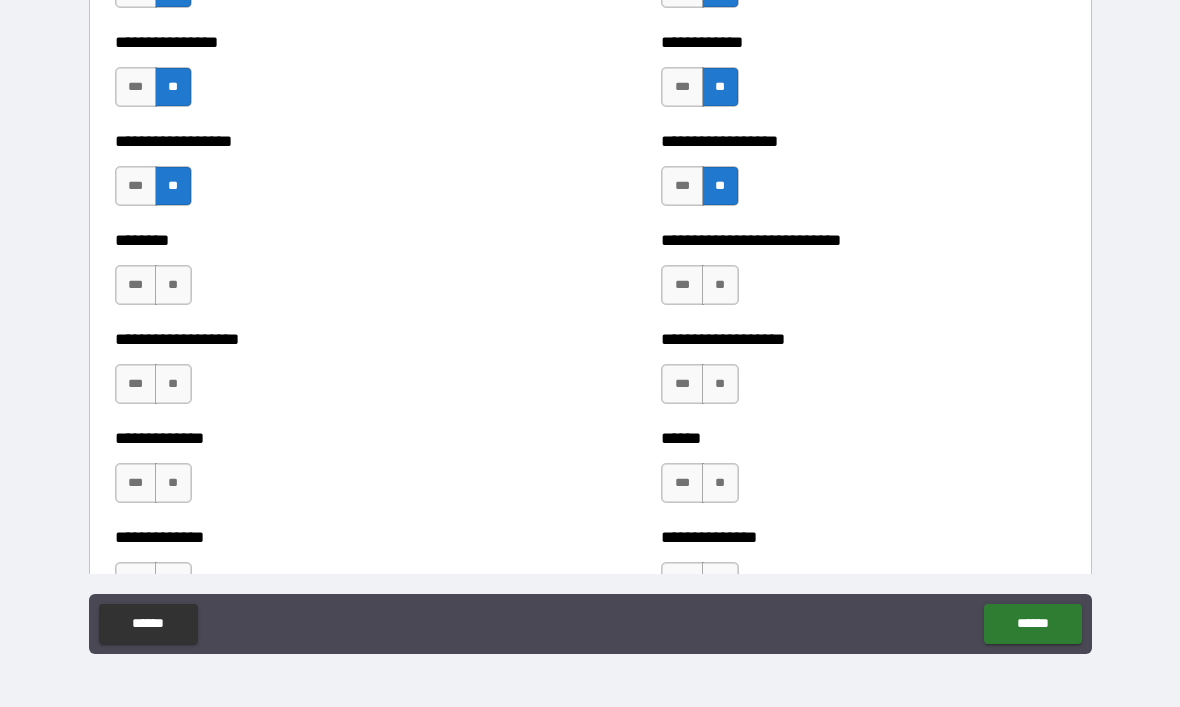 scroll, scrollTop: 4273, scrollLeft: 0, axis: vertical 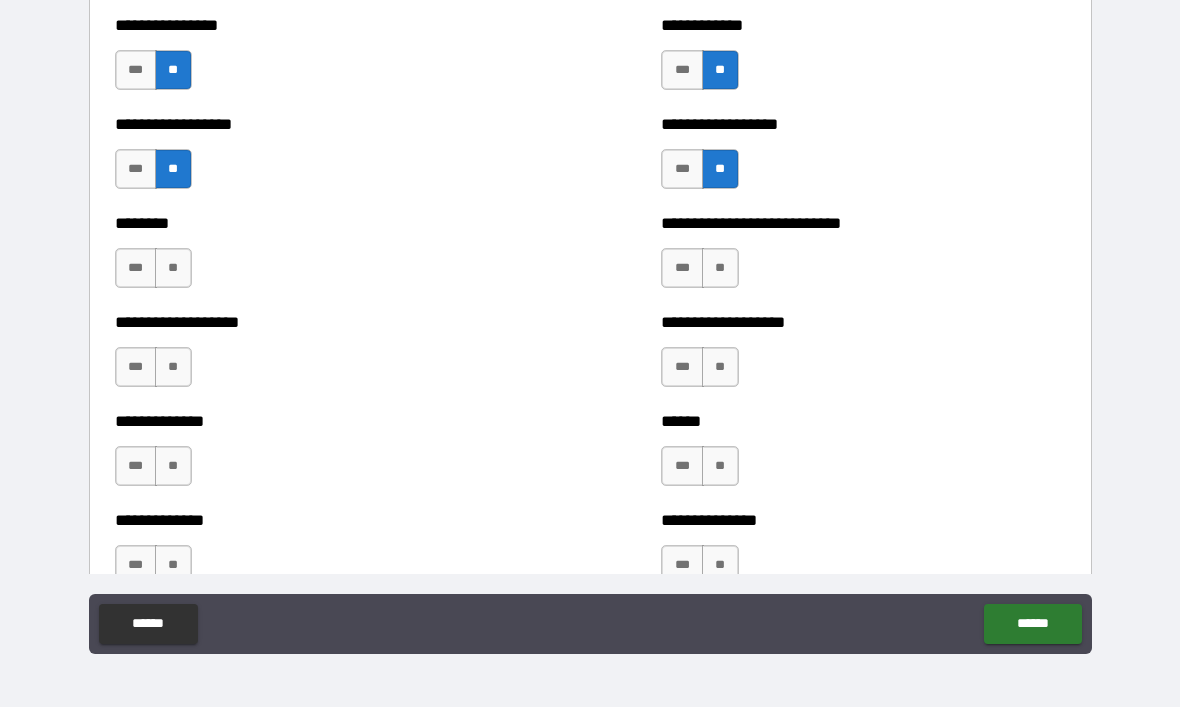click on "**" at bounding box center (720, 268) 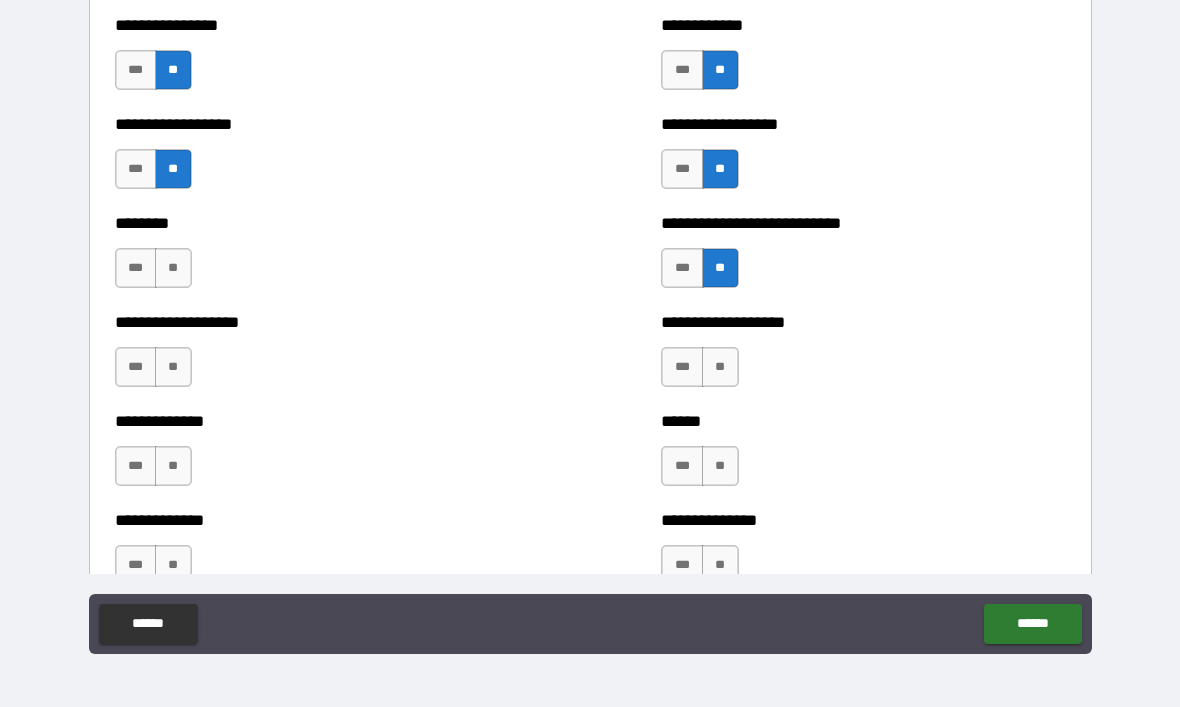 click on "**" at bounding box center (720, 367) 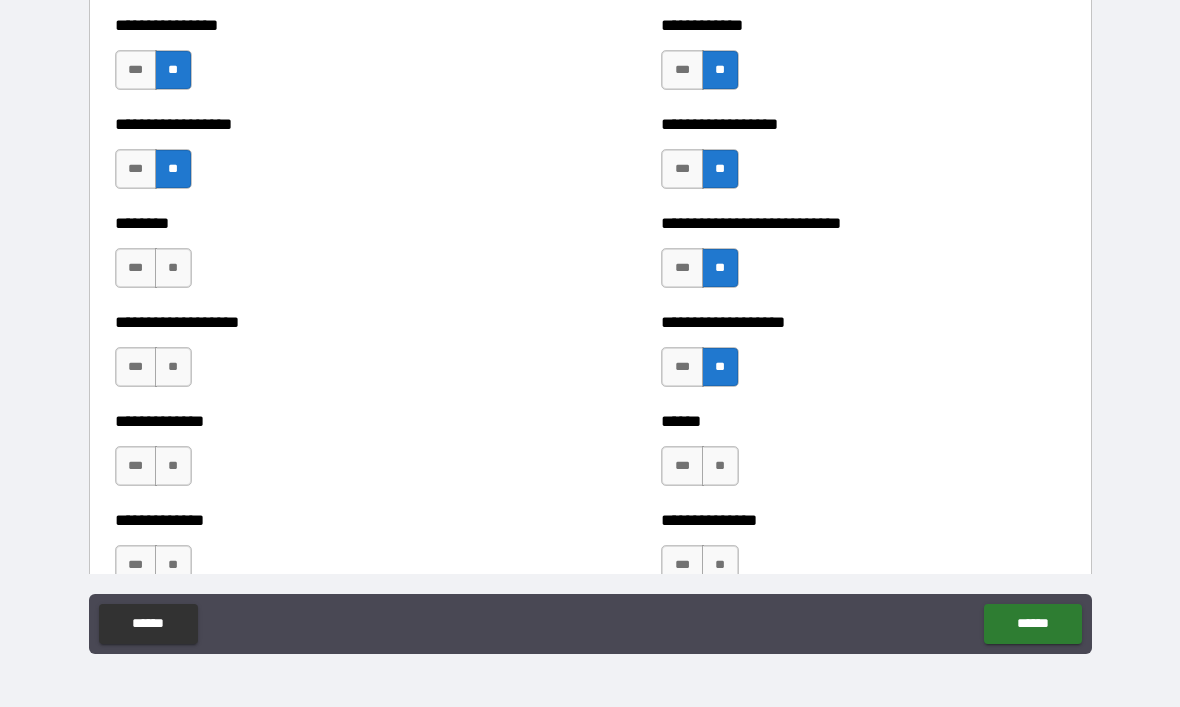 click on "**" at bounding box center (173, 367) 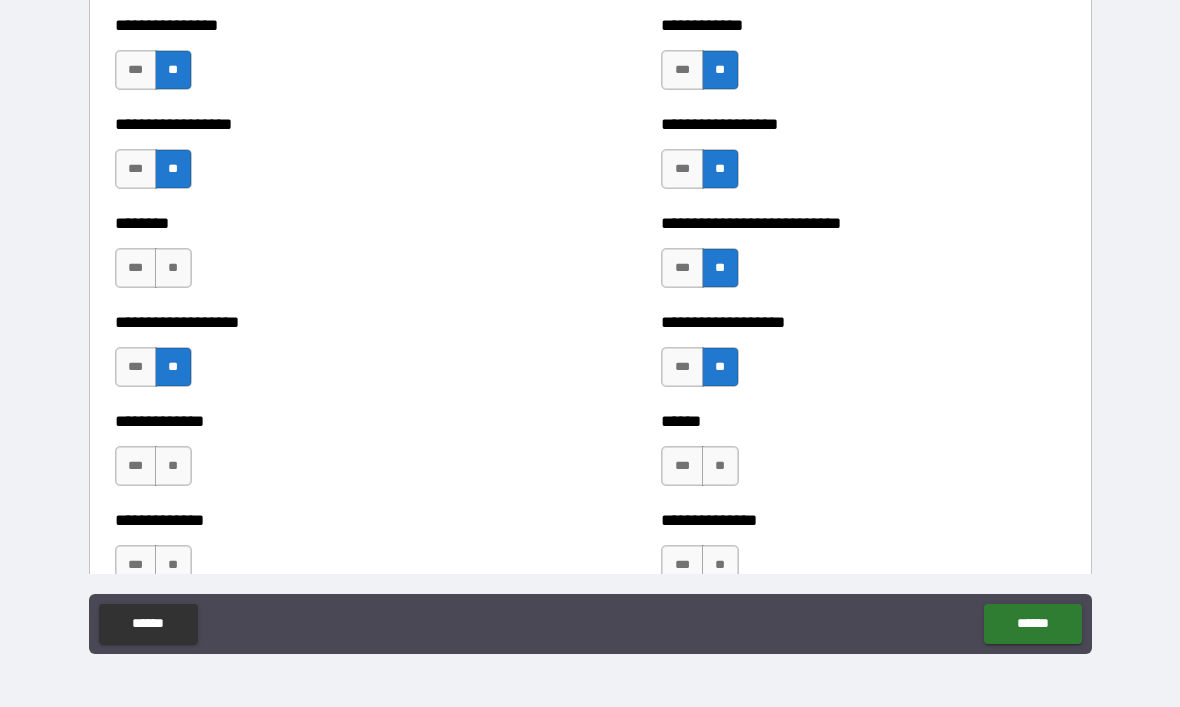 click on "**" at bounding box center (173, 268) 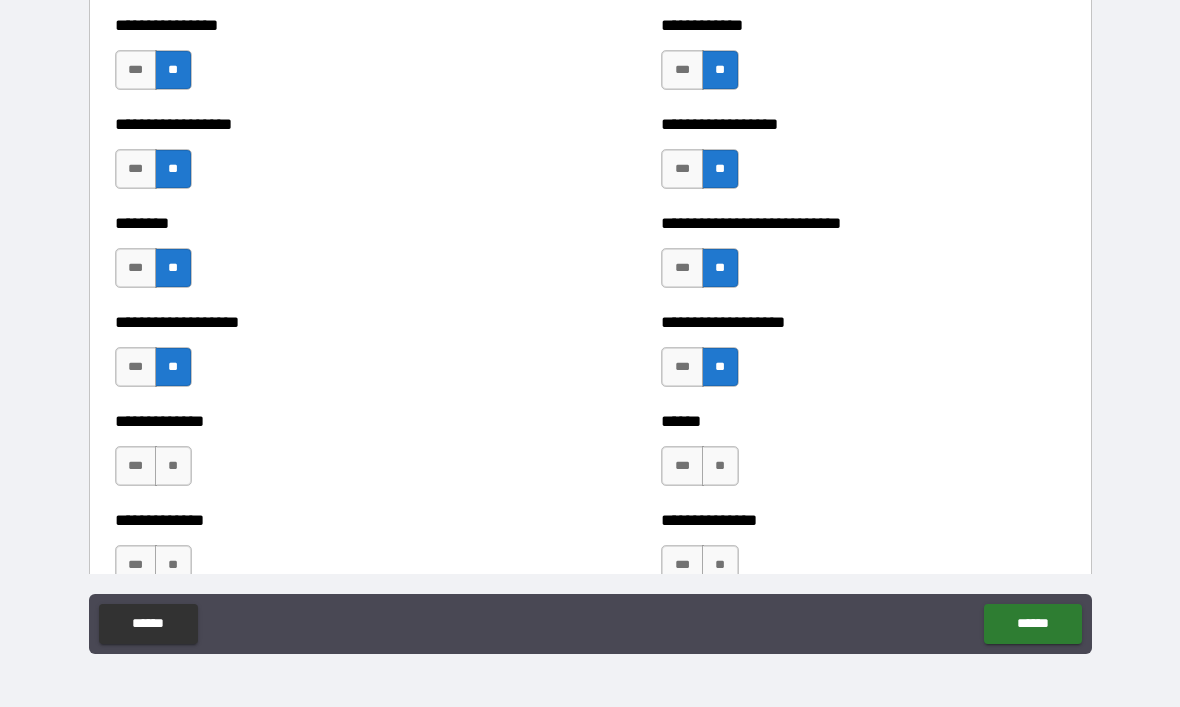 click on "**" at bounding box center [173, 466] 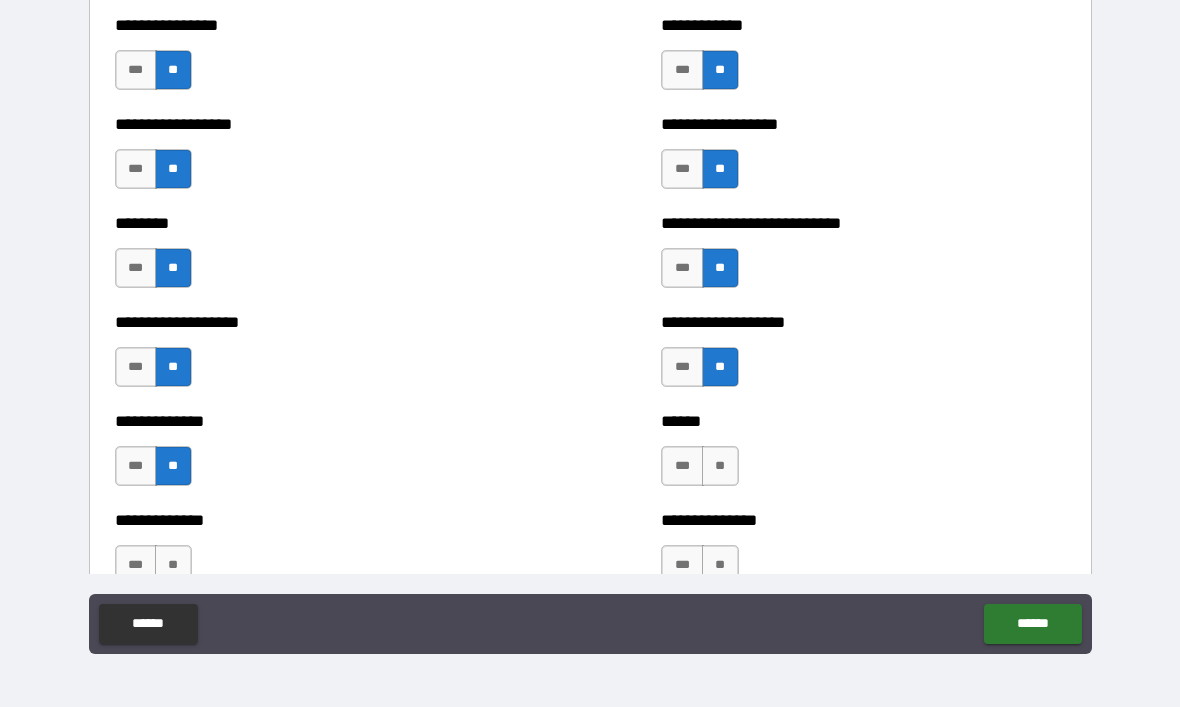 click on "**" at bounding box center [173, 565] 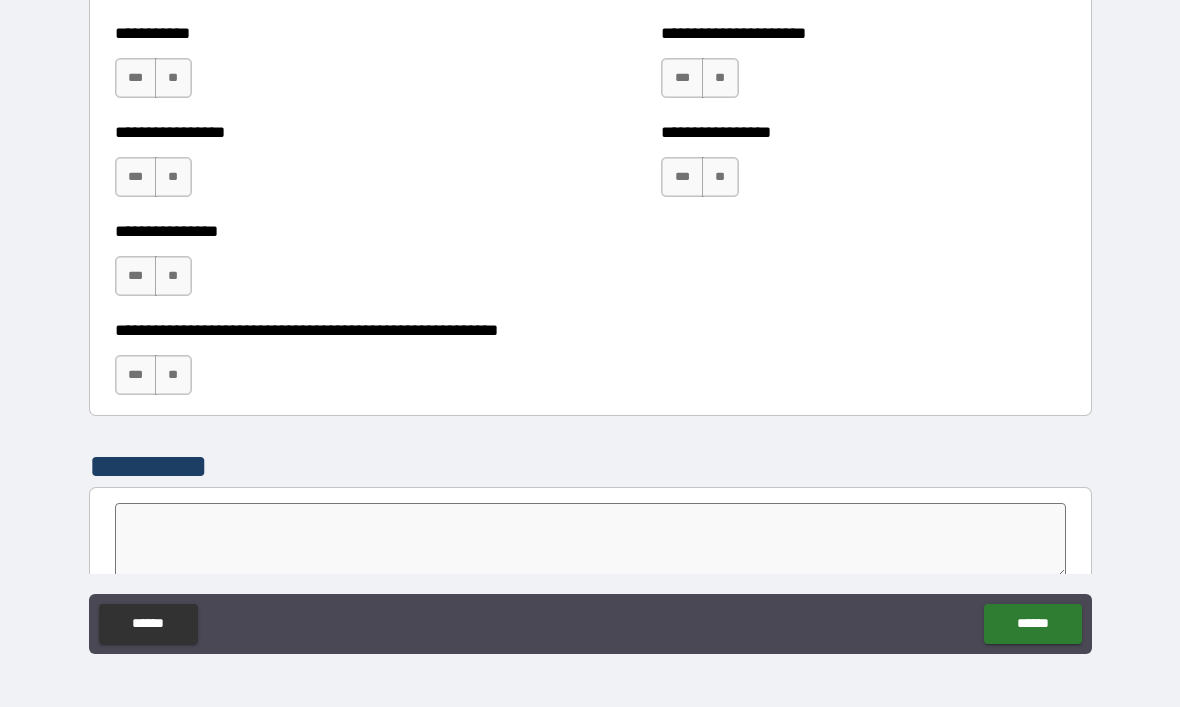 scroll, scrollTop: 5924, scrollLeft: 0, axis: vertical 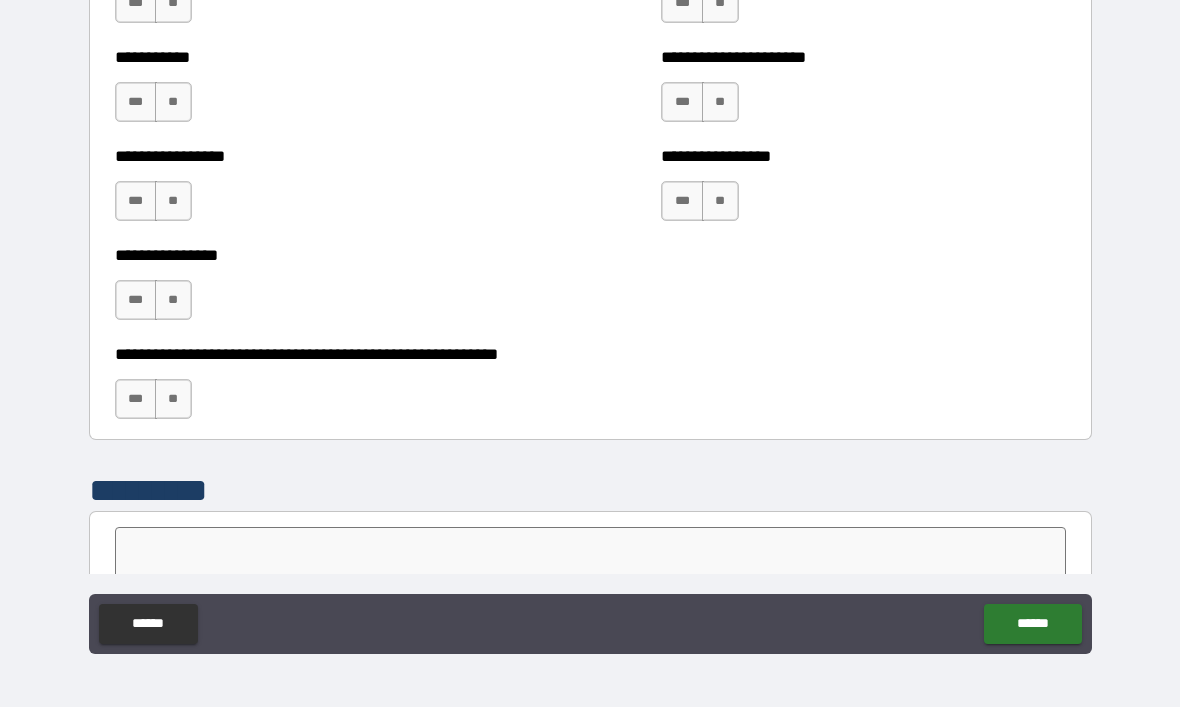 click on "**" at bounding box center [173, 399] 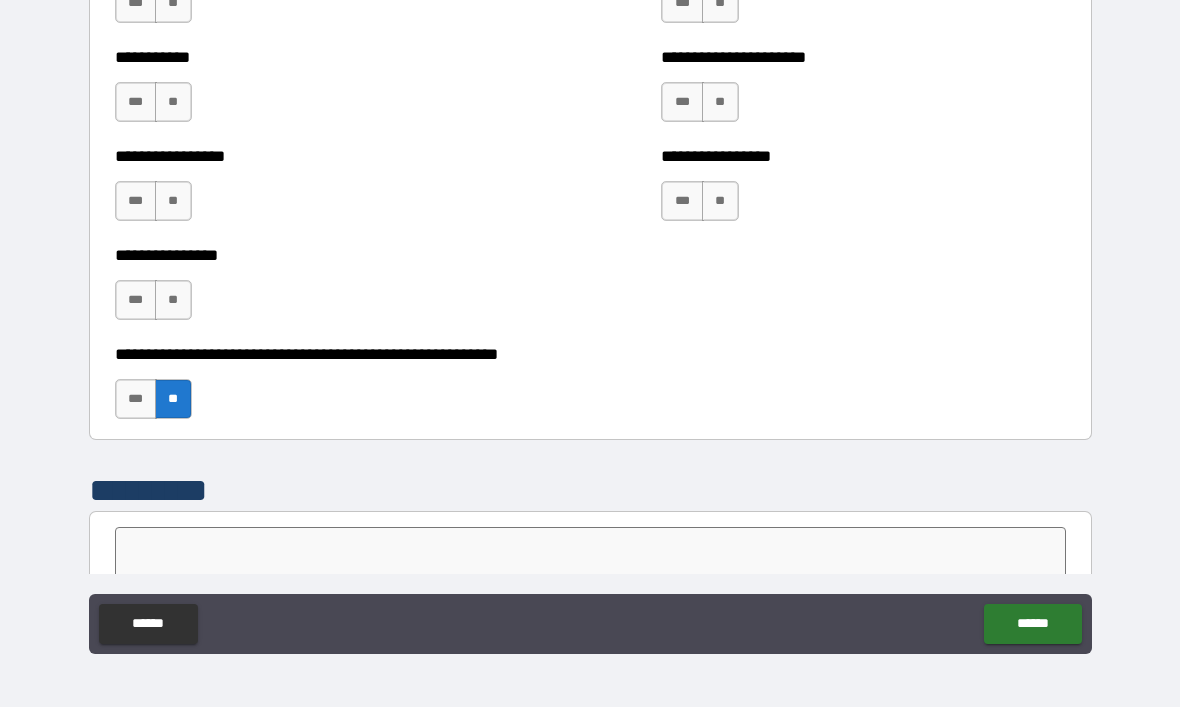 click on "**" at bounding box center [173, 300] 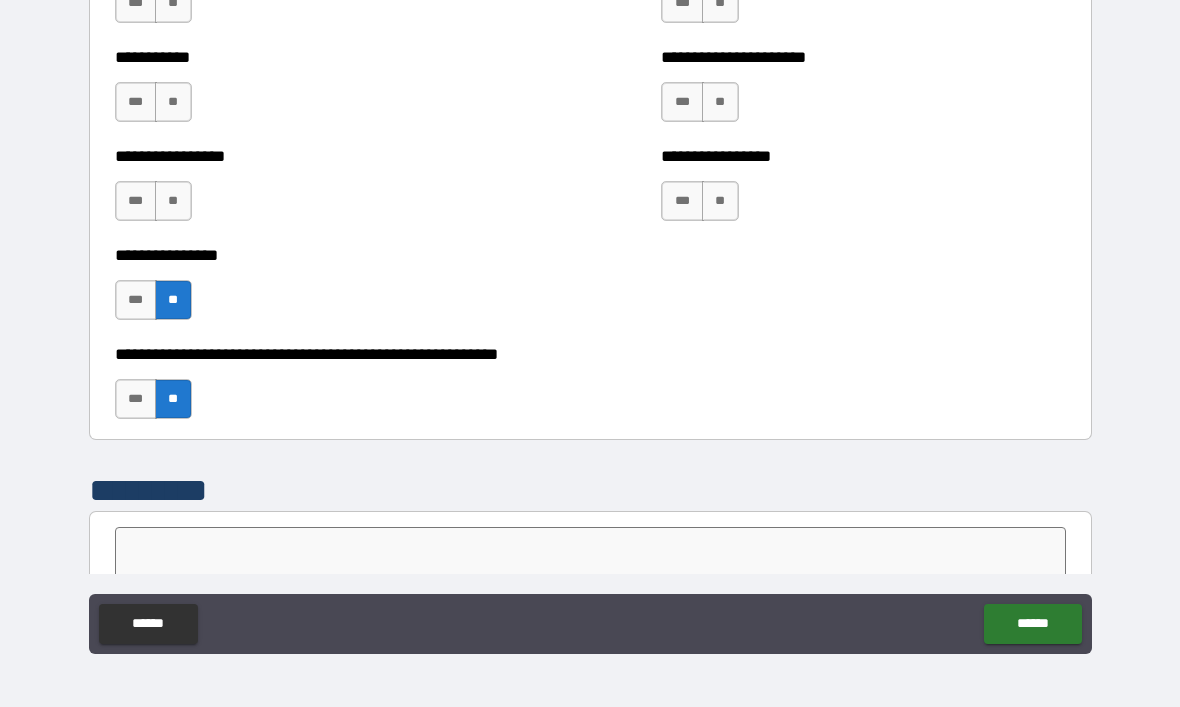 click on "**" at bounding box center [173, 201] 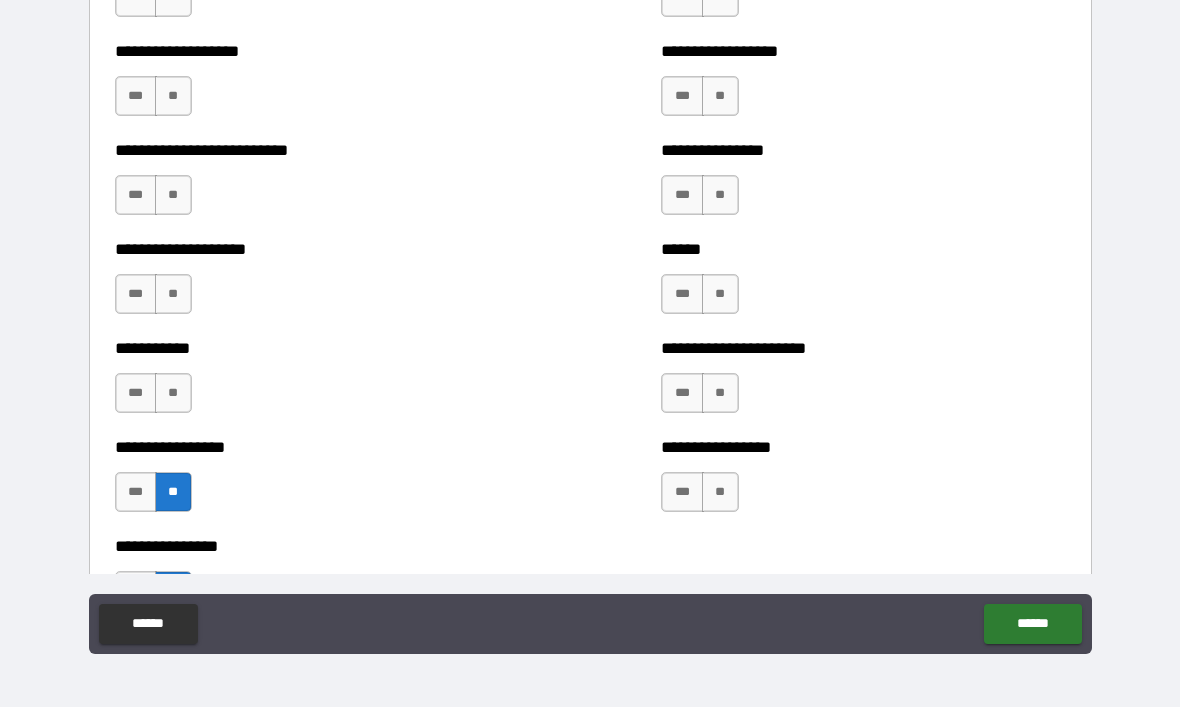 scroll, scrollTop: 5632, scrollLeft: 0, axis: vertical 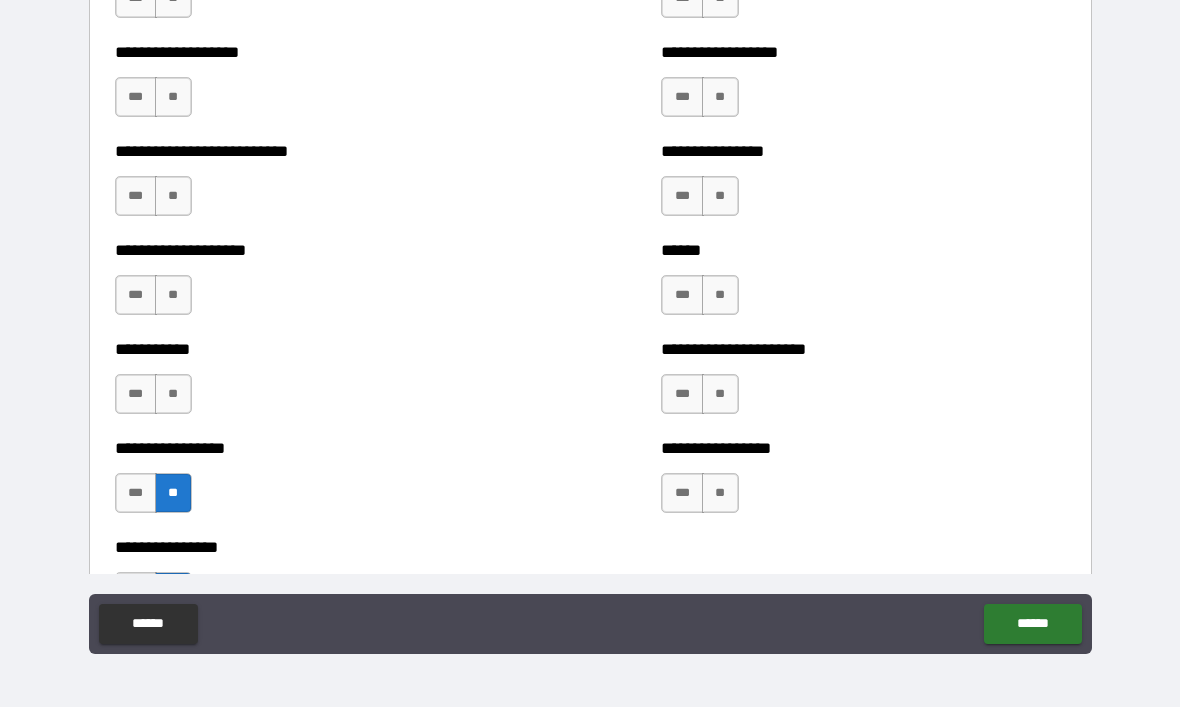 click on "**" at bounding box center (173, 394) 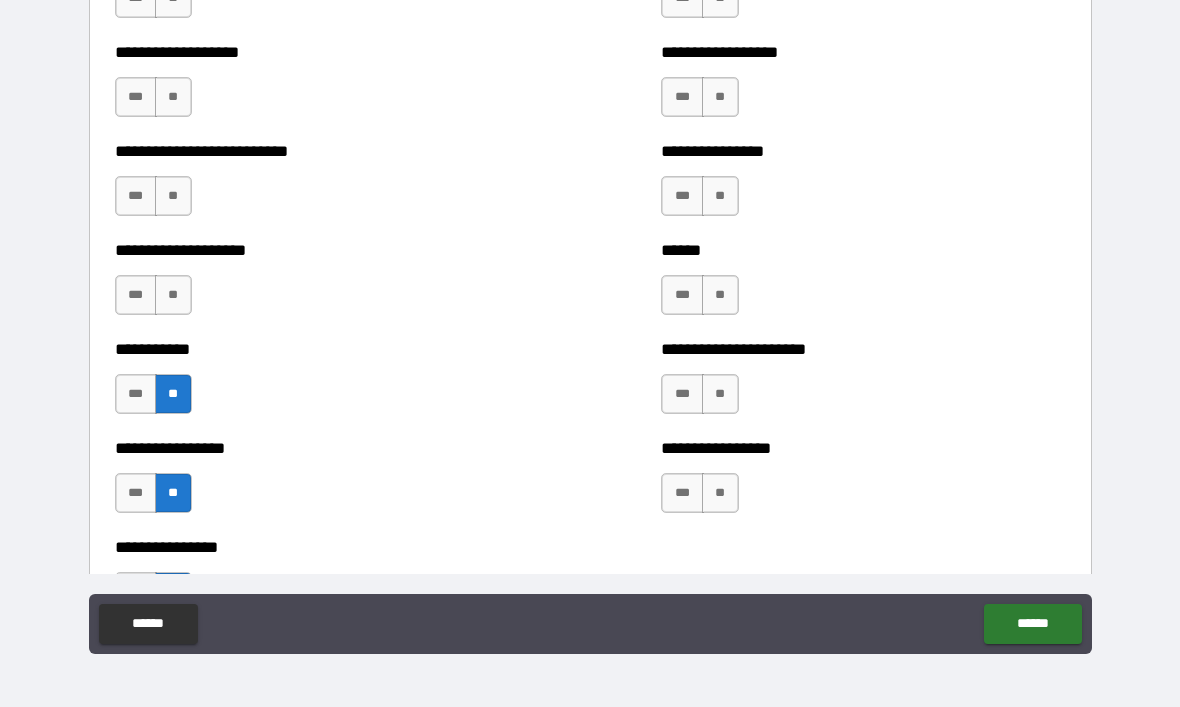 click on "**********" at bounding box center [317, 285] 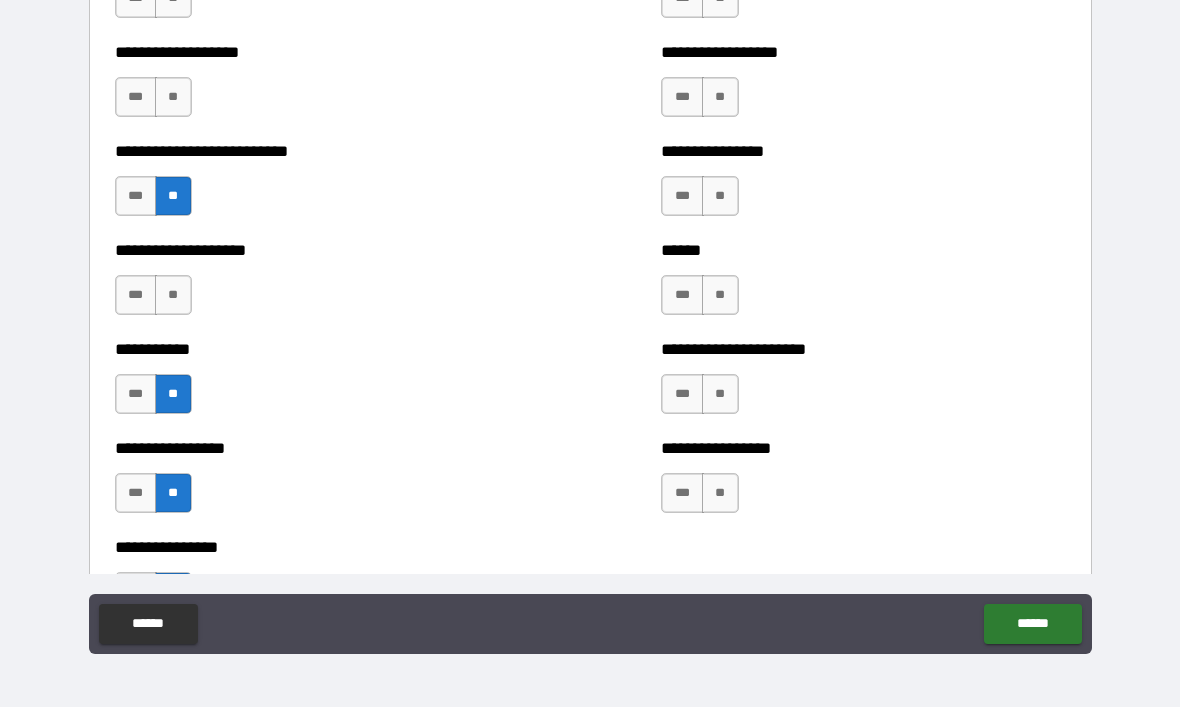 click on "**" at bounding box center [173, 97] 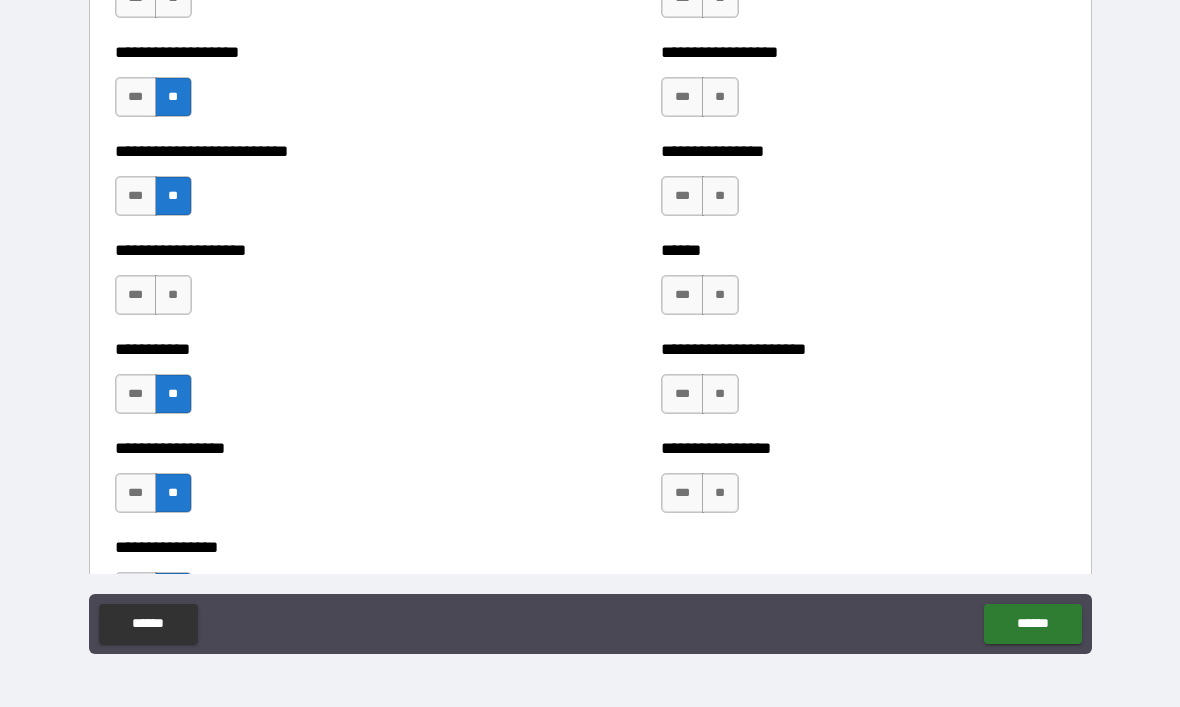 click on "**" at bounding box center (173, 295) 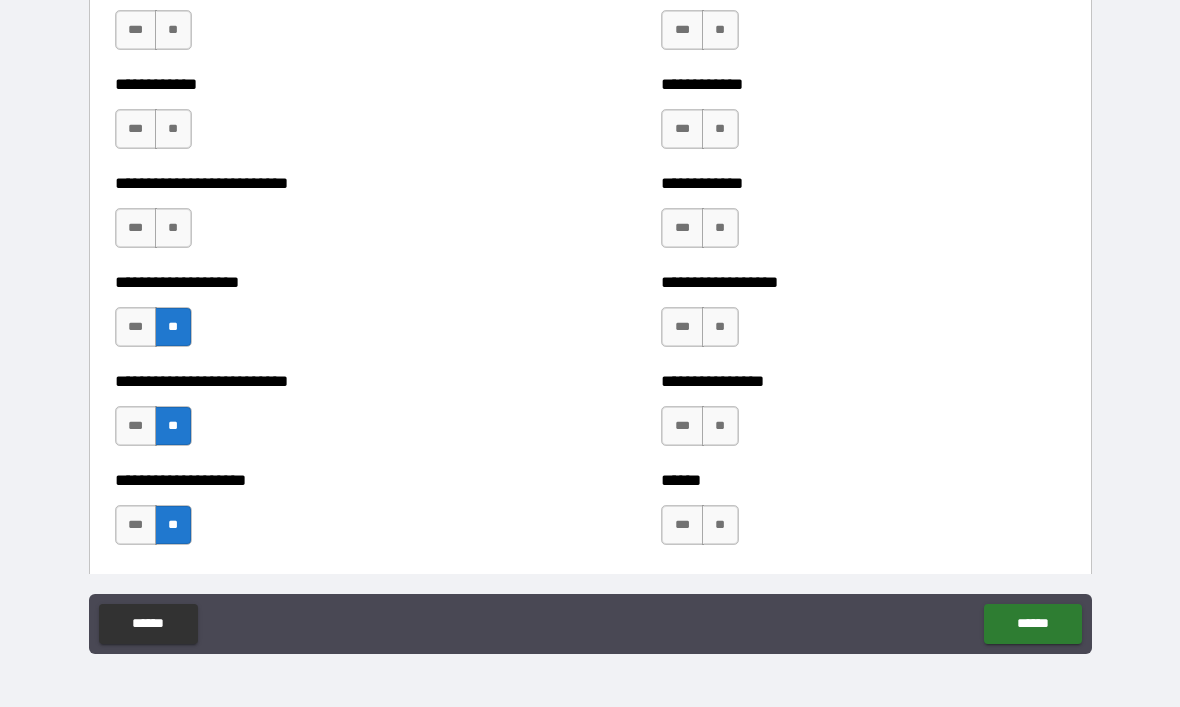 scroll, scrollTop: 5392, scrollLeft: 0, axis: vertical 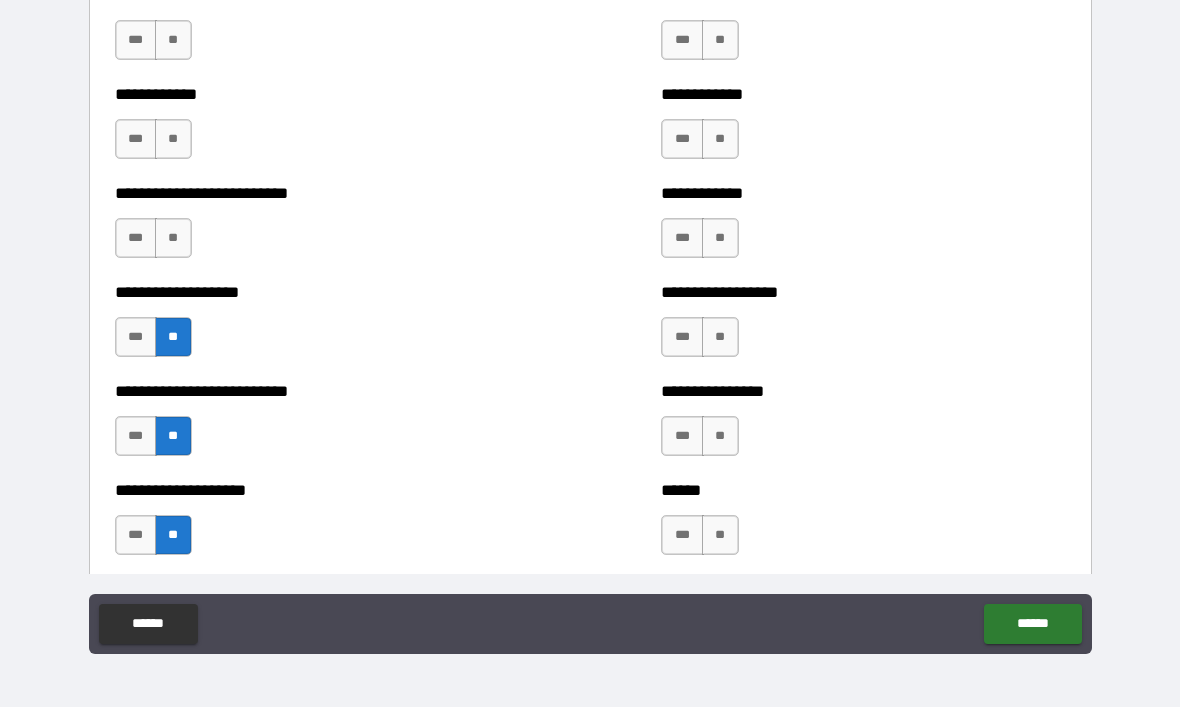click on "**" at bounding box center (173, 238) 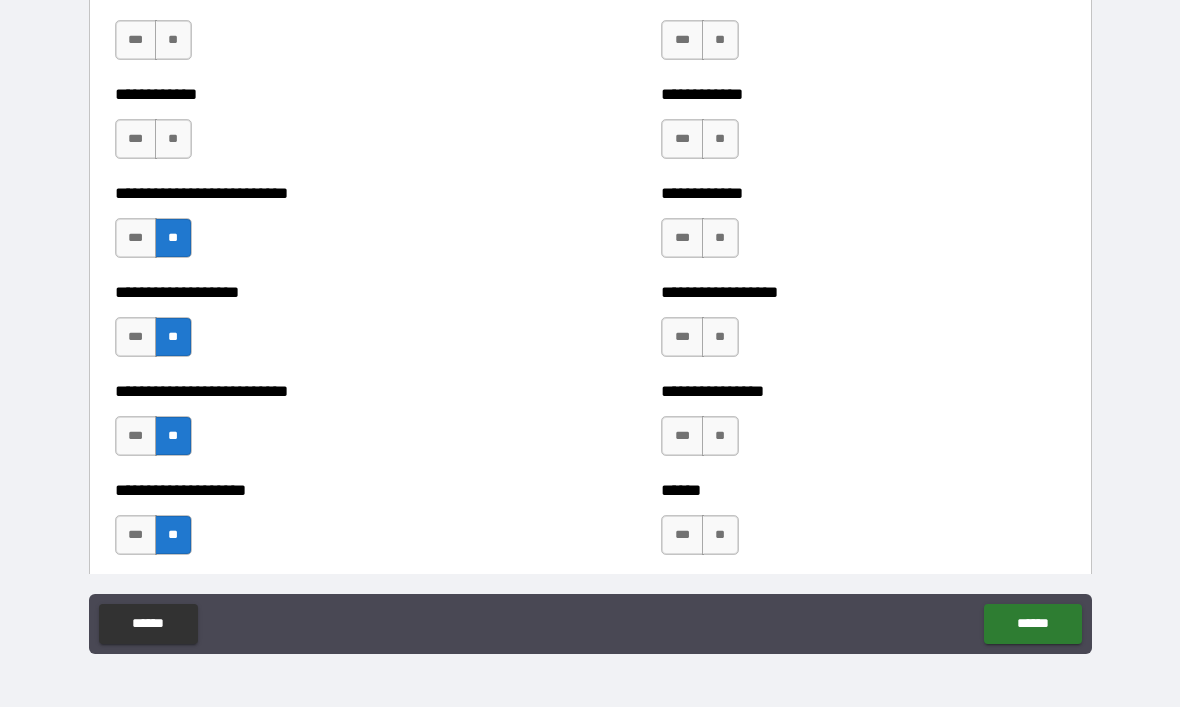 click on "**" at bounding box center (173, 139) 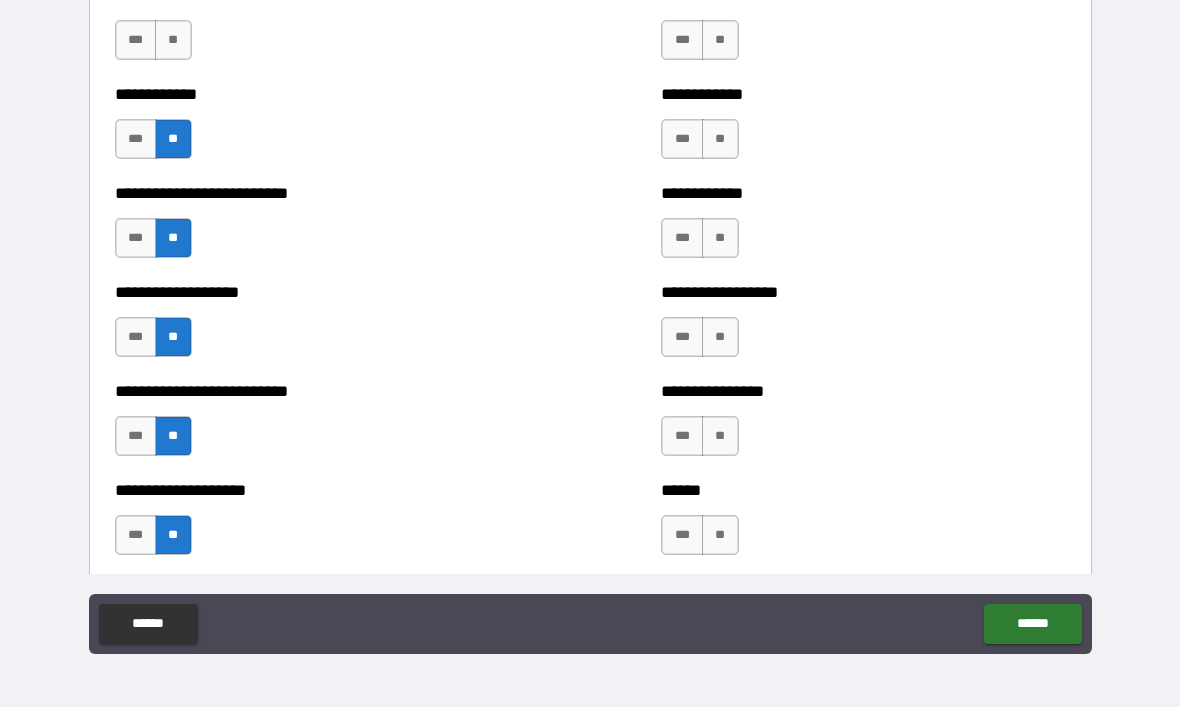 click on "**" at bounding box center [173, 40] 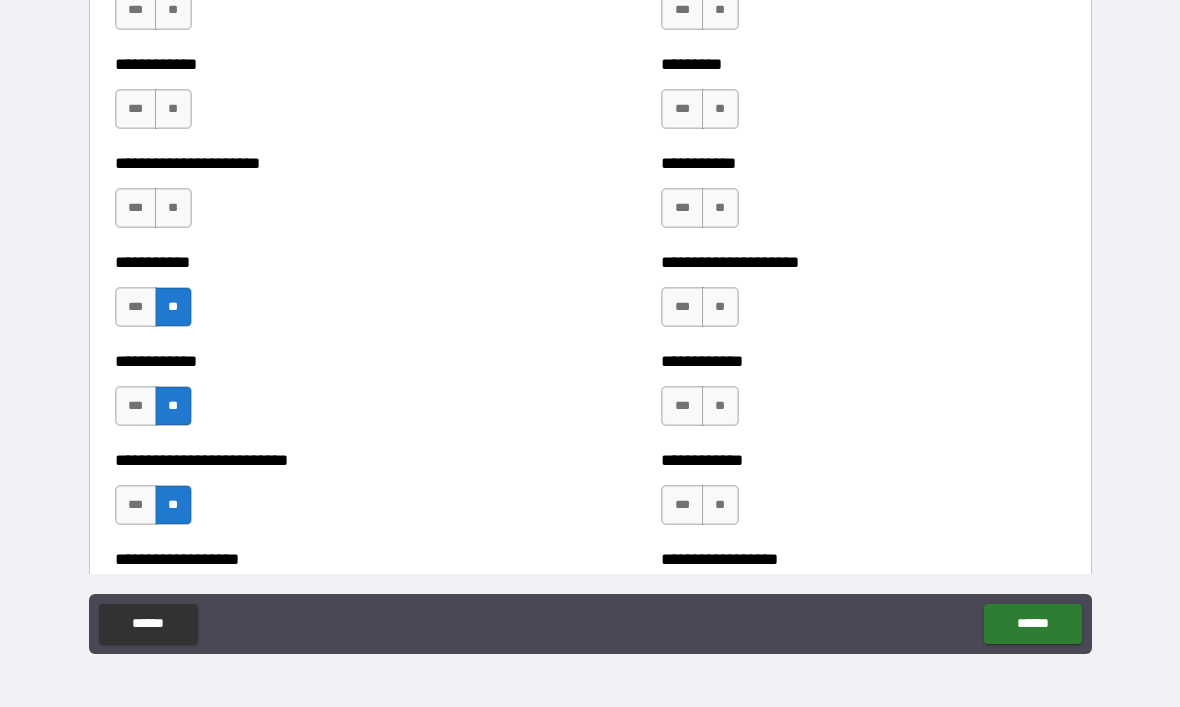 scroll, scrollTop: 5127, scrollLeft: 0, axis: vertical 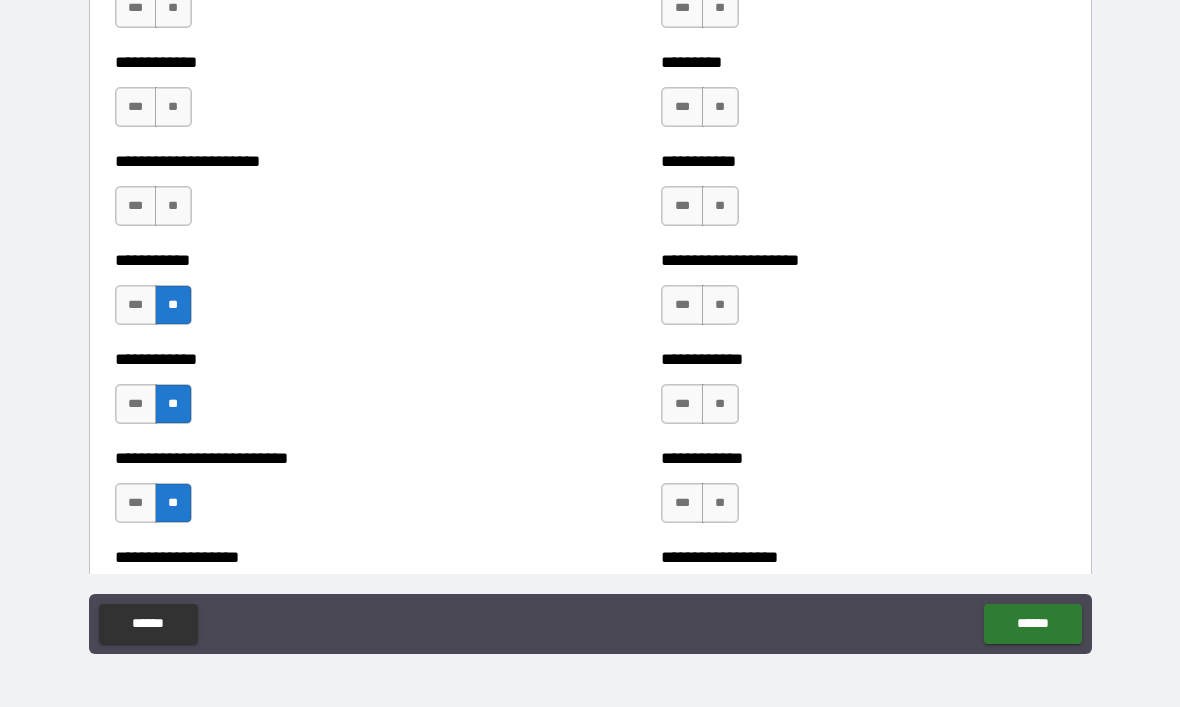 click on "**" at bounding box center (173, 206) 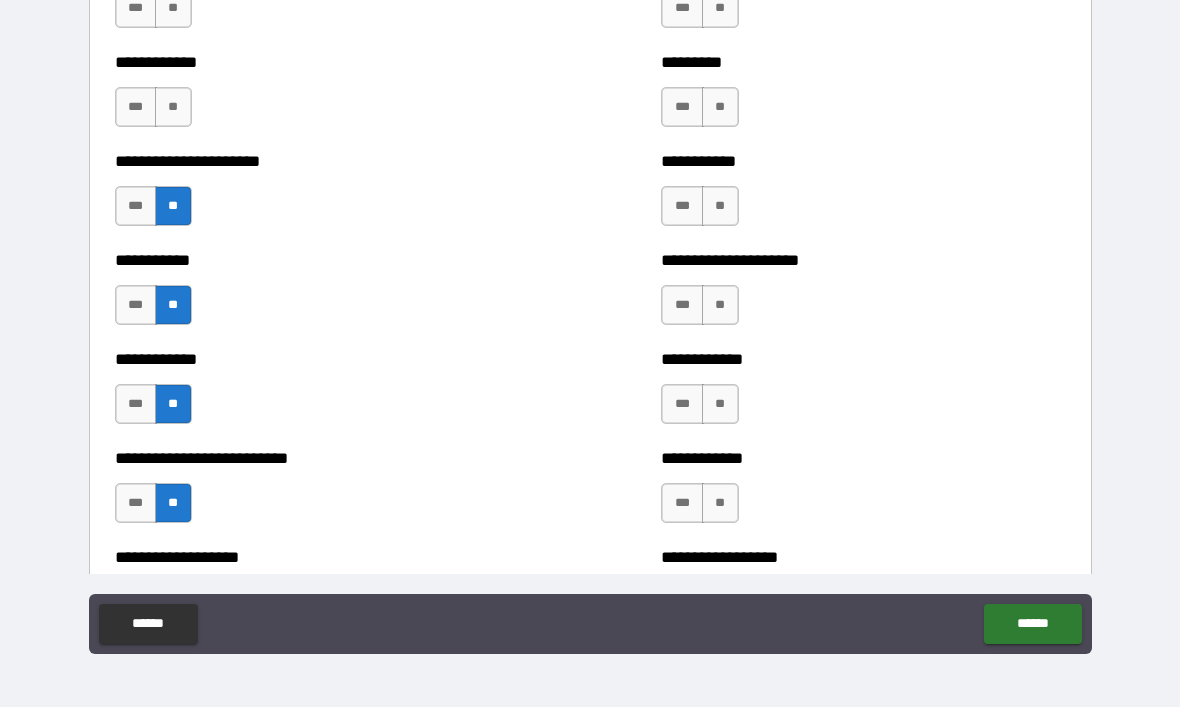 click on "**" at bounding box center (173, 107) 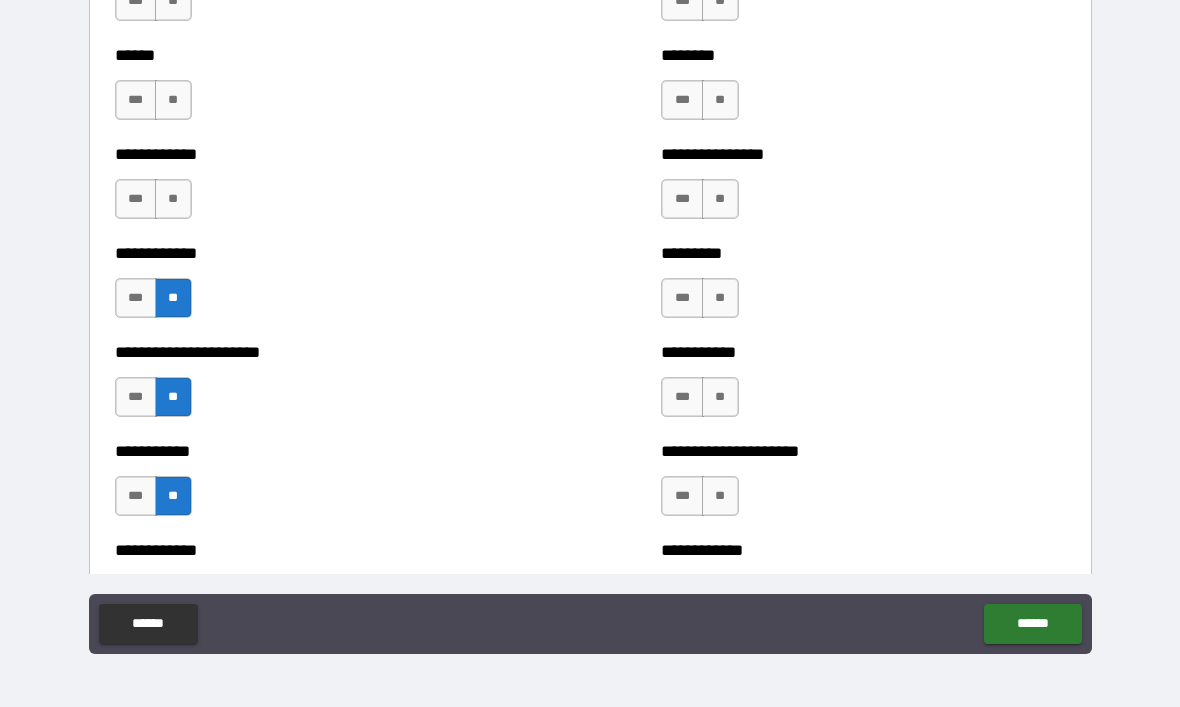 scroll, scrollTop: 4830, scrollLeft: 0, axis: vertical 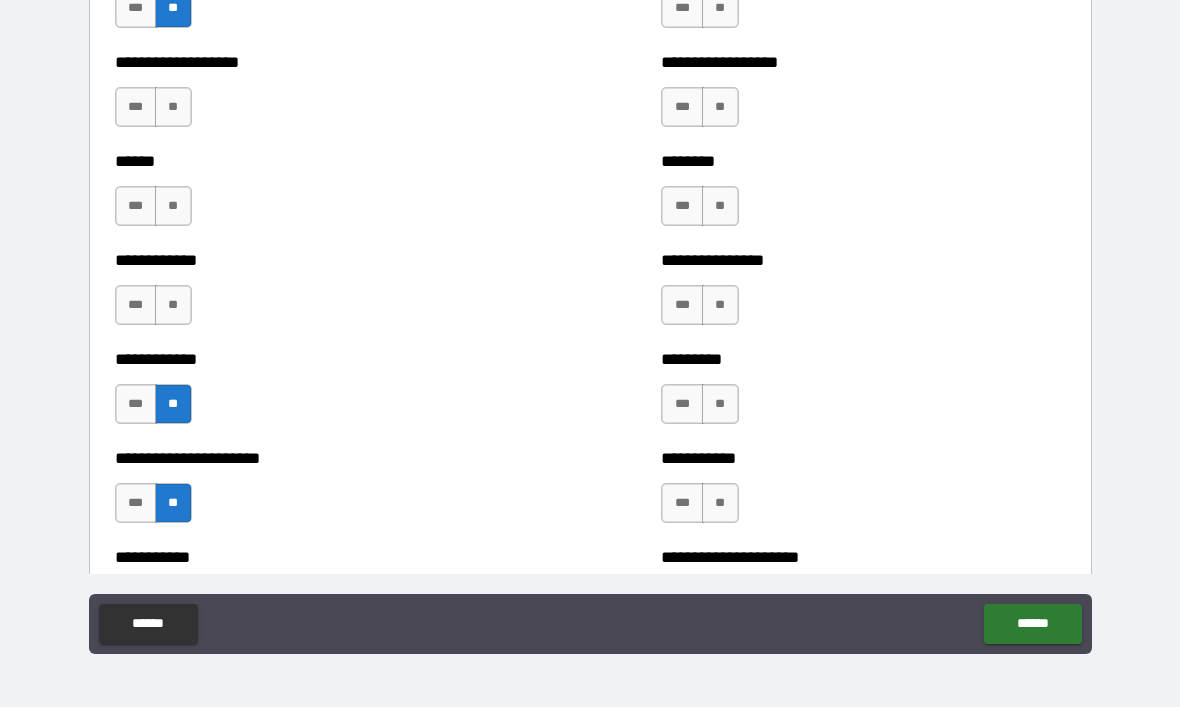 click on "**" at bounding box center [173, 305] 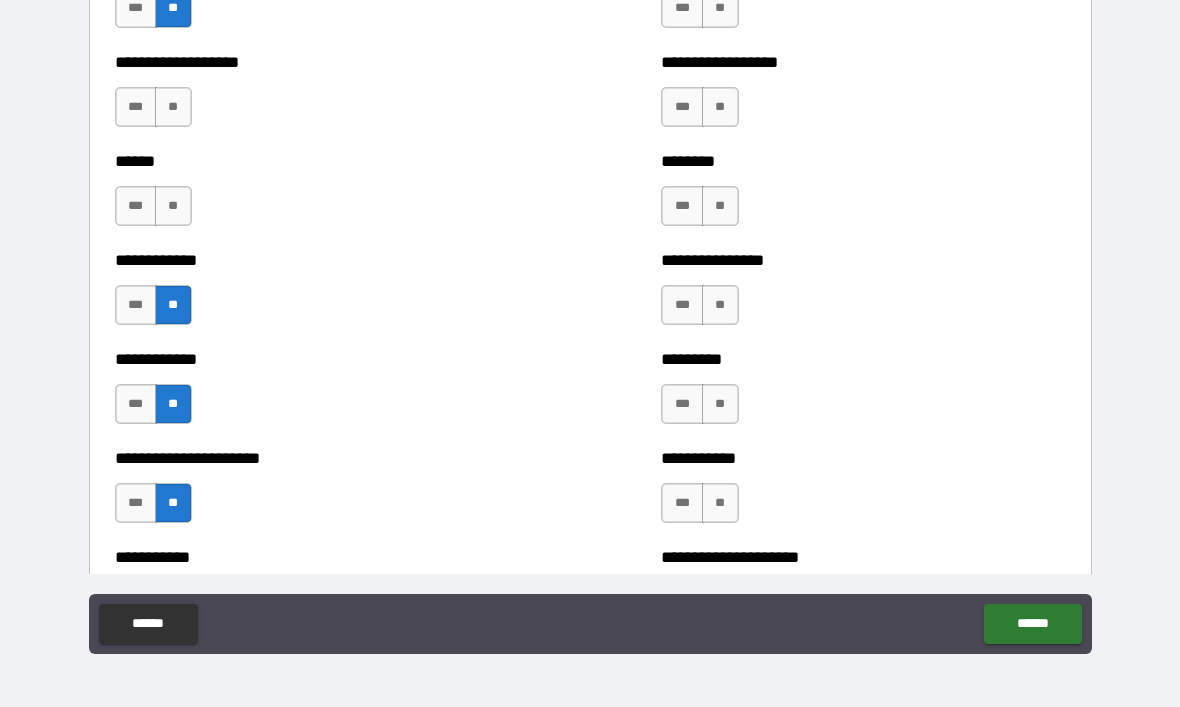 click on "**" at bounding box center [173, 206] 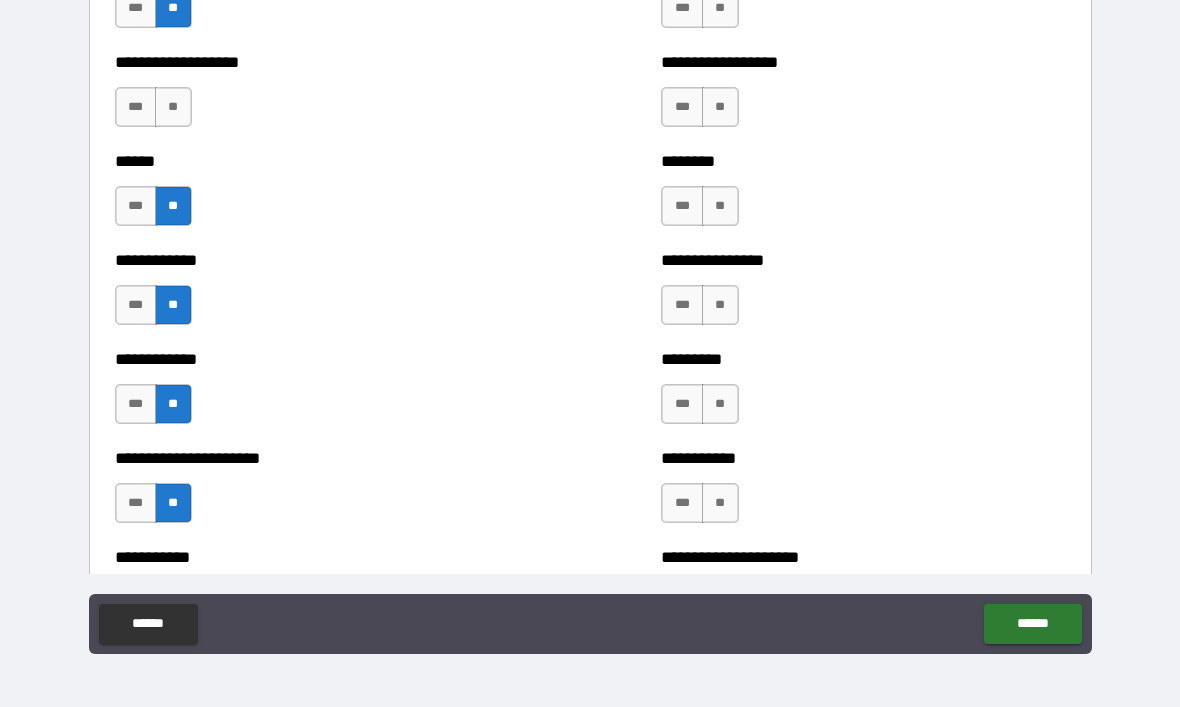 click on "**" at bounding box center (173, 107) 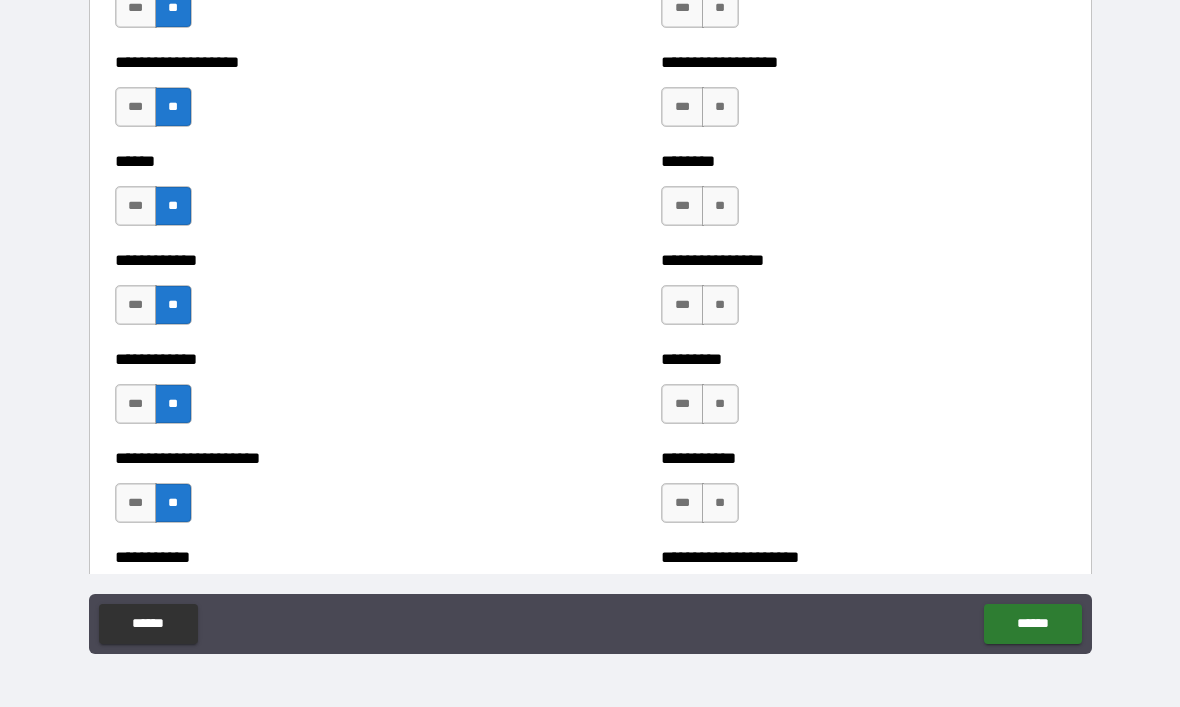 click on "***" at bounding box center [682, 107] 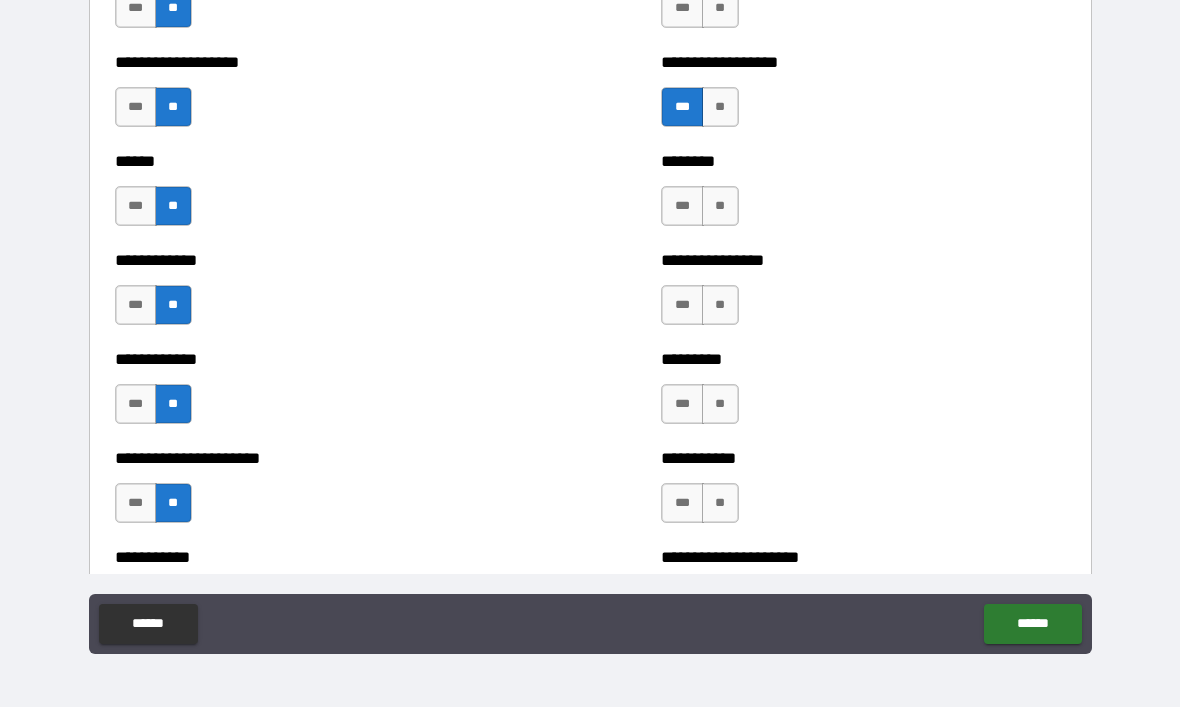 scroll, scrollTop: 4710, scrollLeft: 0, axis: vertical 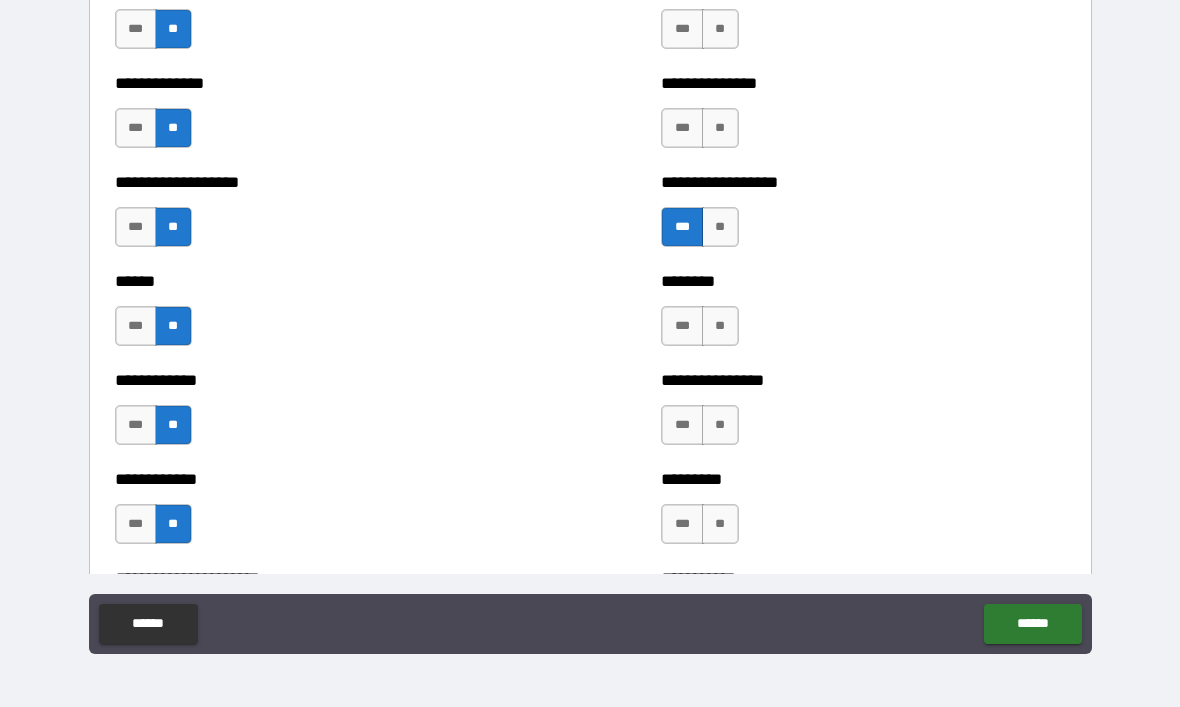 click on "**" at bounding box center [720, 128] 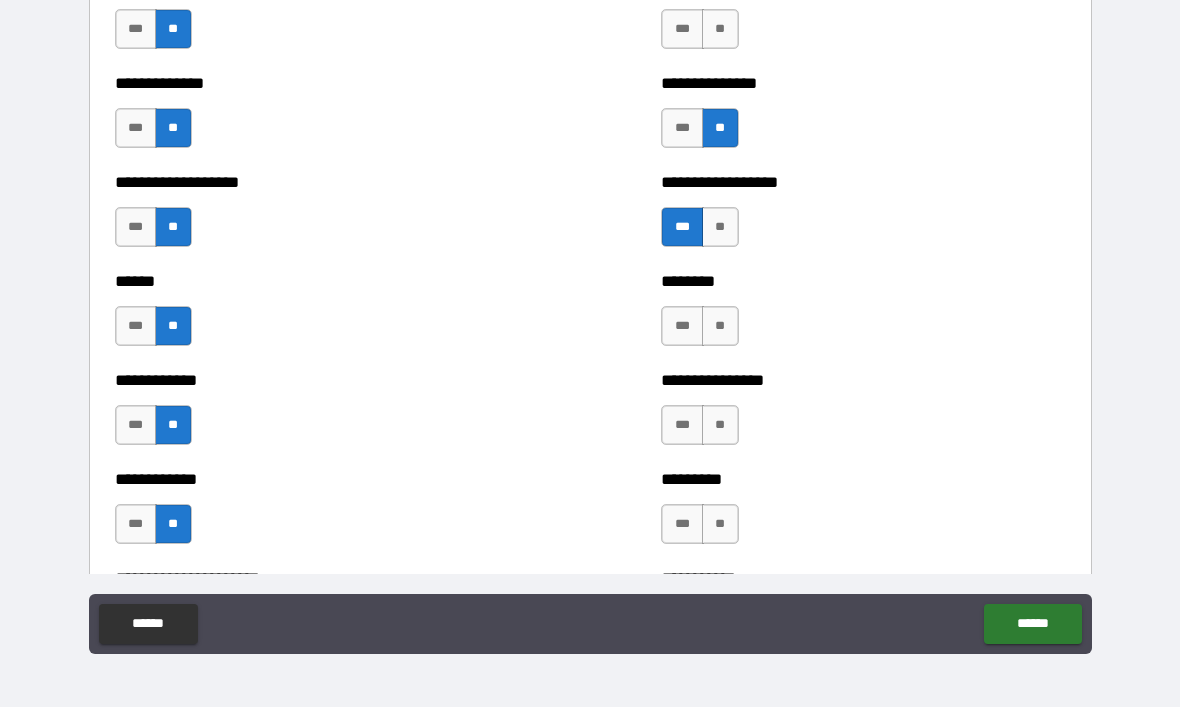 click on "**" at bounding box center (720, 227) 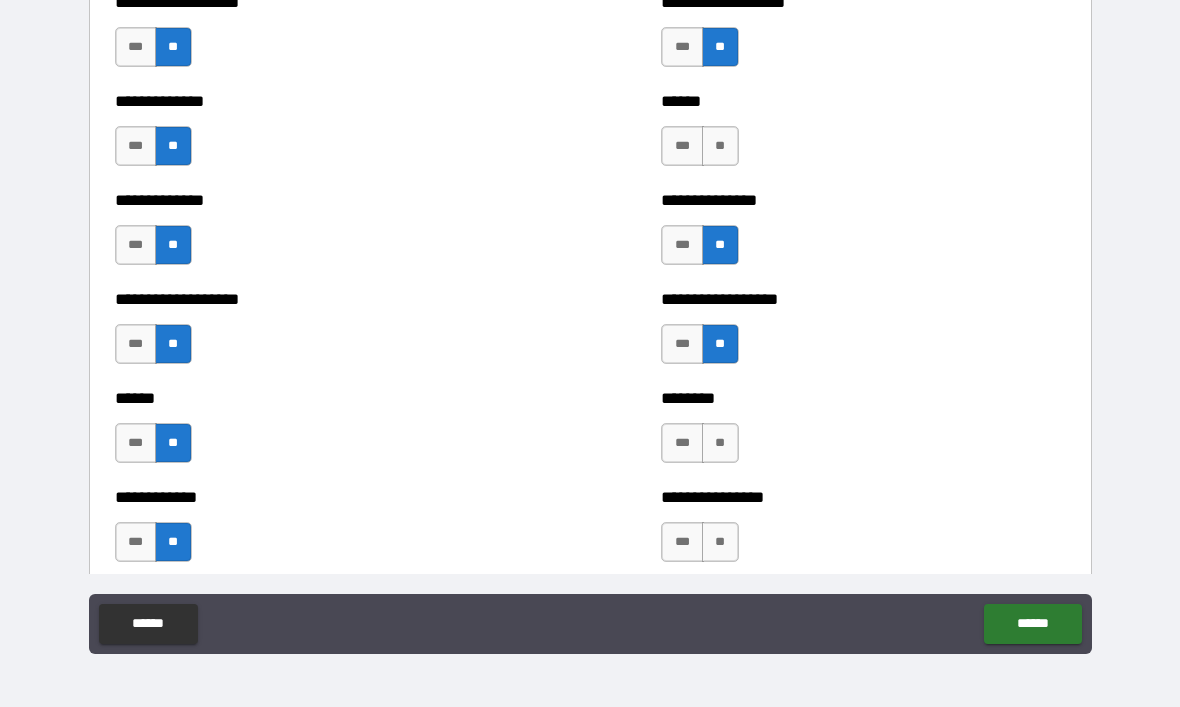 scroll, scrollTop: 4590, scrollLeft: 0, axis: vertical 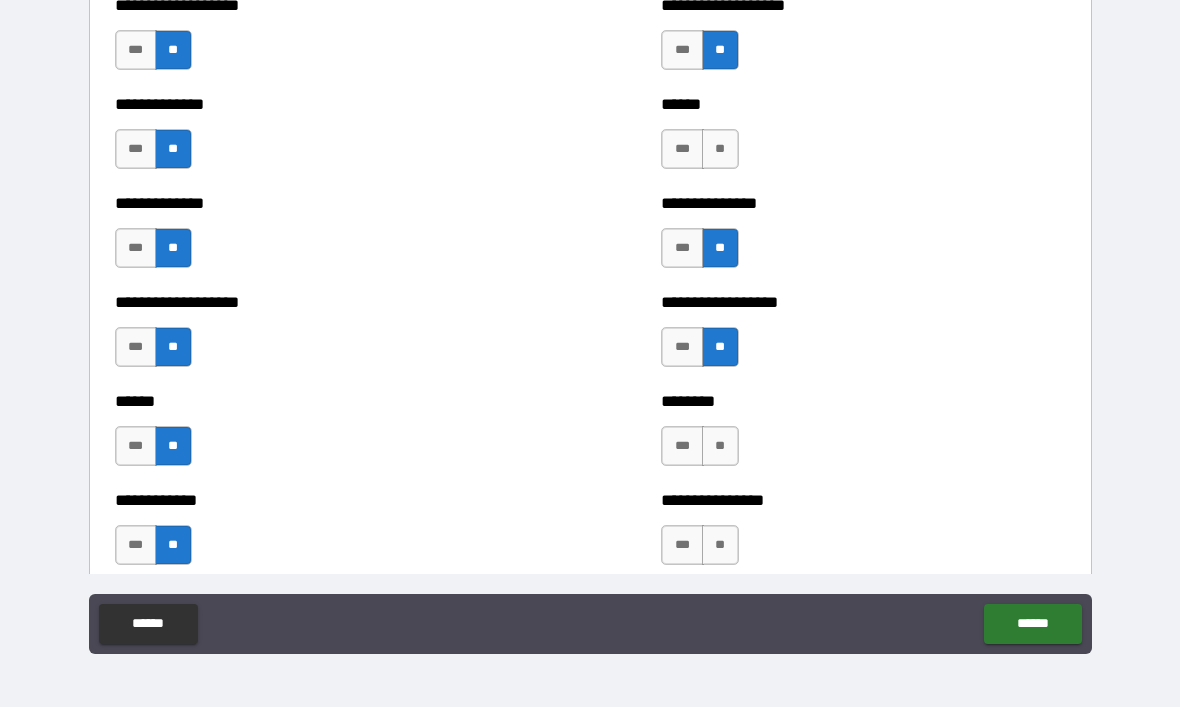 click on "**" at bounding box center [720, 149] 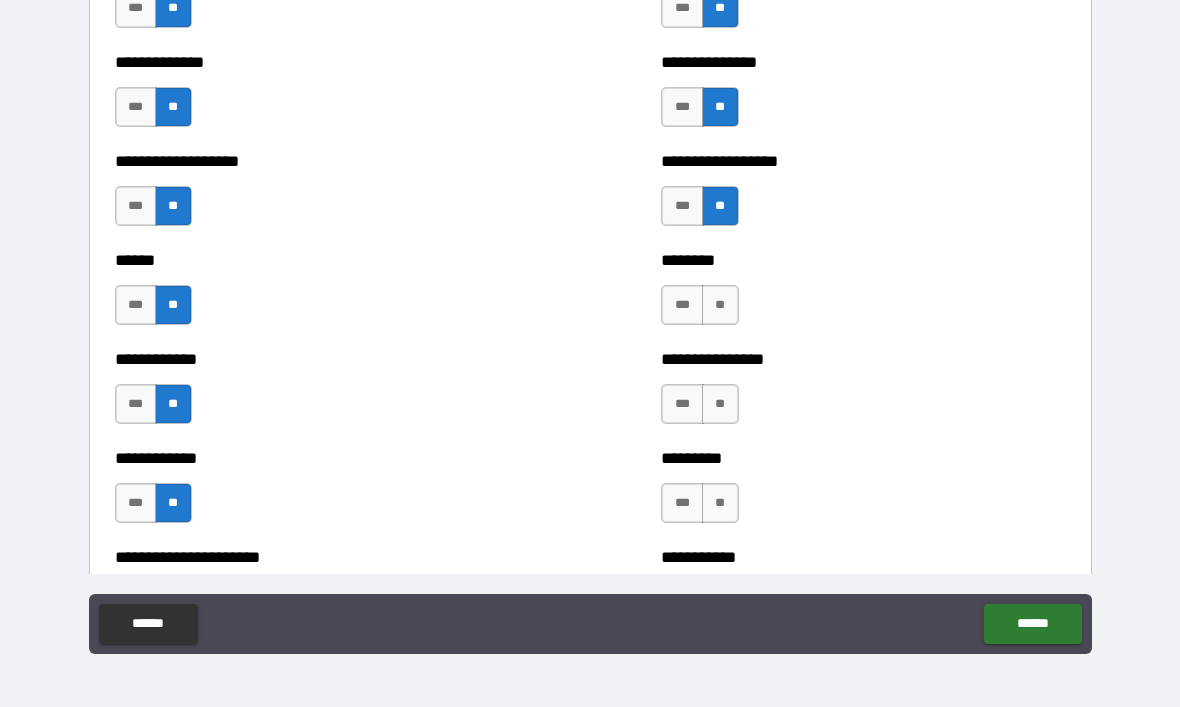 scroll, scrollTop: 4740, scrollLeft: 0, axis: vertical 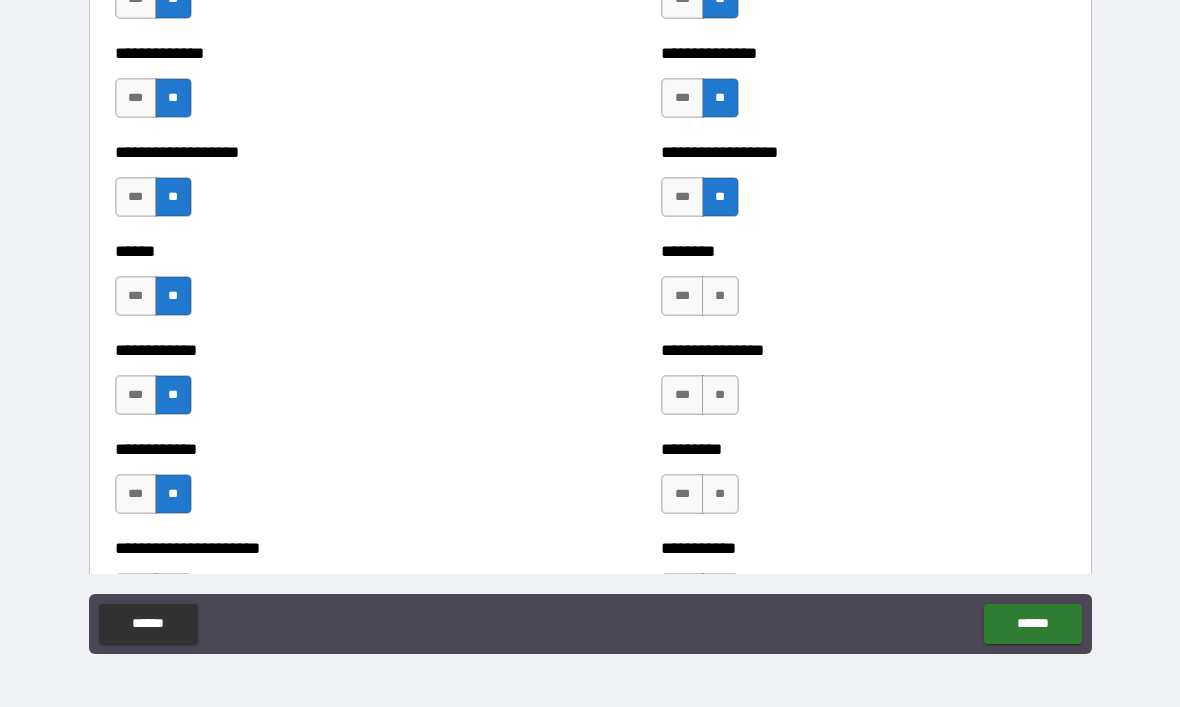 click on "**" at bounding box center (720, 296) 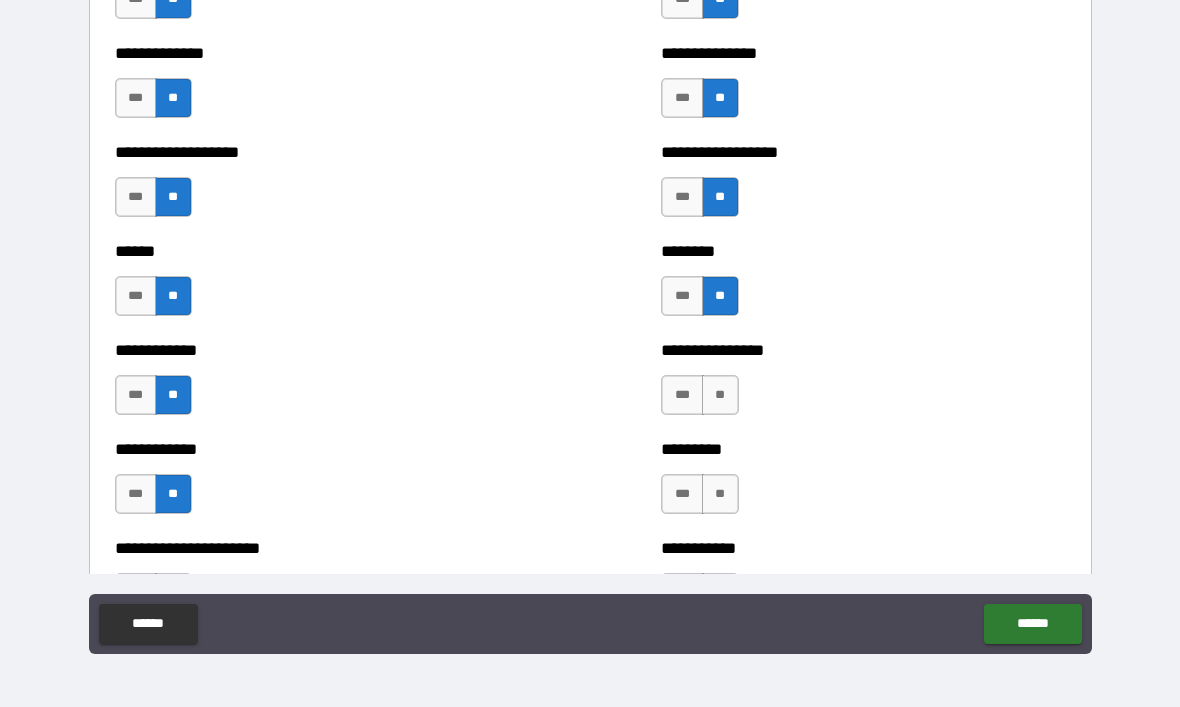 click on "**" at bounding box center (720, 395) 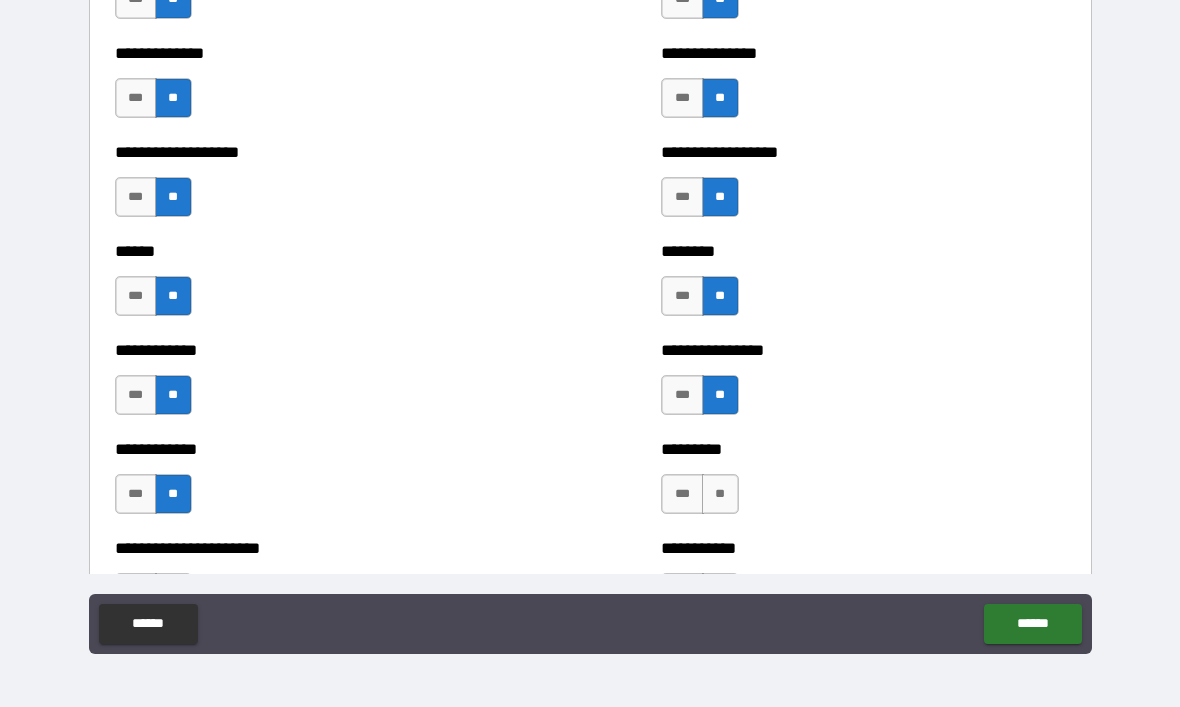 click on "**" at bounding box center [720, 494] 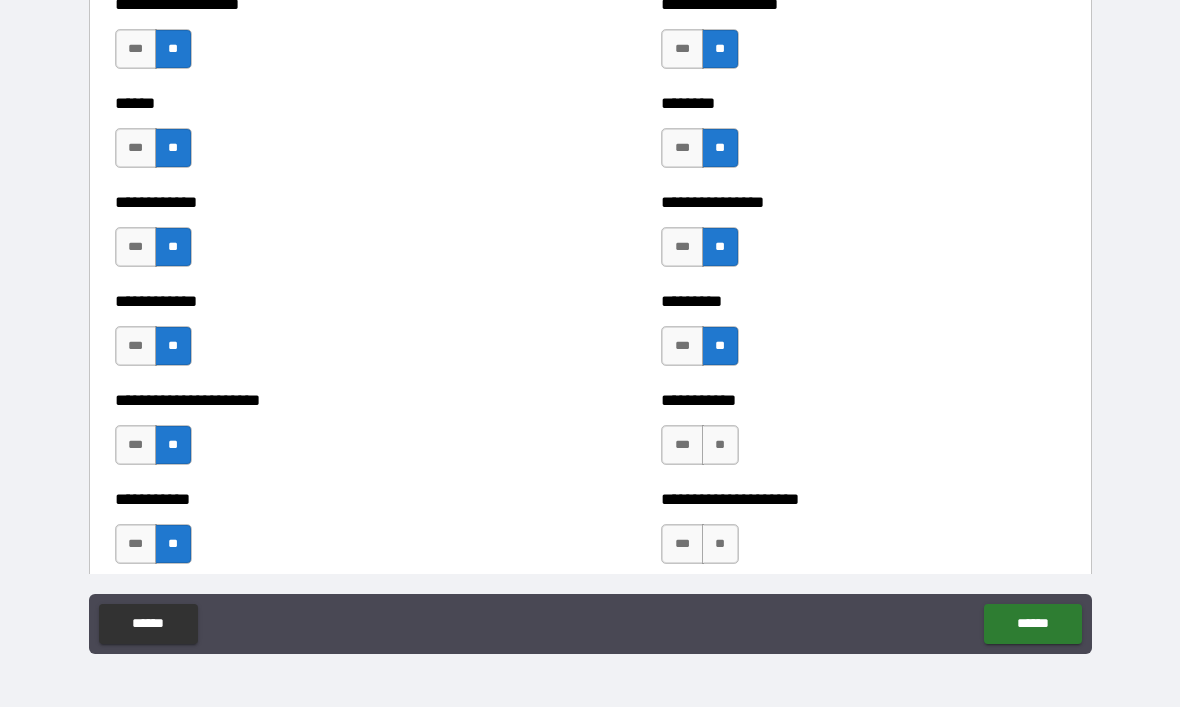 scroll, scrollTop: 5060, scrollLeft: 0, axis: vertical 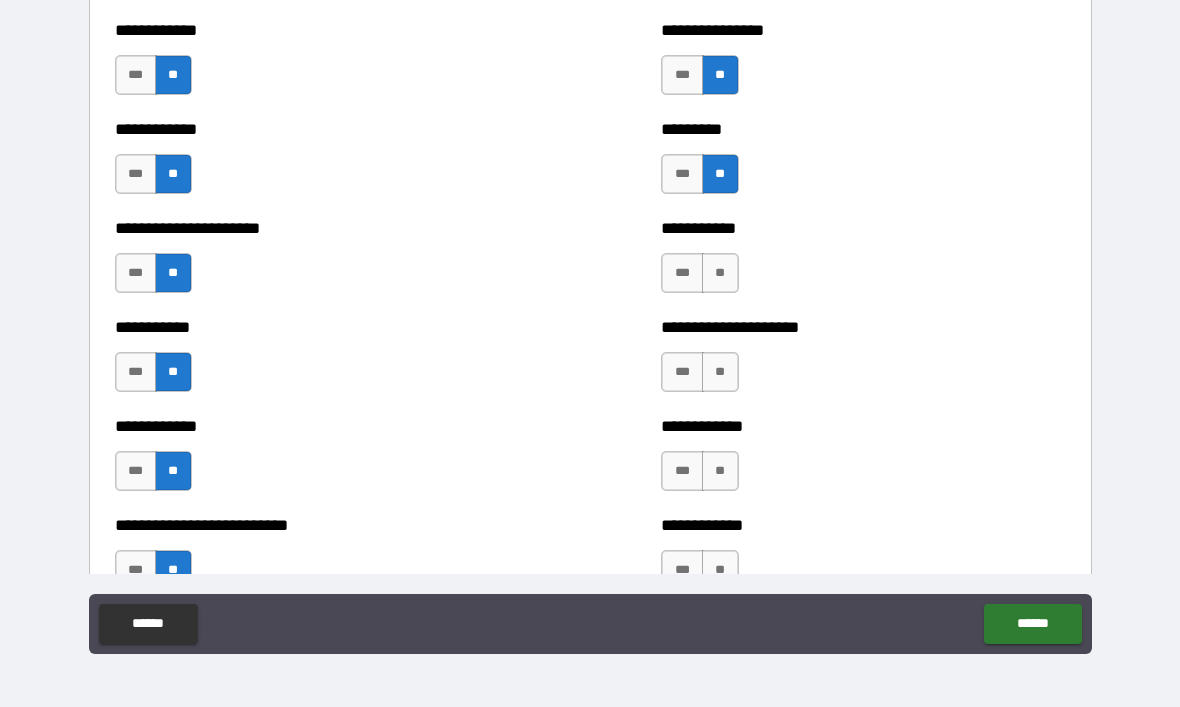 click on "**" at bounding box center [720, 273] 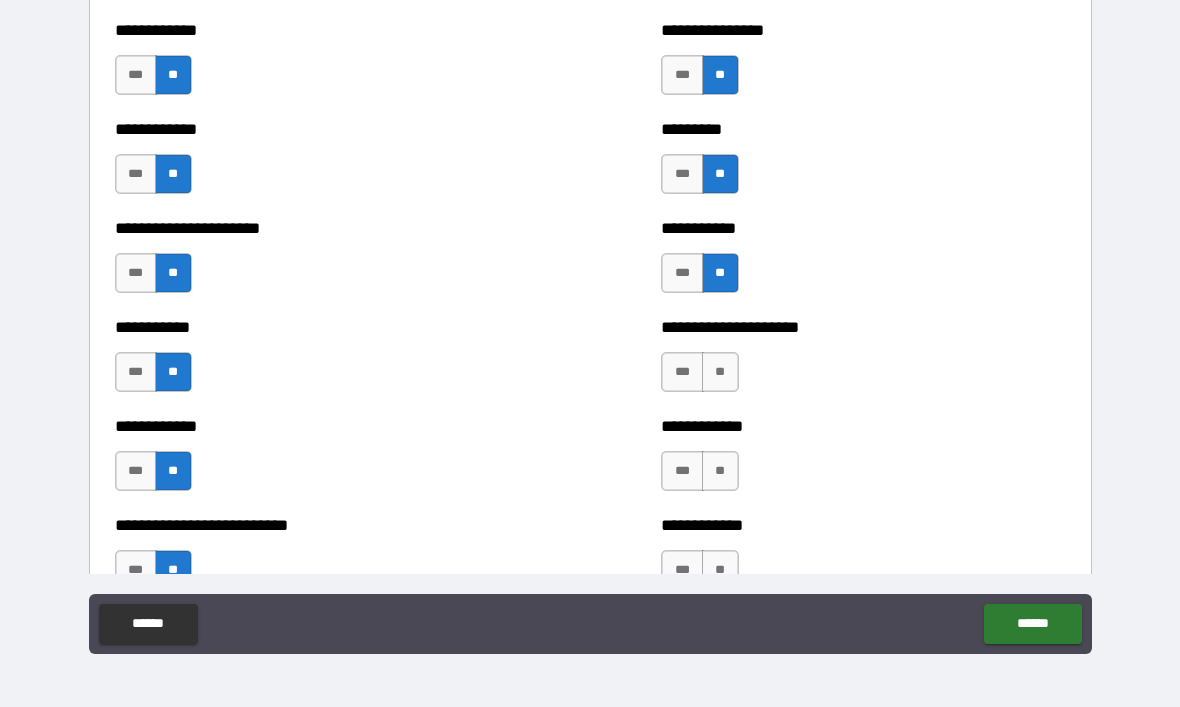 click on "**" at bounding box center (720, 372) 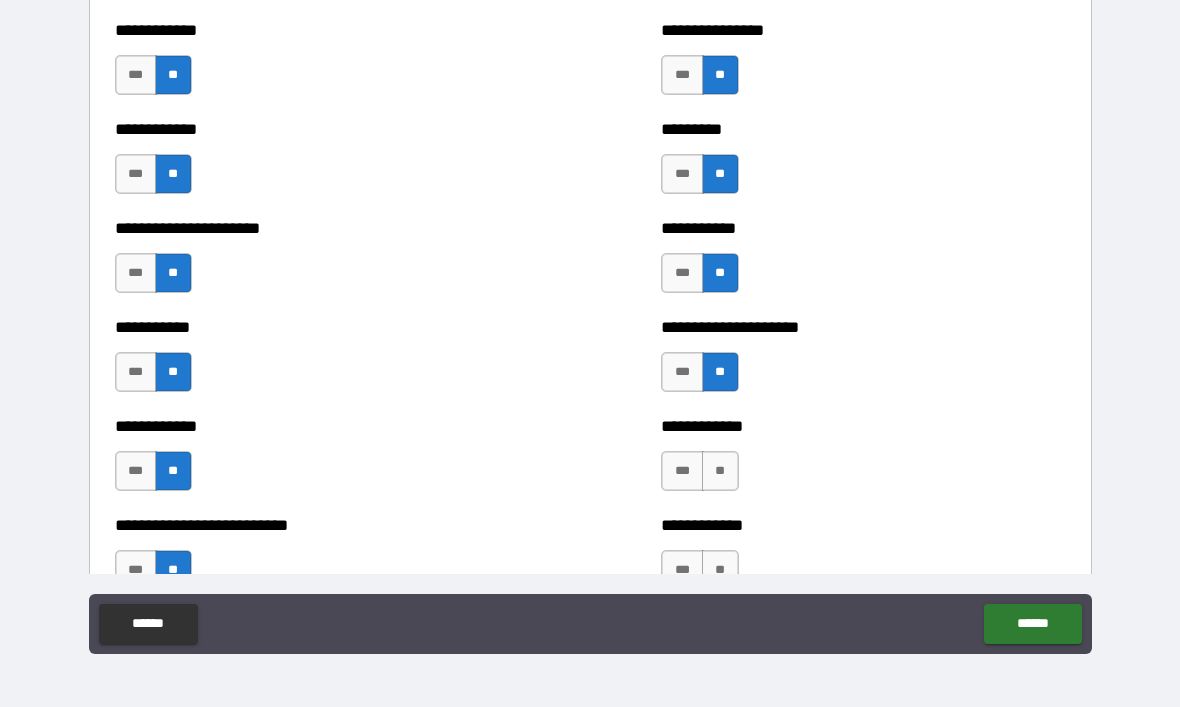 click on "**" at bounding box center (720, 471) 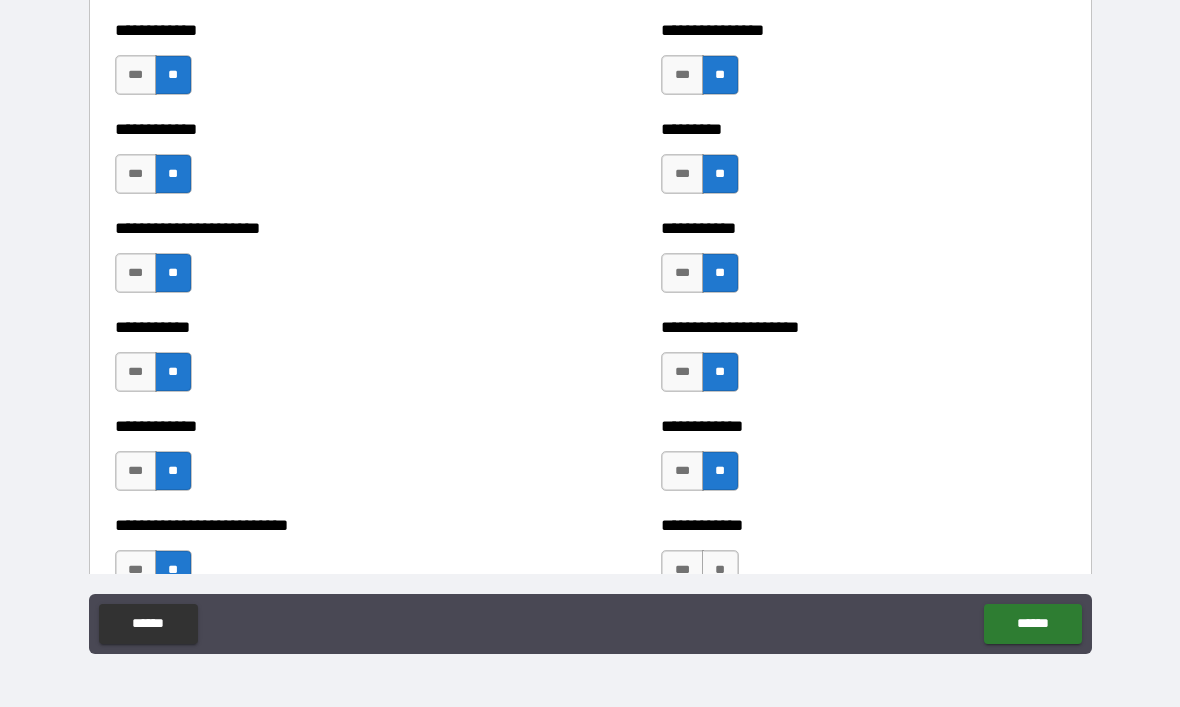 click on "**" at bounding box center [720, 570] 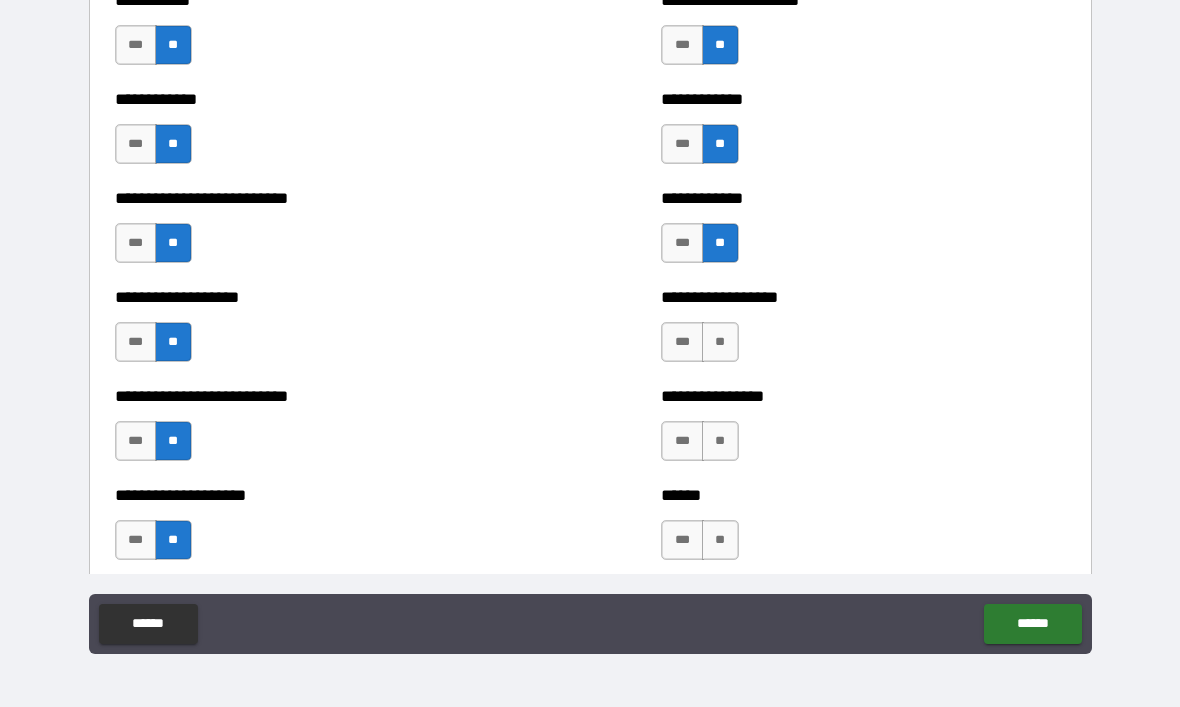 scroll, scrollTop: 5403, scrollLeft: 0, axis: vertical 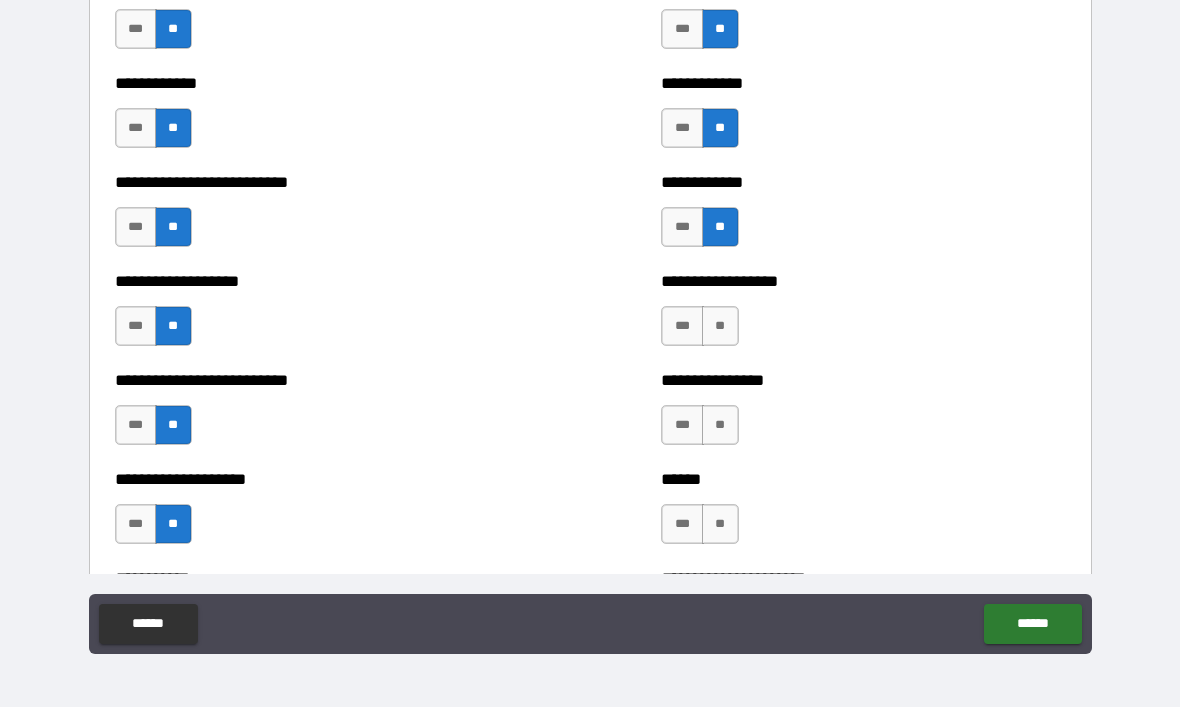 click on "*** **" at bounding box center (702, 331) 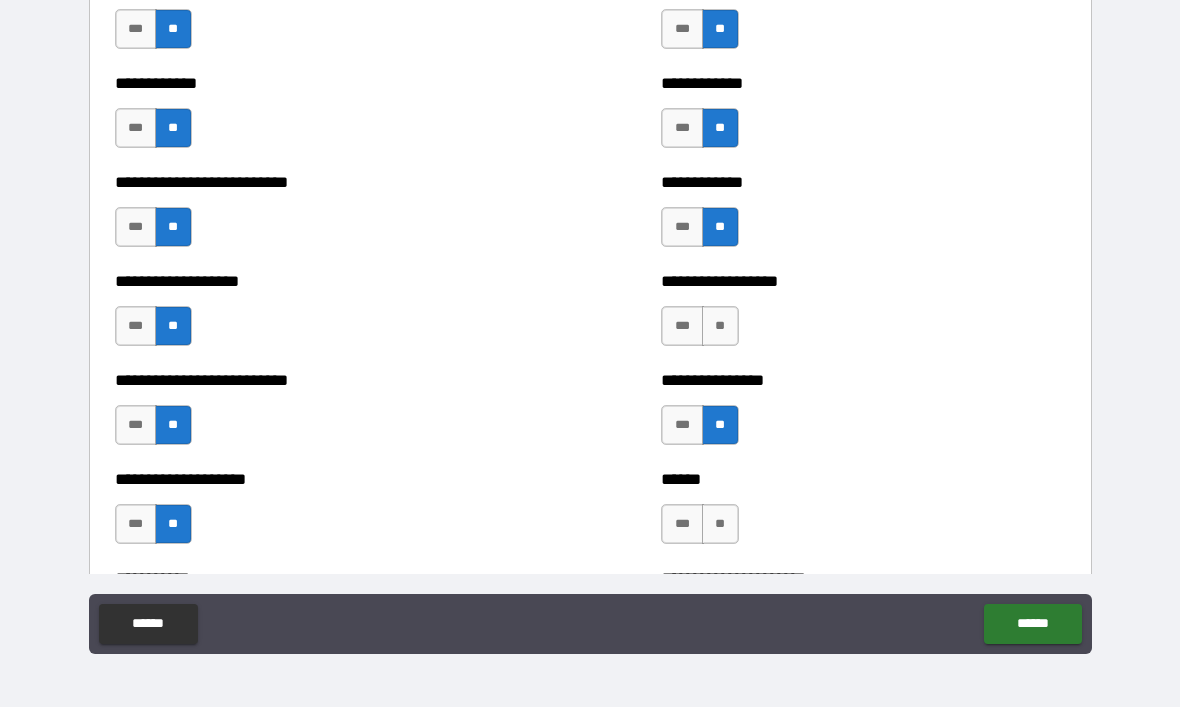 click on "**" at bounding box center (720, 326) 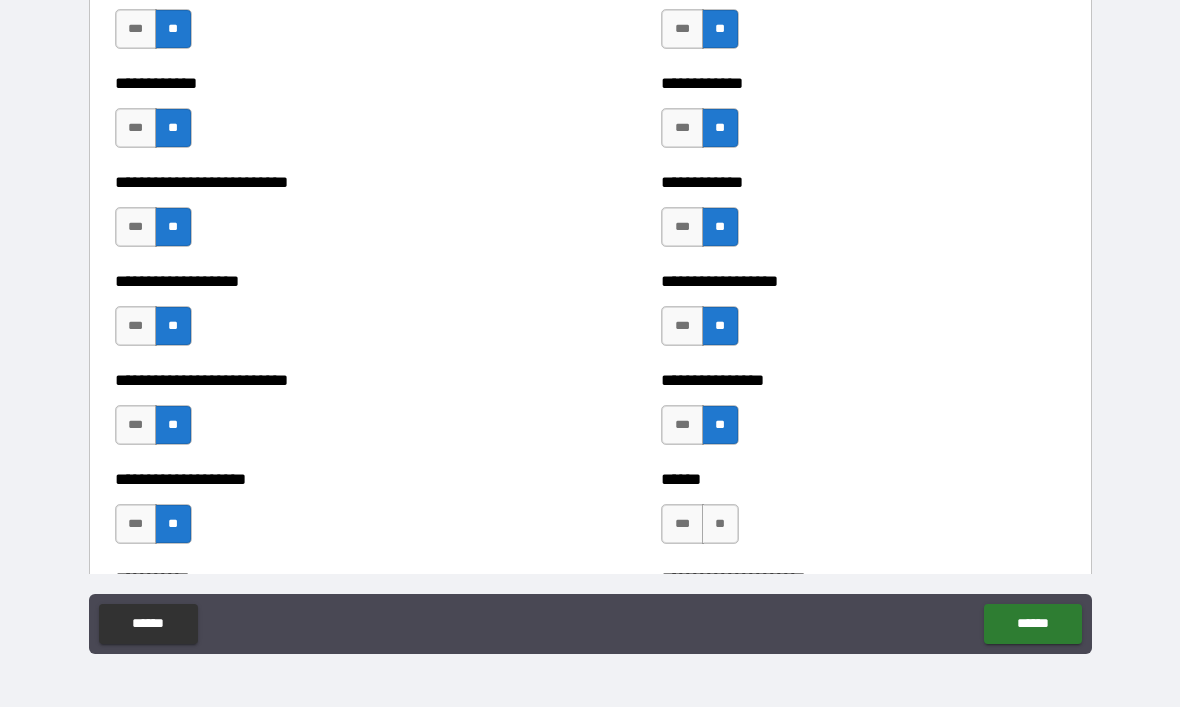 click on "**" at bounding box center [720, 524] 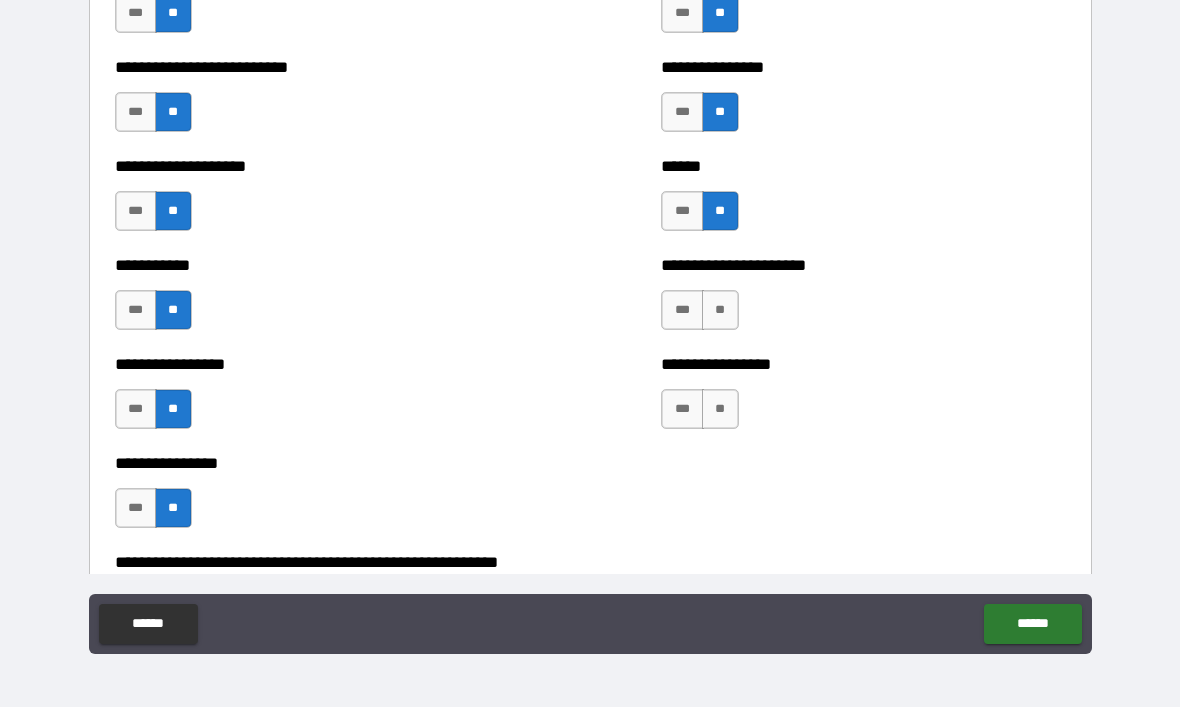 scroll, scrollTop: 5722, scrollLeft: 0, axis: vertical 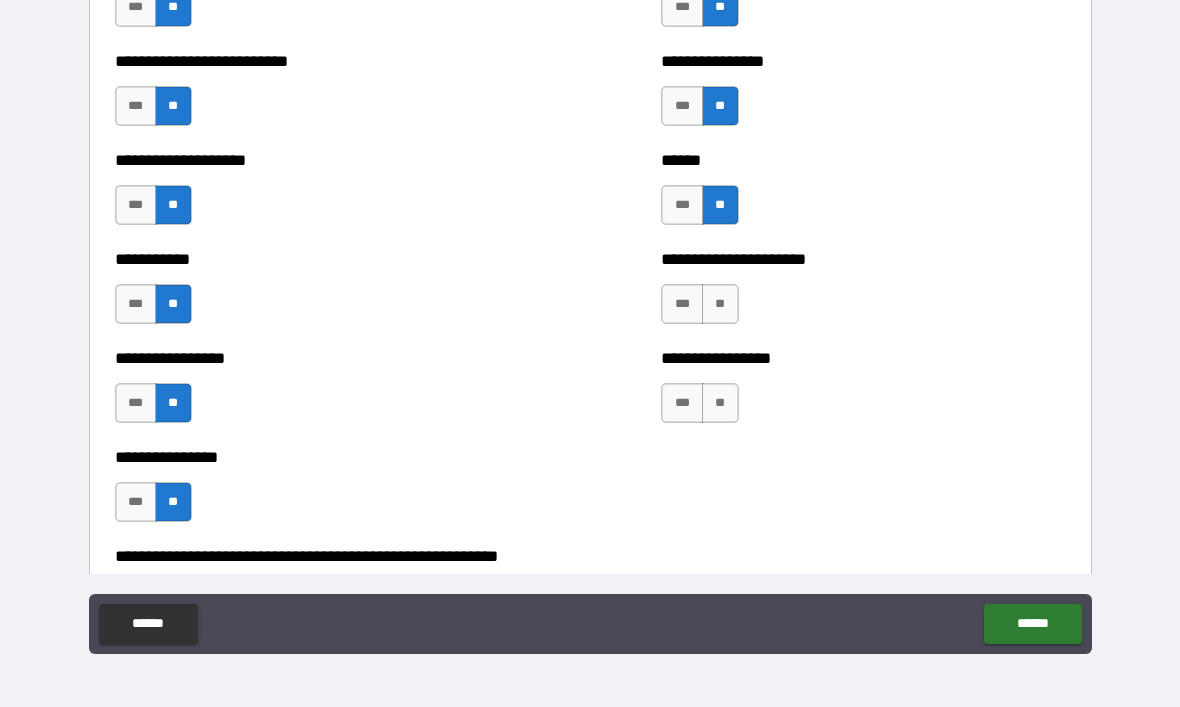 click on "**********" at bounding box center [863, 294] 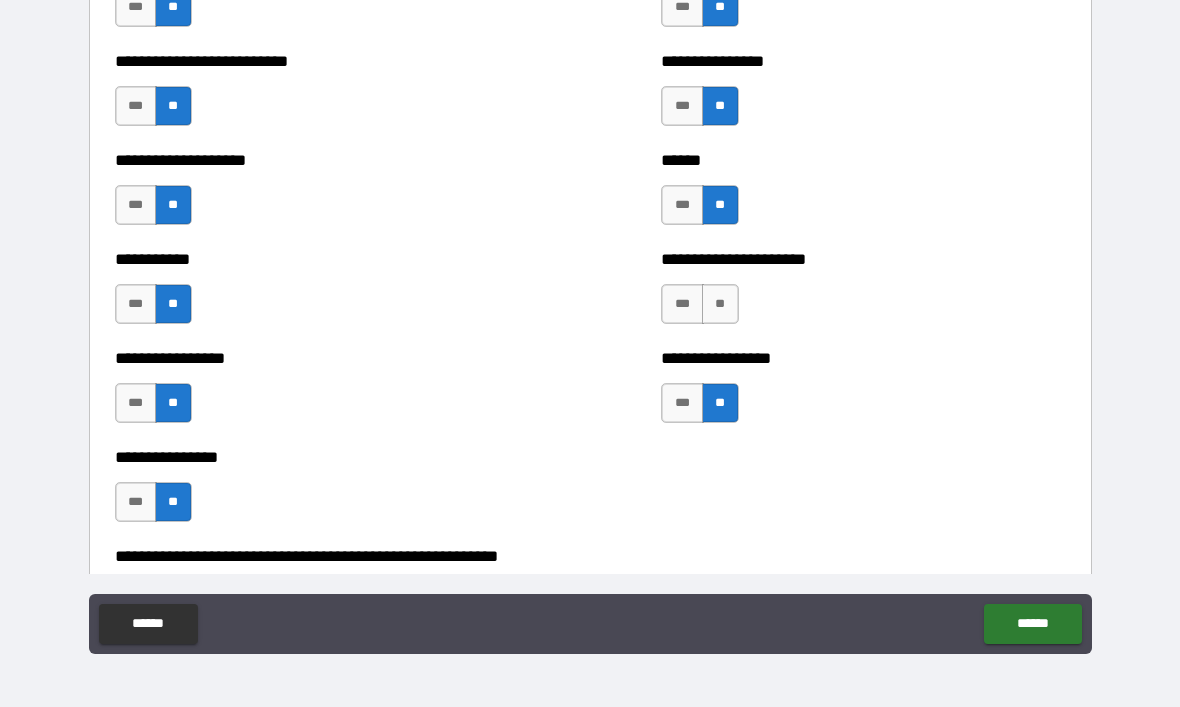 click on "**" at bounding box center (720, 304) 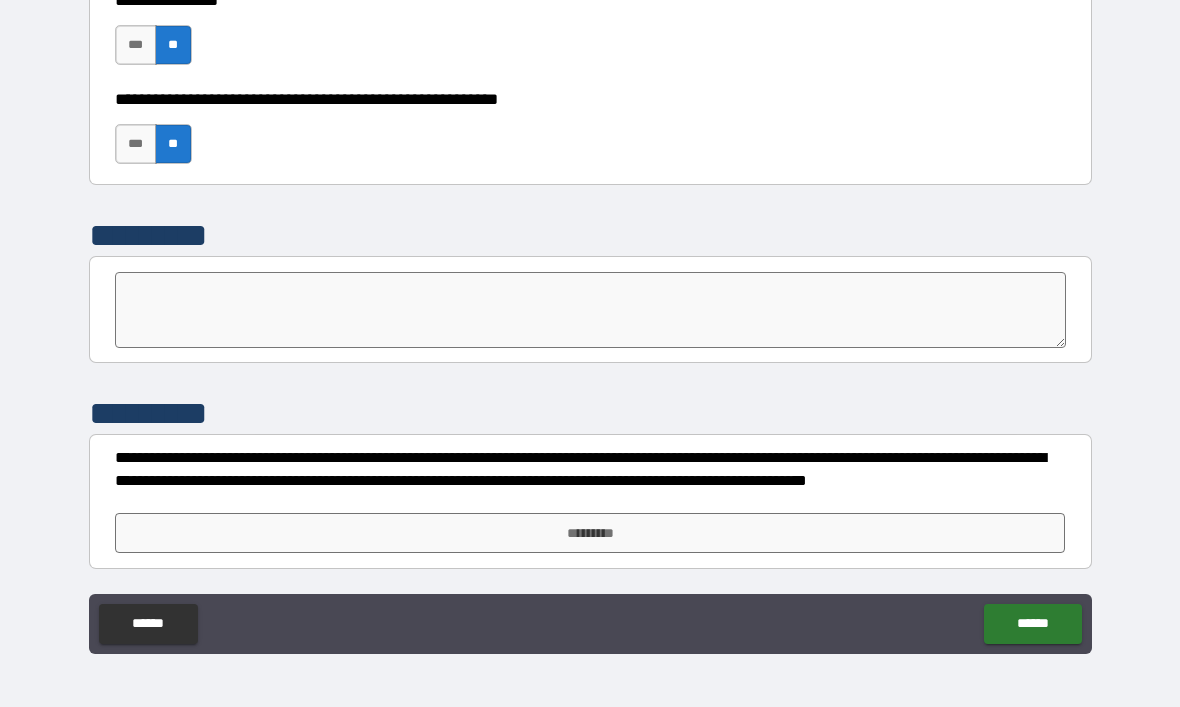 scroll, scrollTop: 6179, scrollLeft: 0, axis: vertical 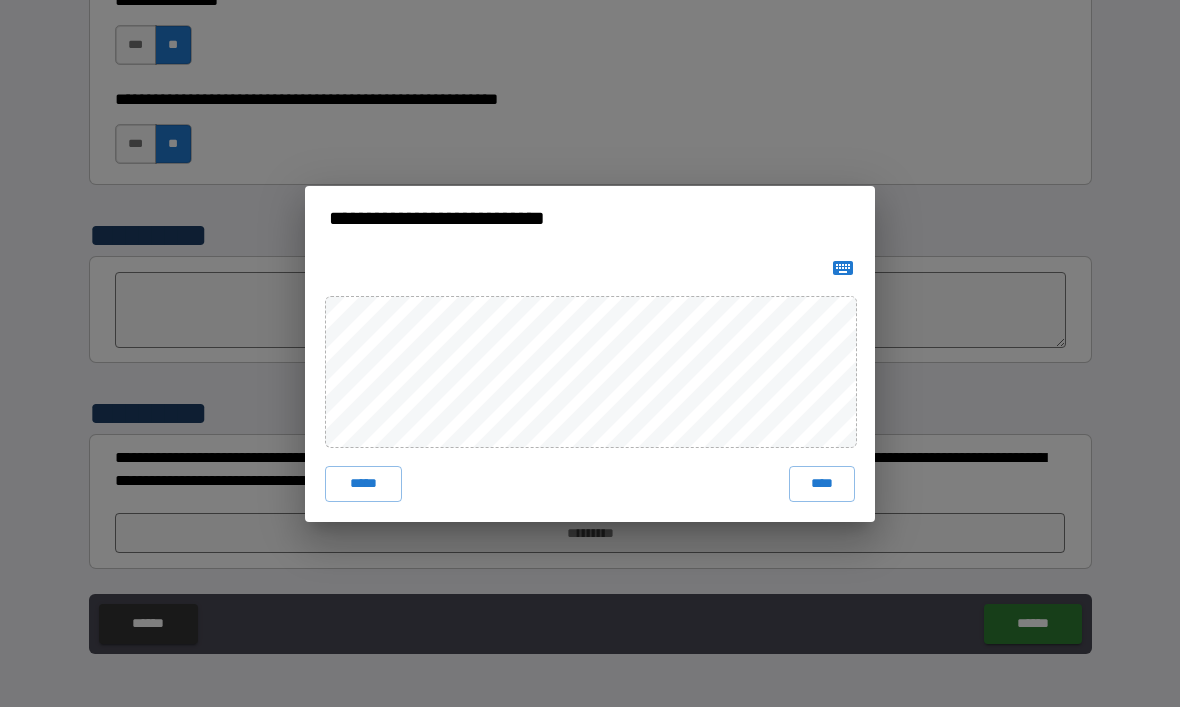click on "****" at bounding box center (822, 484) 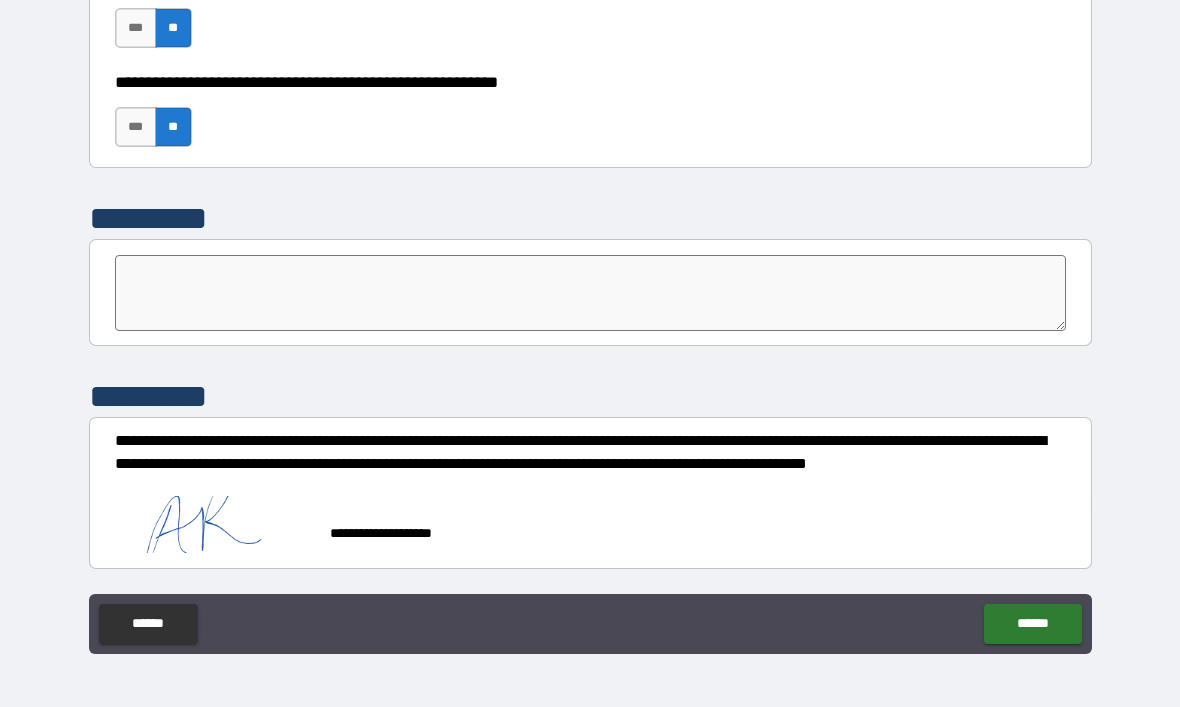 scroll, scrollTop: 0, scrollLeft: 0, axis: both 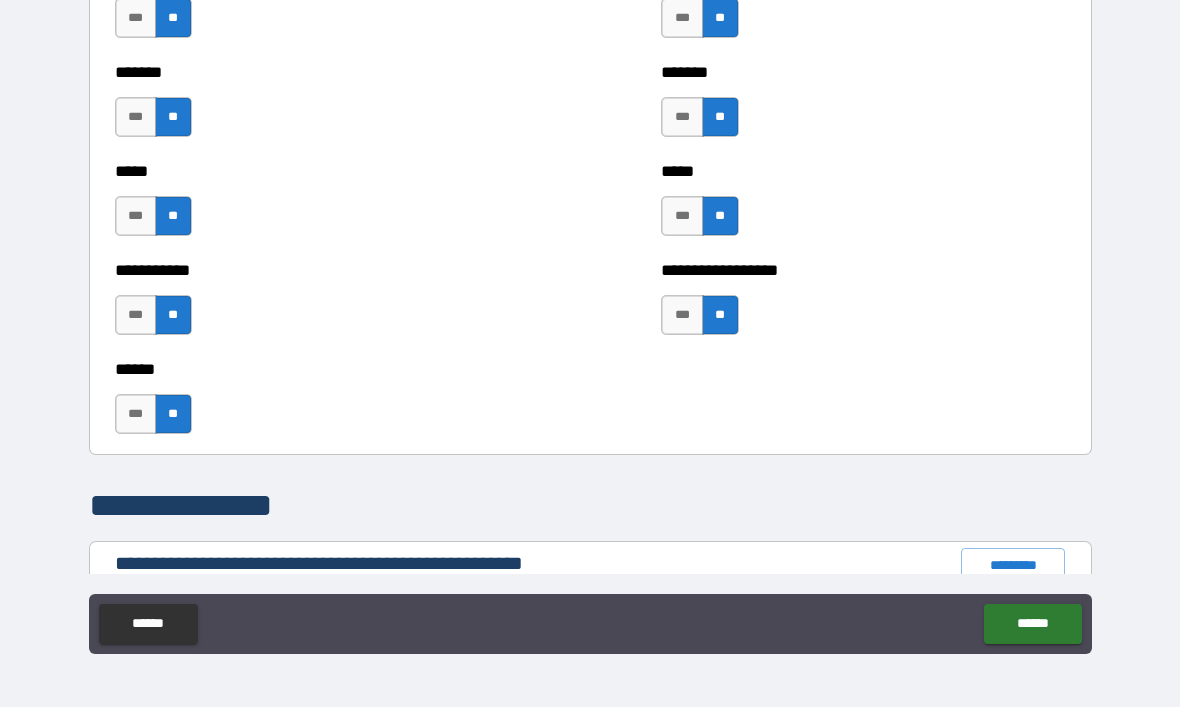 click on "******" at bounding box center (1032, 624) 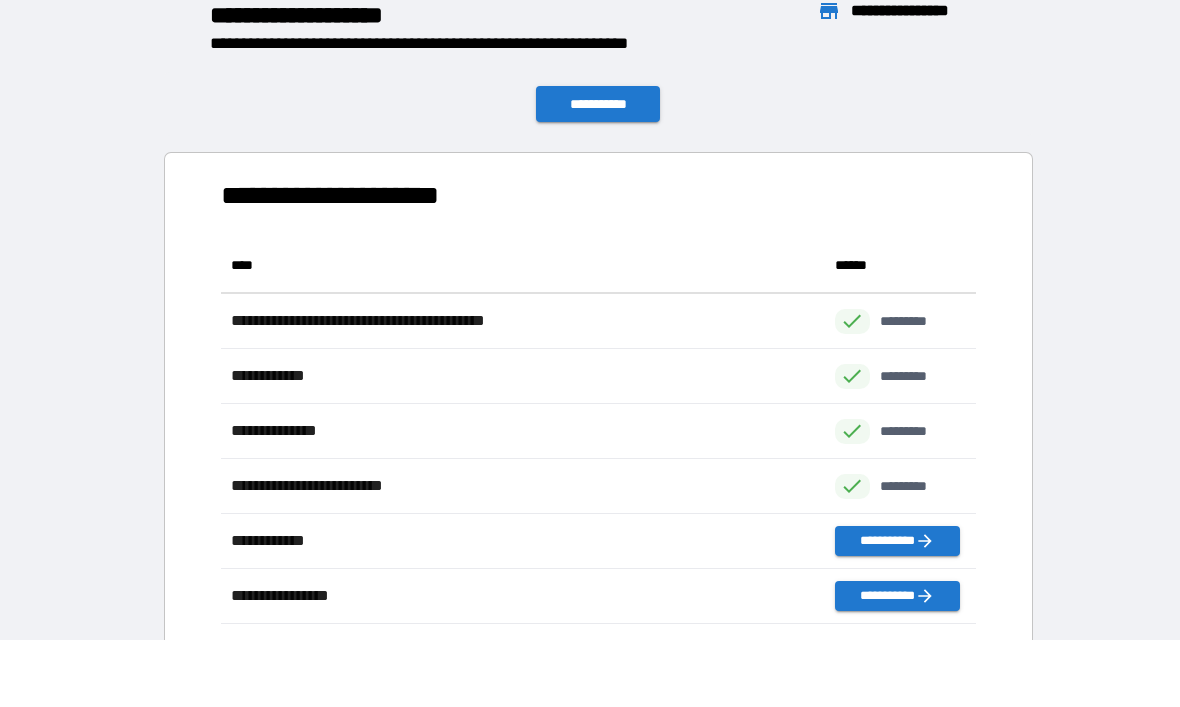 scroll, scrollTop: 1, scrollLeft: 1, axis: both 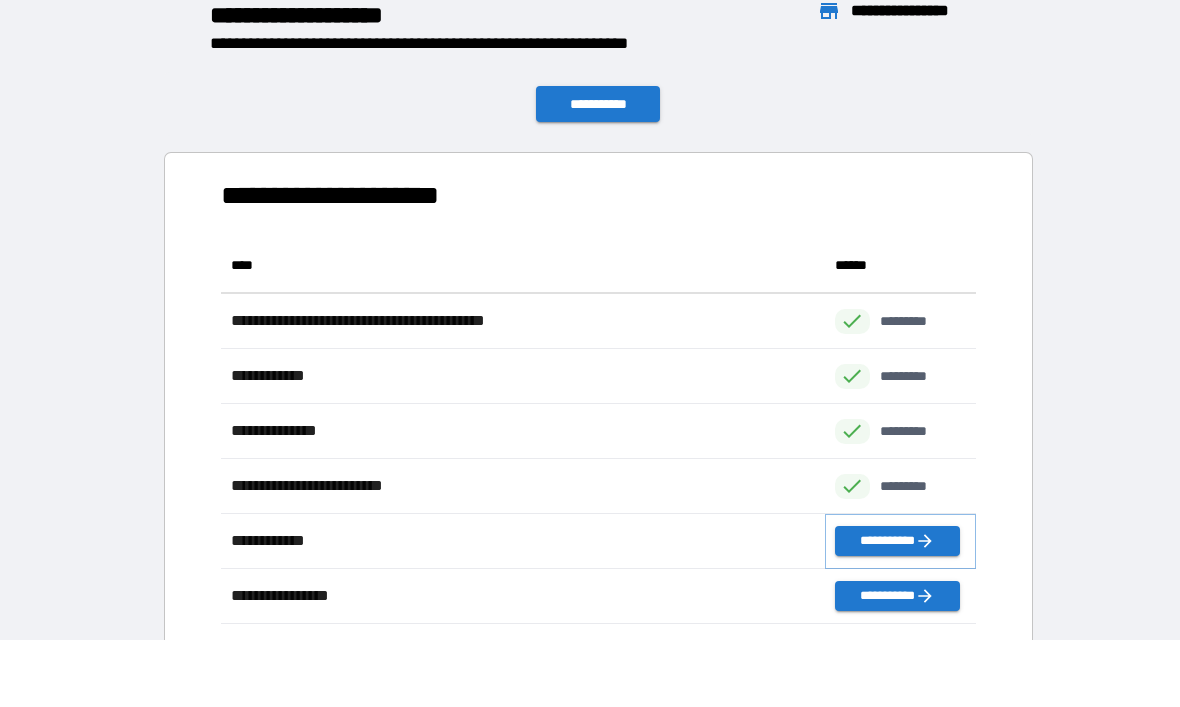 click on "**********" at bounding box center (897, 541) 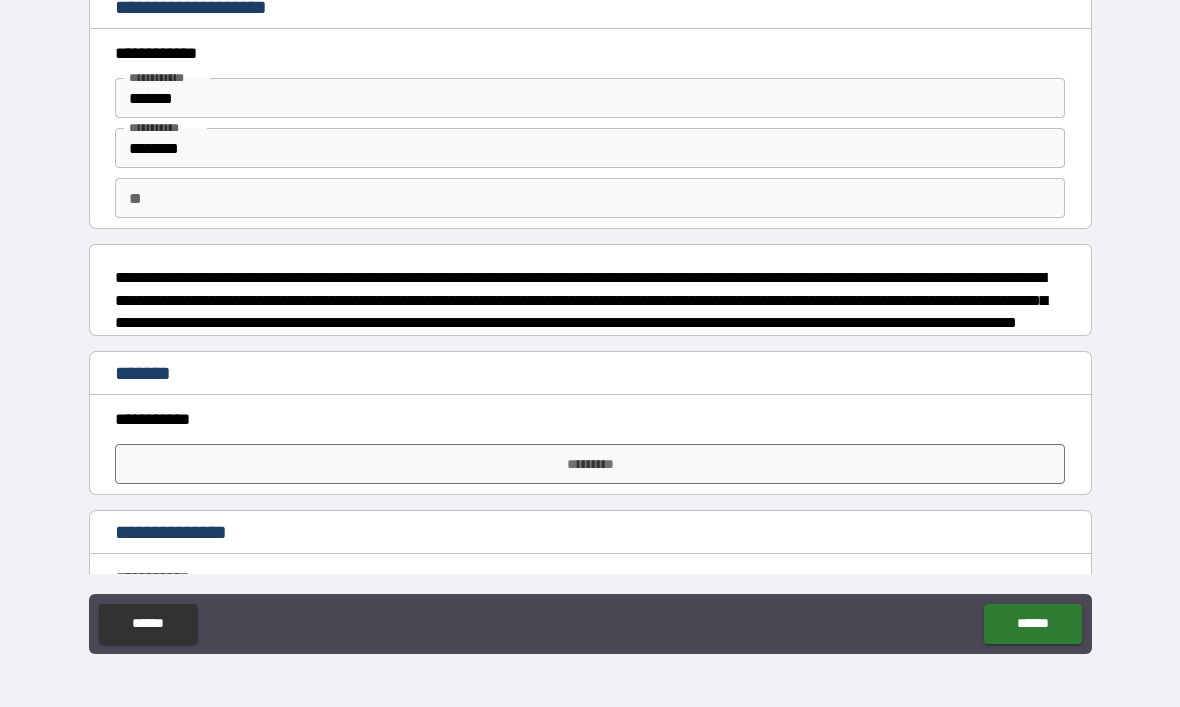 click on "*********" at bounding box center (590, 464) 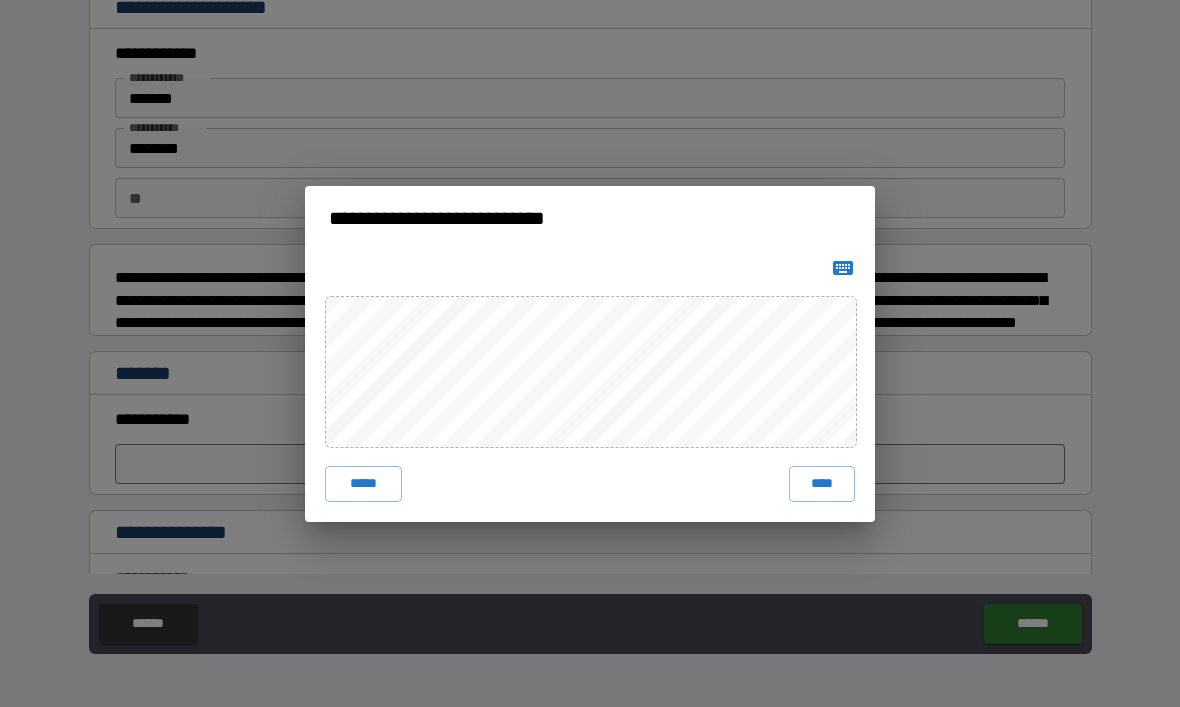 click on "****" at bounding box center (822, 484) 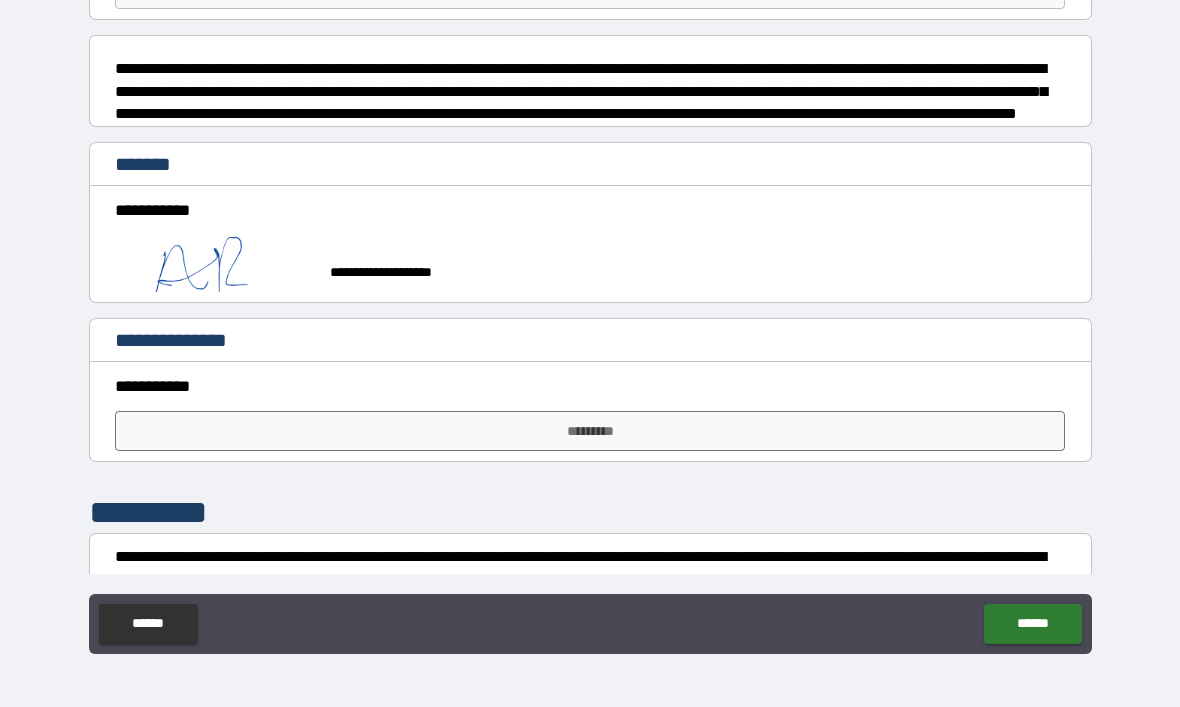 scroll, scrollTop: 401, scrollLeft: 0, axis: vertical 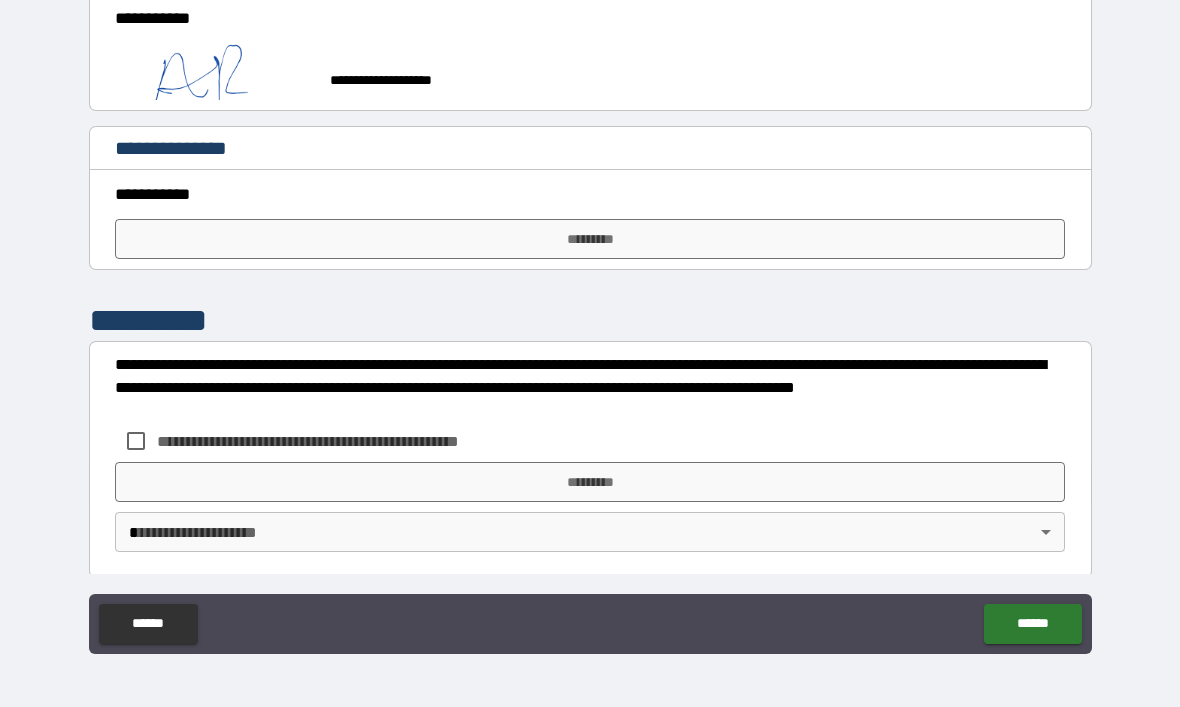 click on "*********" at bounding box center (590, 239) 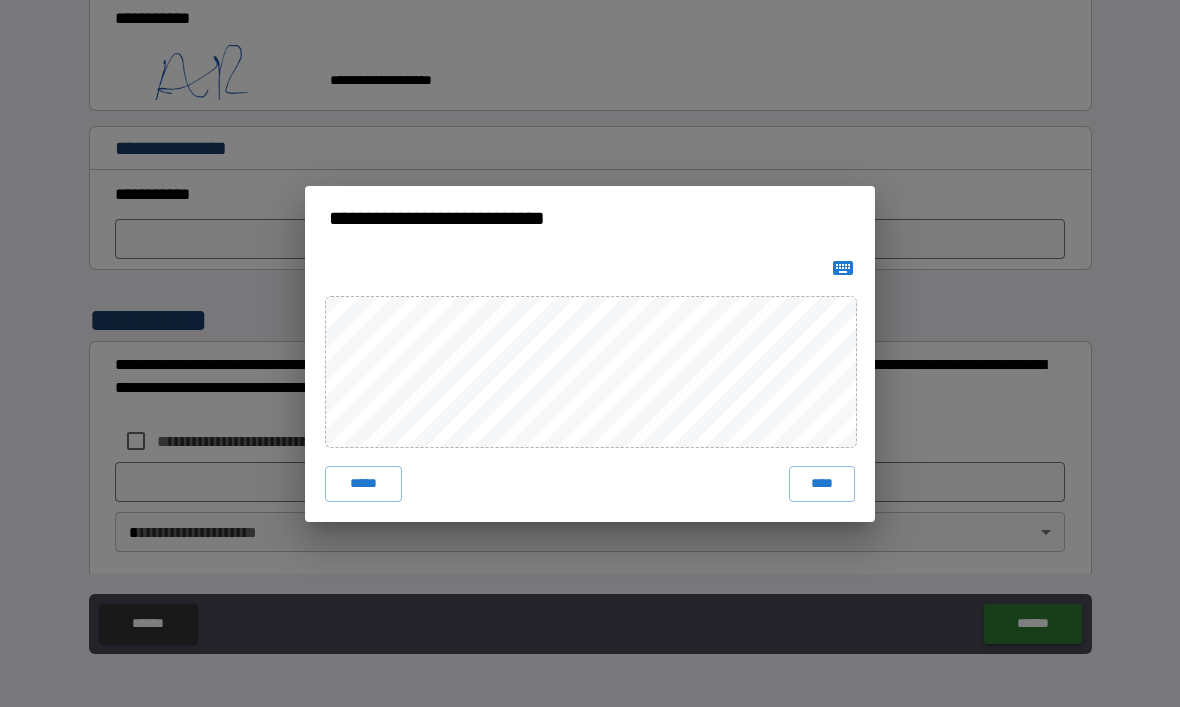 click on "****" at bounding box center (822, 484) 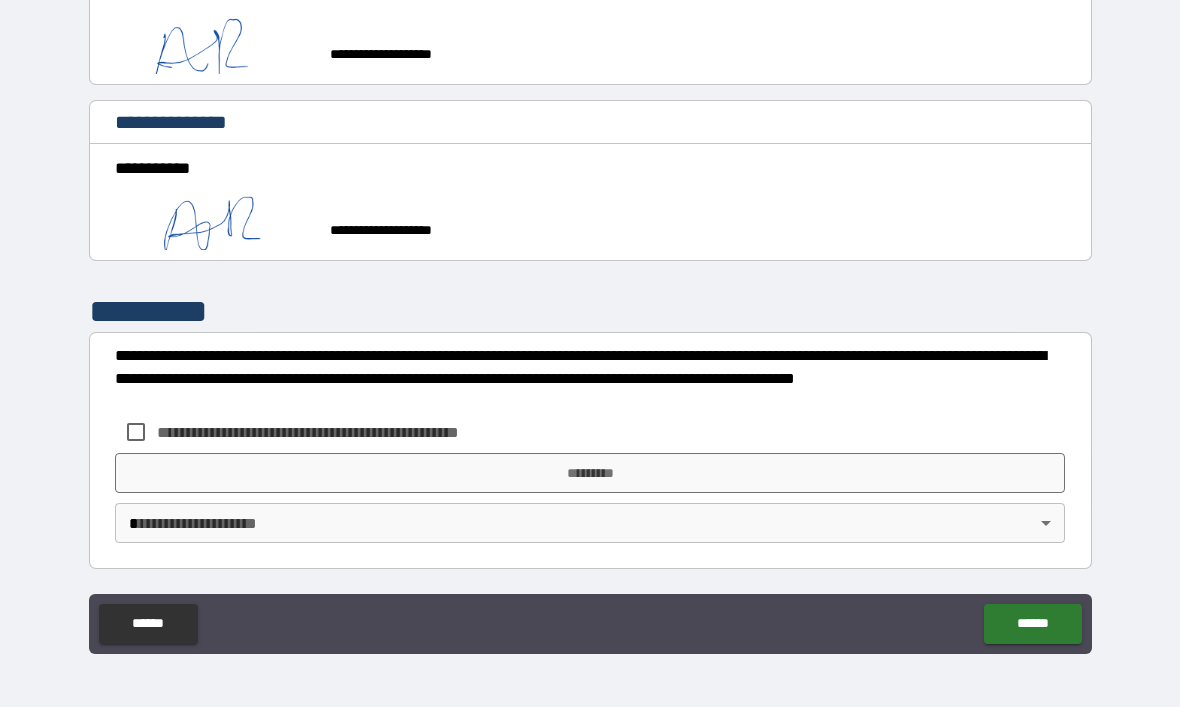 scroll, scrollTop: 447, scrollLeft: 0, axis: vertical 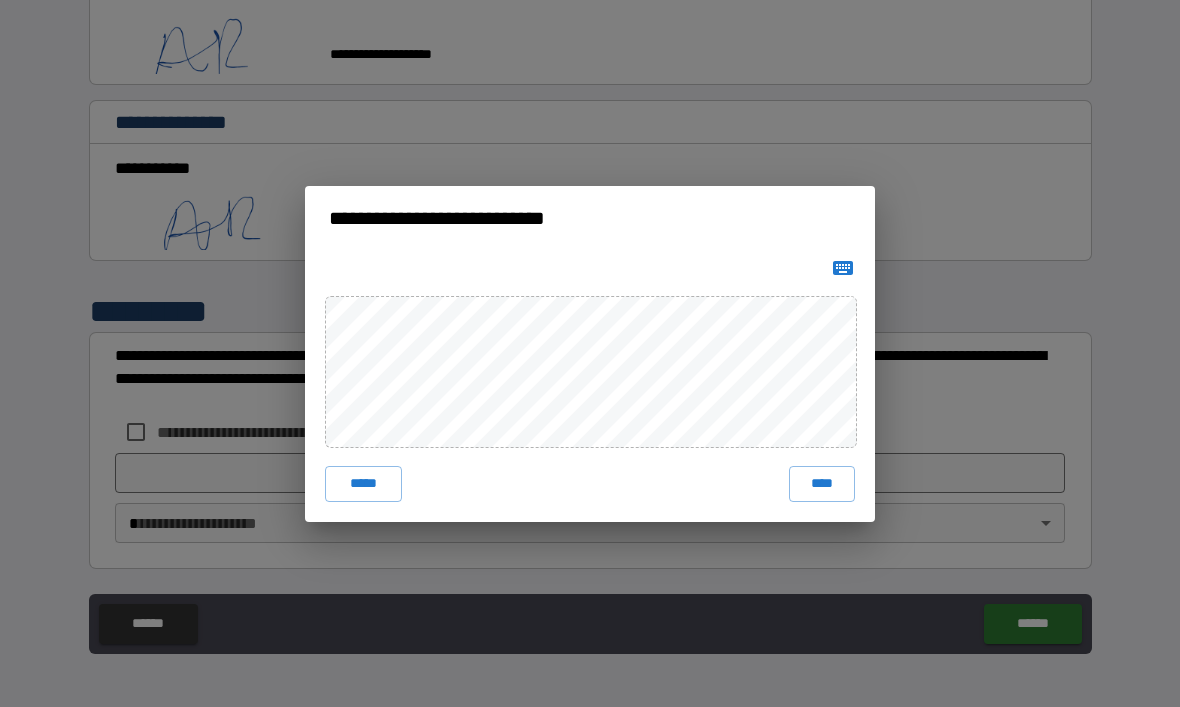 click on "****" at bounding box center [822, 484] 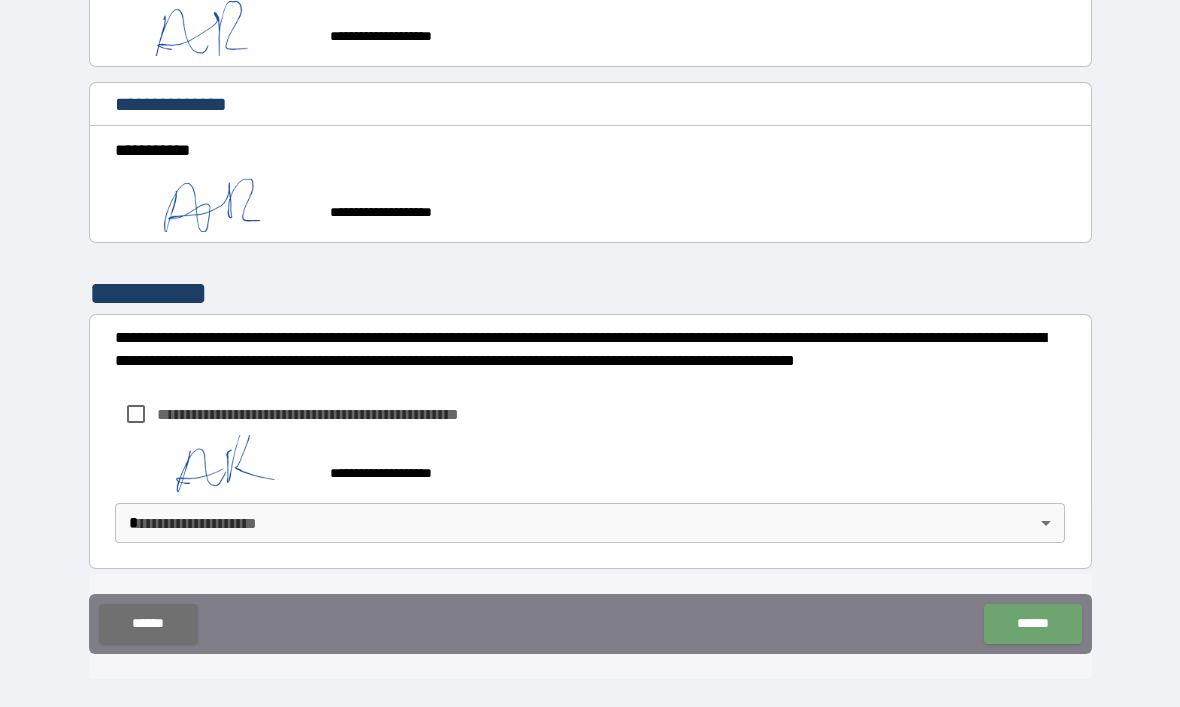 click on "******" at bounding box center [1032, 624] 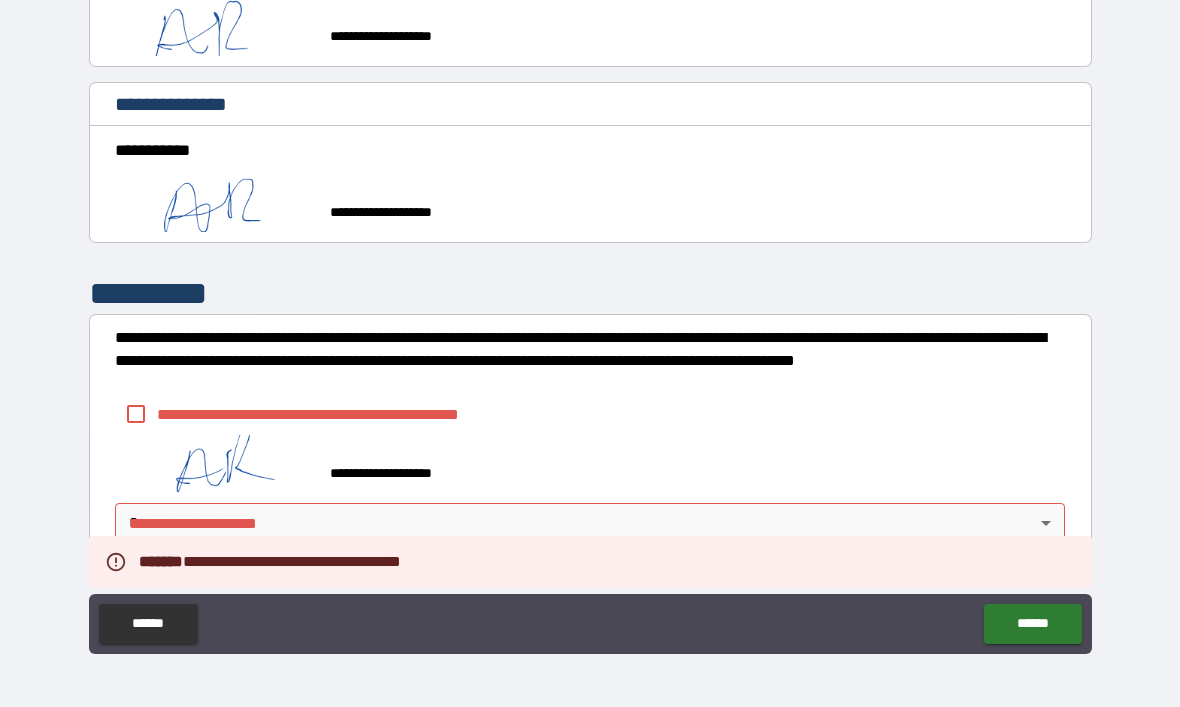 scroll, scrollTop: 464, scrollLeft: 0, axis: vertical 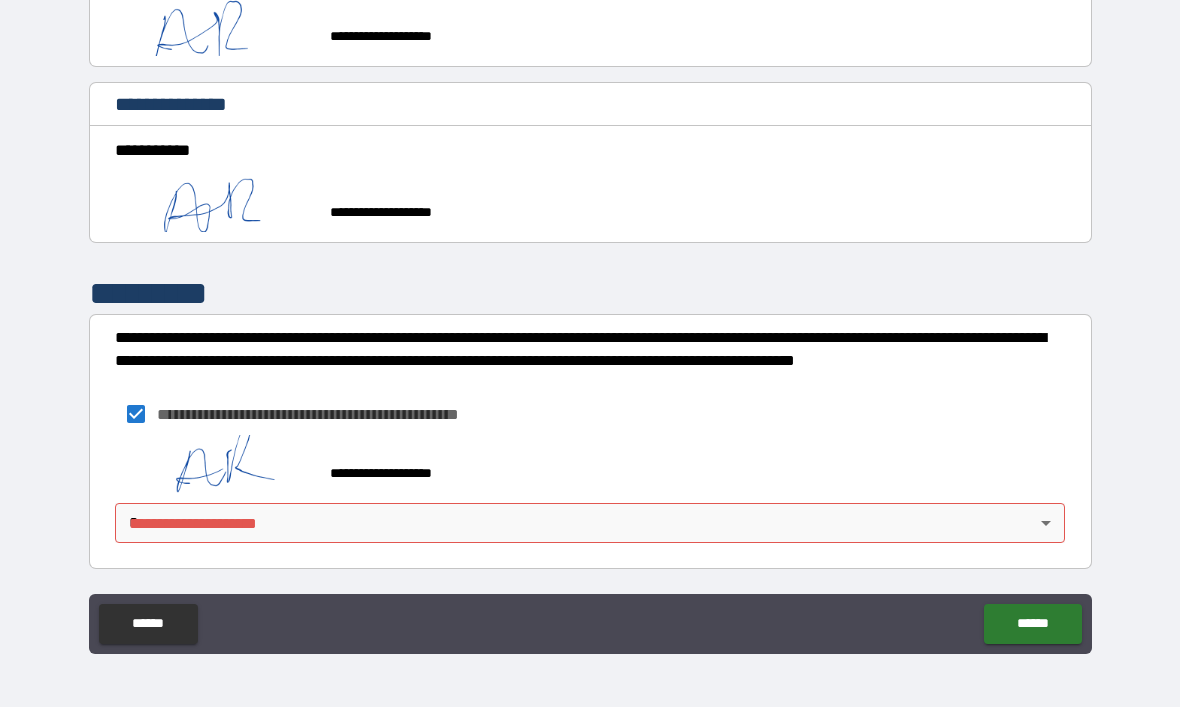 click on "******" at bounding box center [1032, 624] 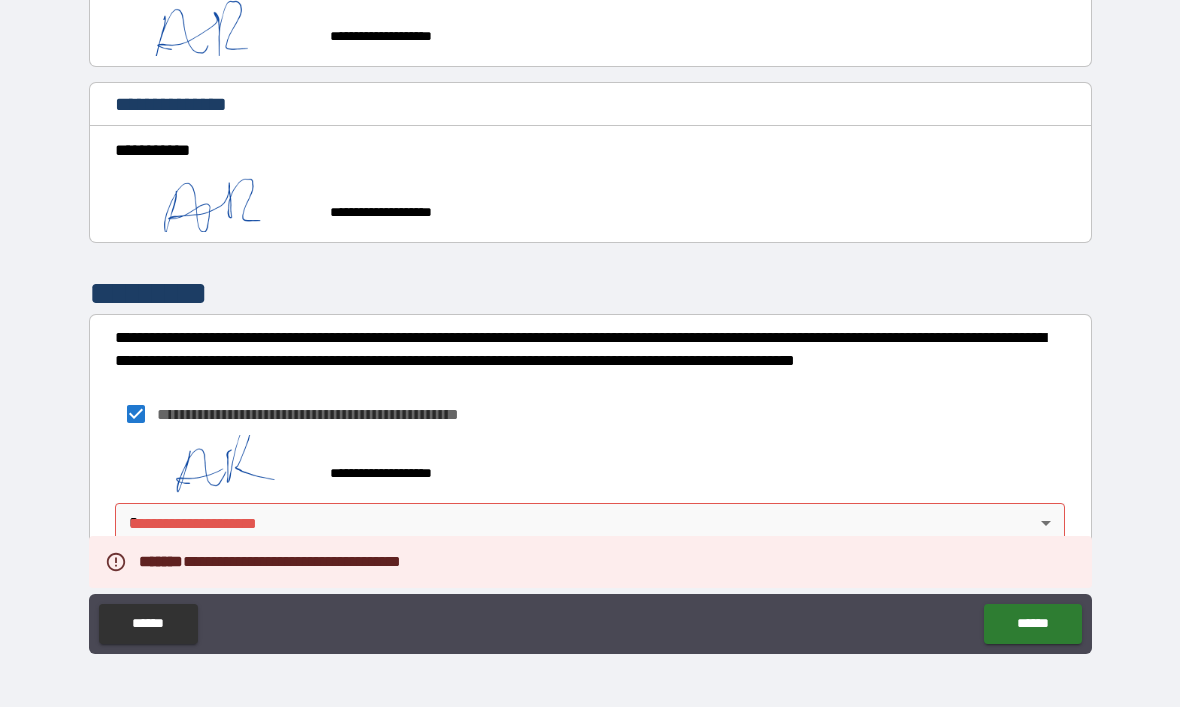 scroll, scrollTop: 464, scrollLeft: 0, axis: vertical 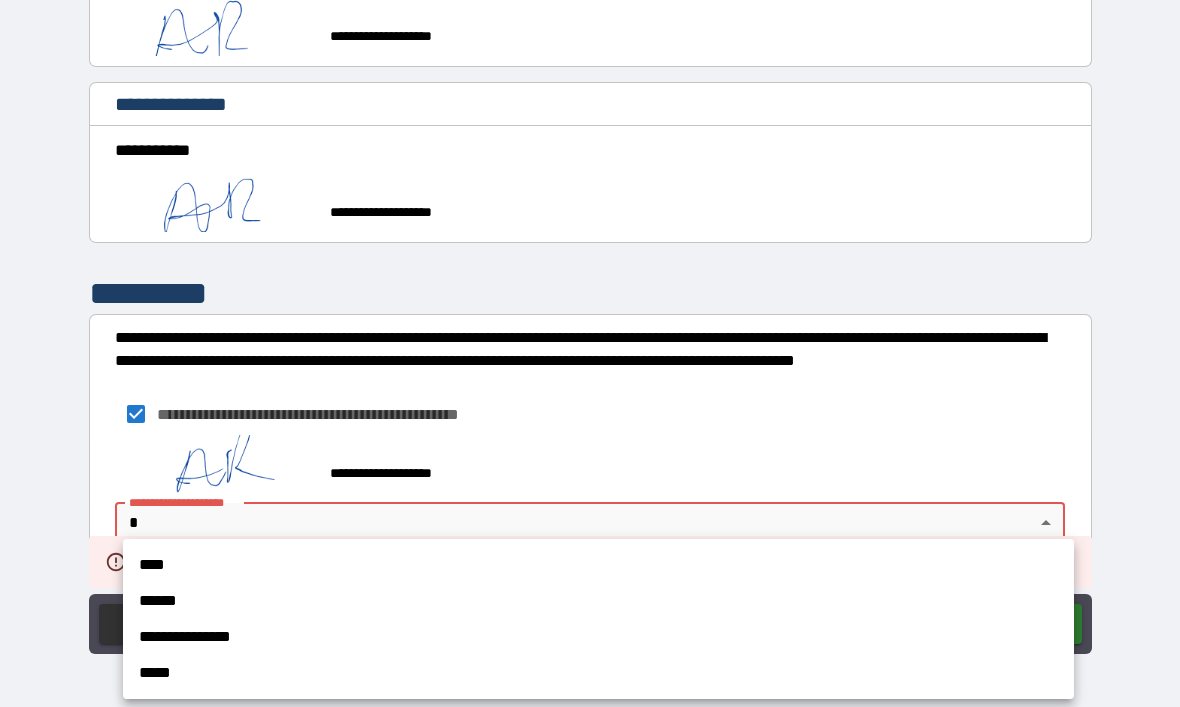 click on "****" at bounding box center (598, 565) 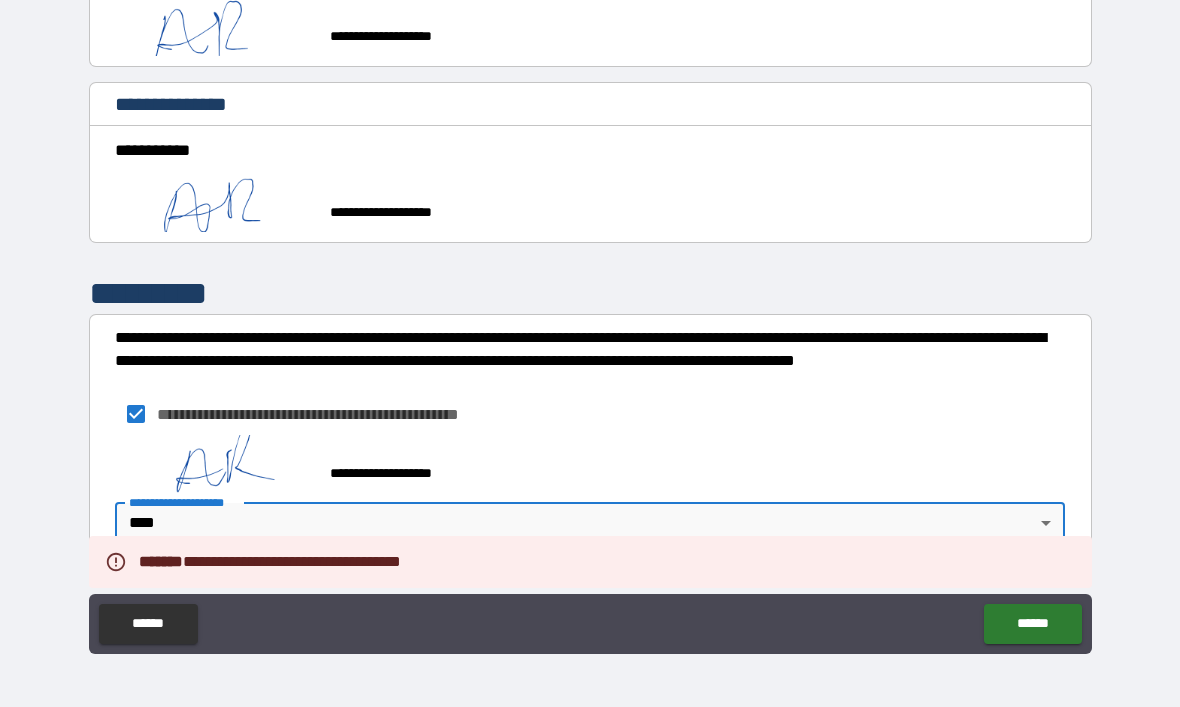 click on "******" at bounding box center [1032, 624] 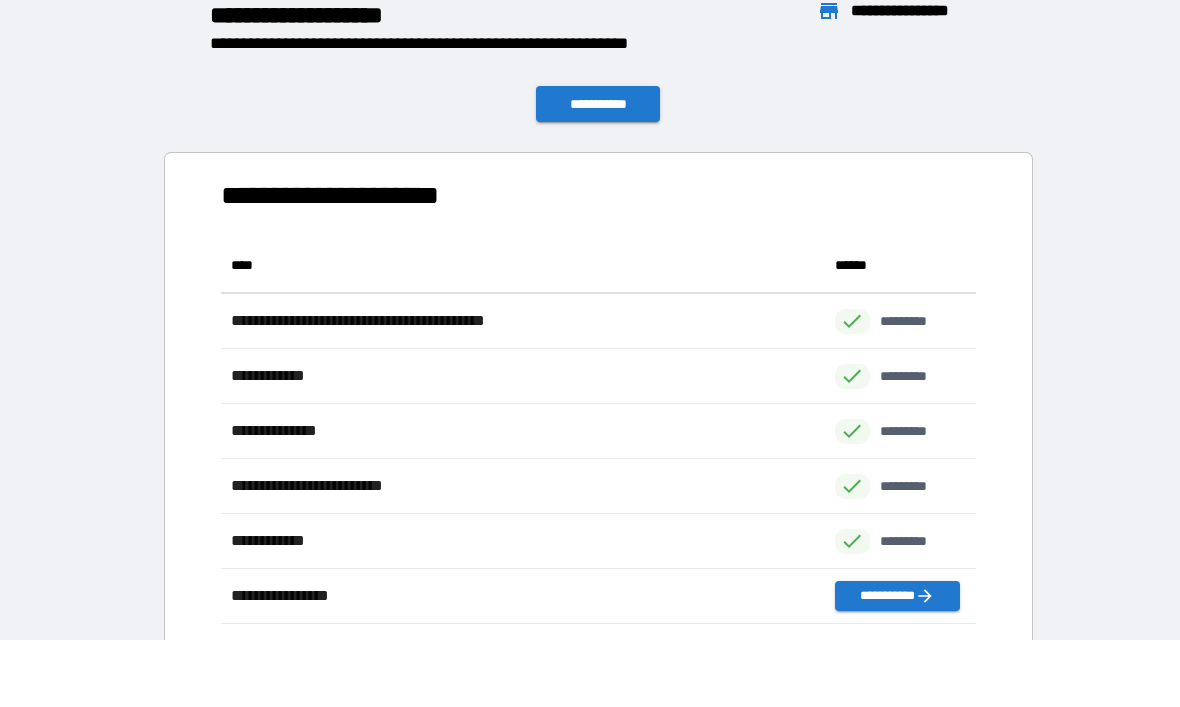 scroll, scrollTop: 1, scrollLeft: 1, axis: both 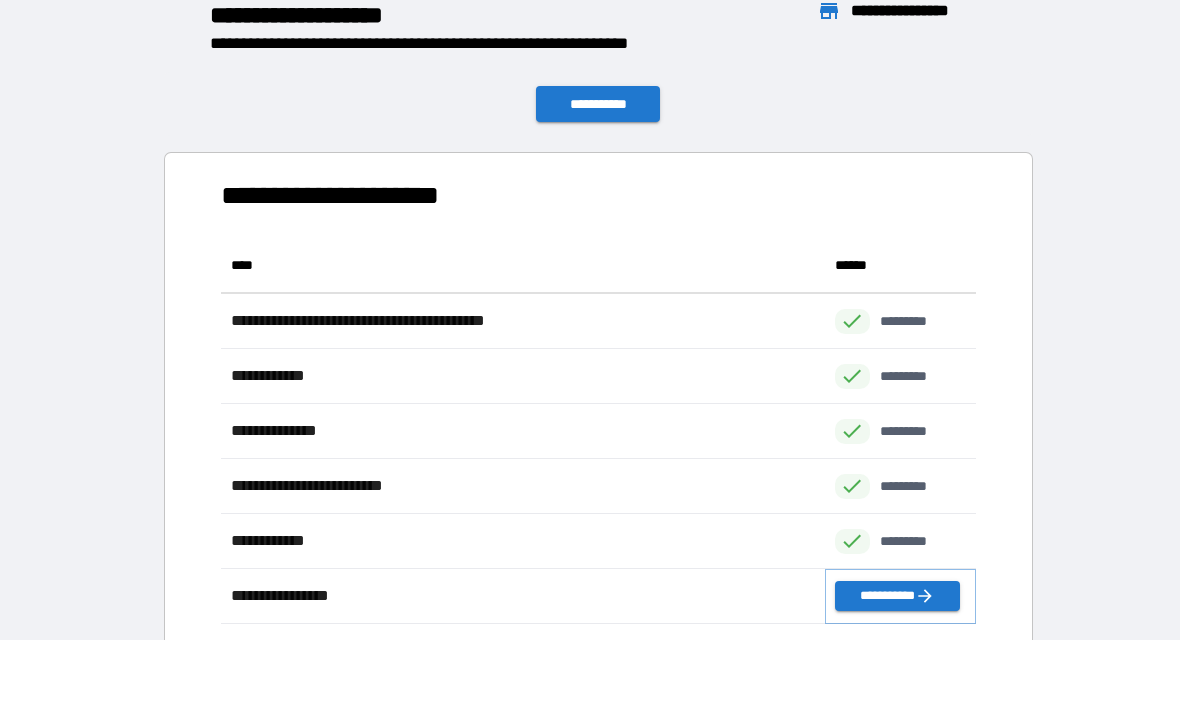 click on "**********" at bounding box center (897, 596) 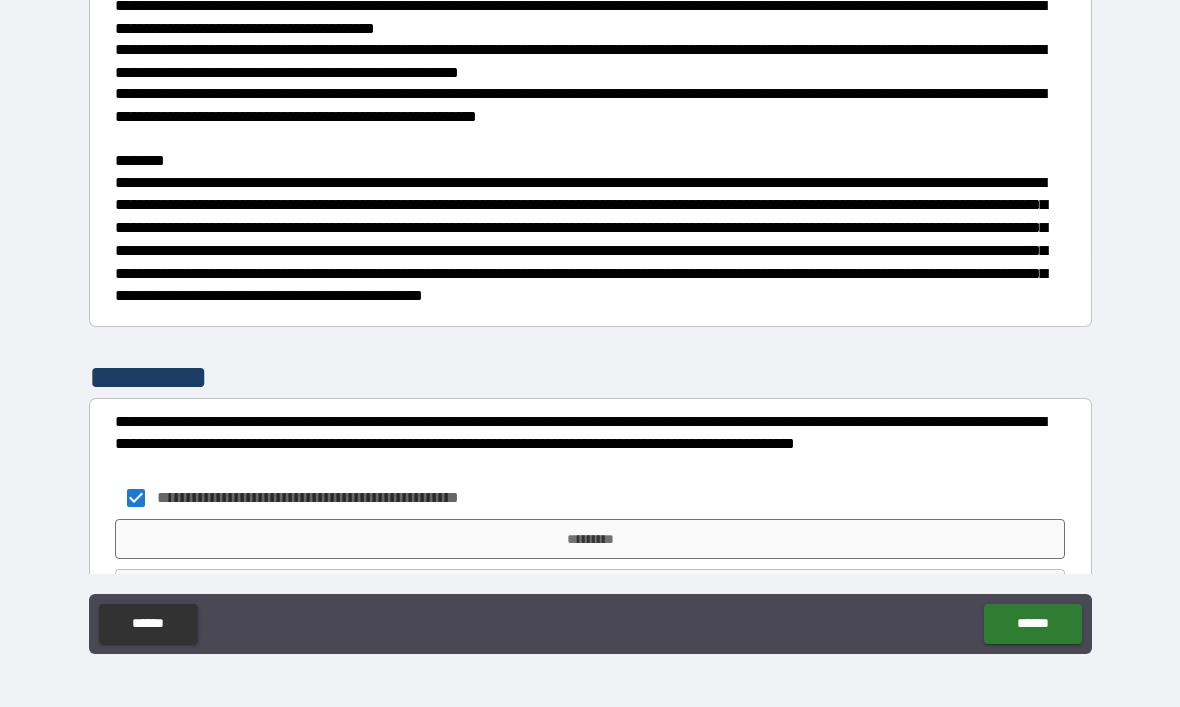 scroll, scrollTop: 760, scrollLeft: 0, axis: vertical 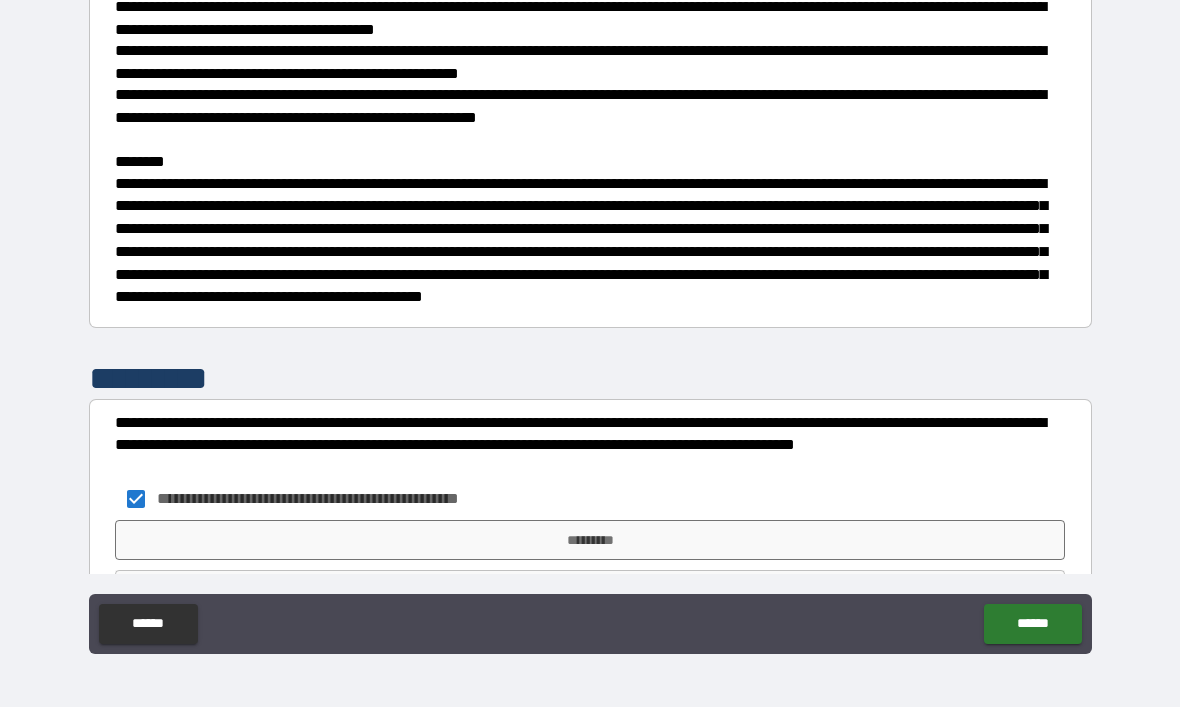 click on "*********" at bounding box center (590, 540) 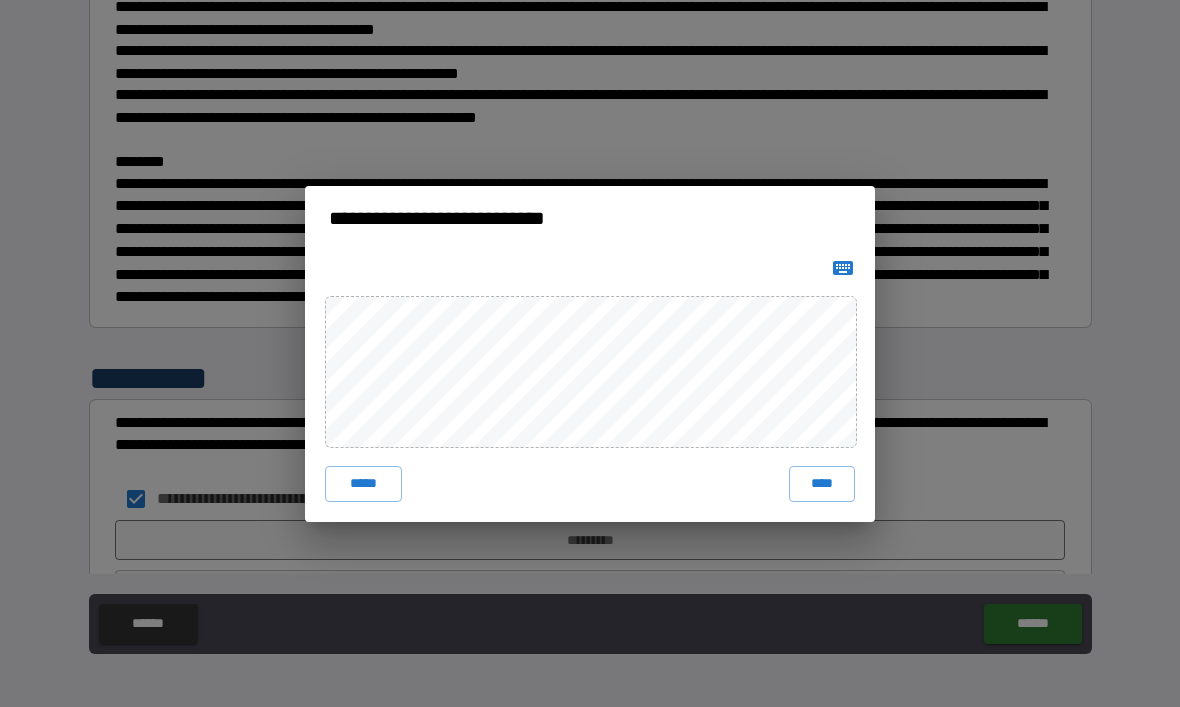 click on "****" at bounding box center [822, 484] 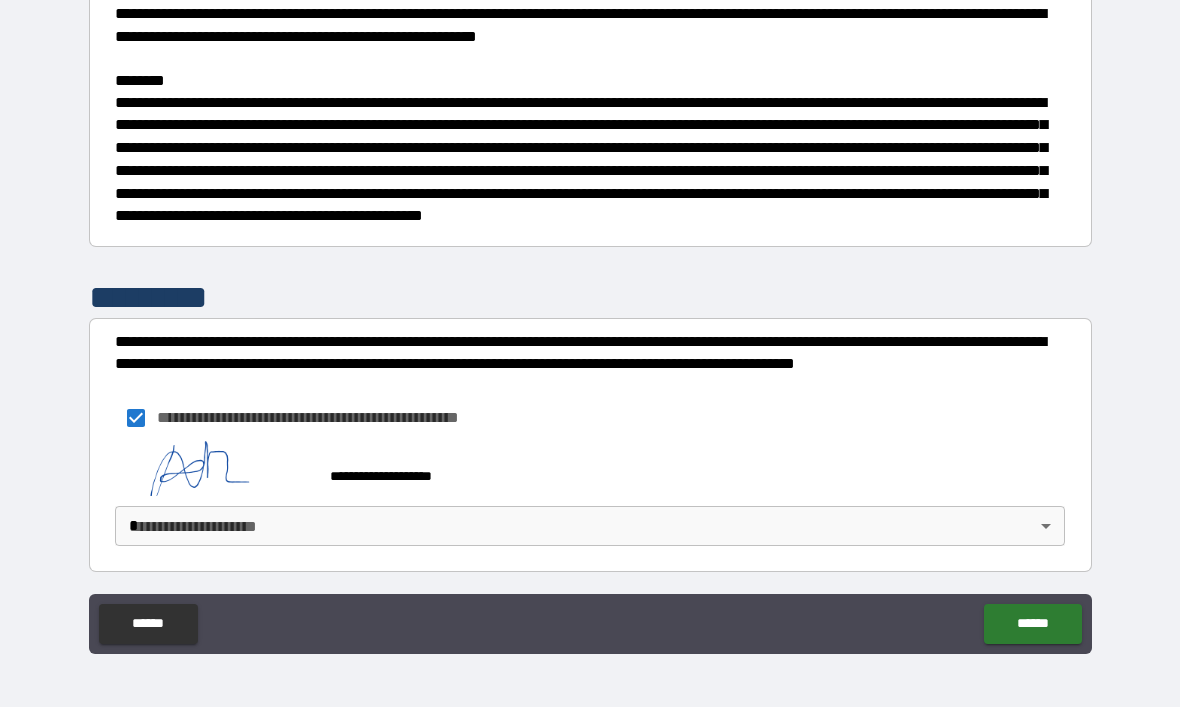 scroll, scrollTop: 838, scrollLeft: 0, axis: vertical 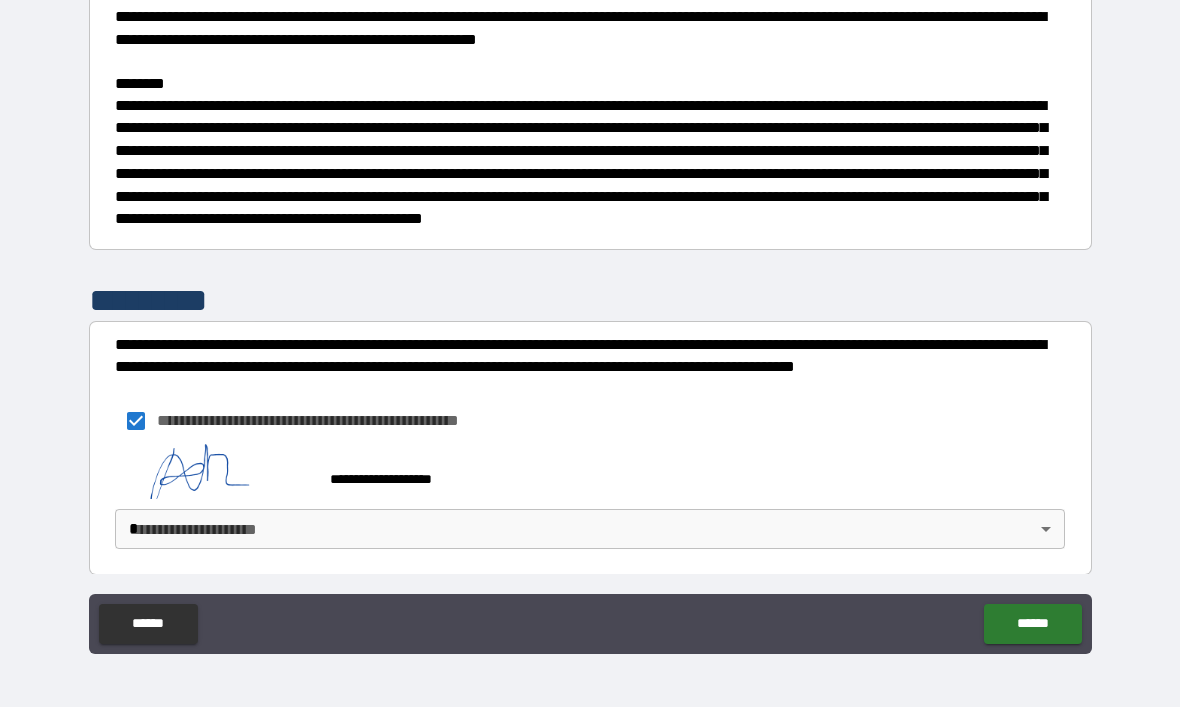click on "**********" at bounding box center (590, 320) 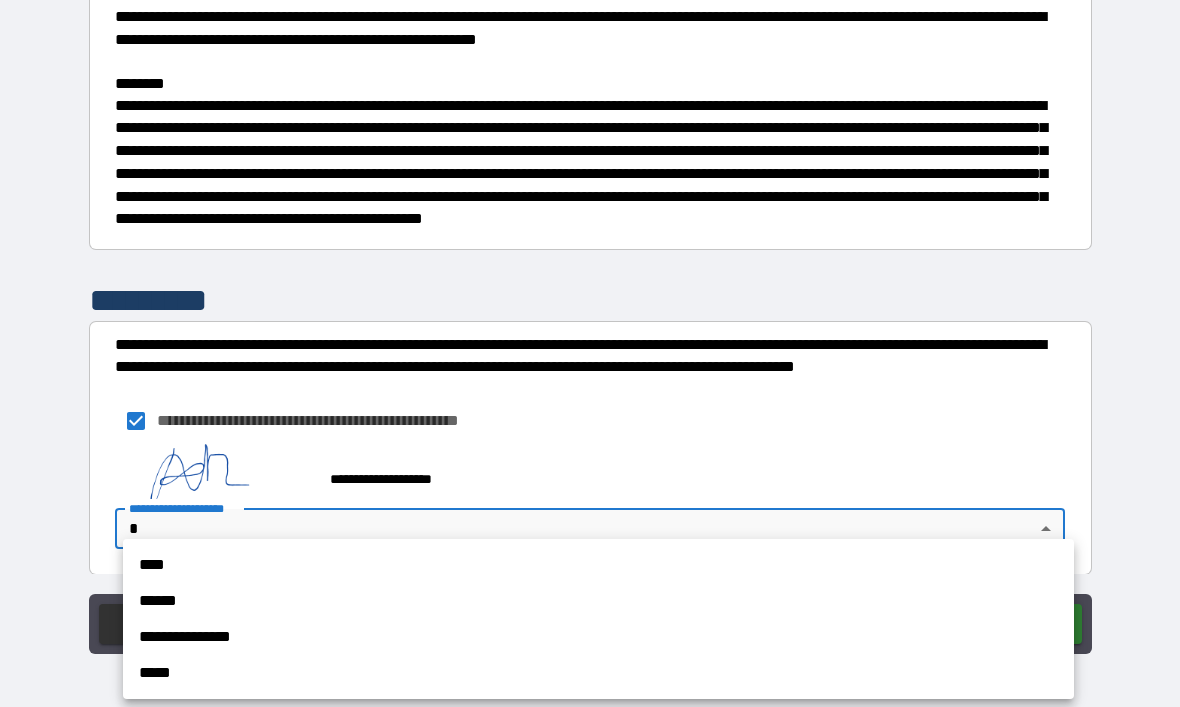 click on "****" at bounding box center (598, 565) 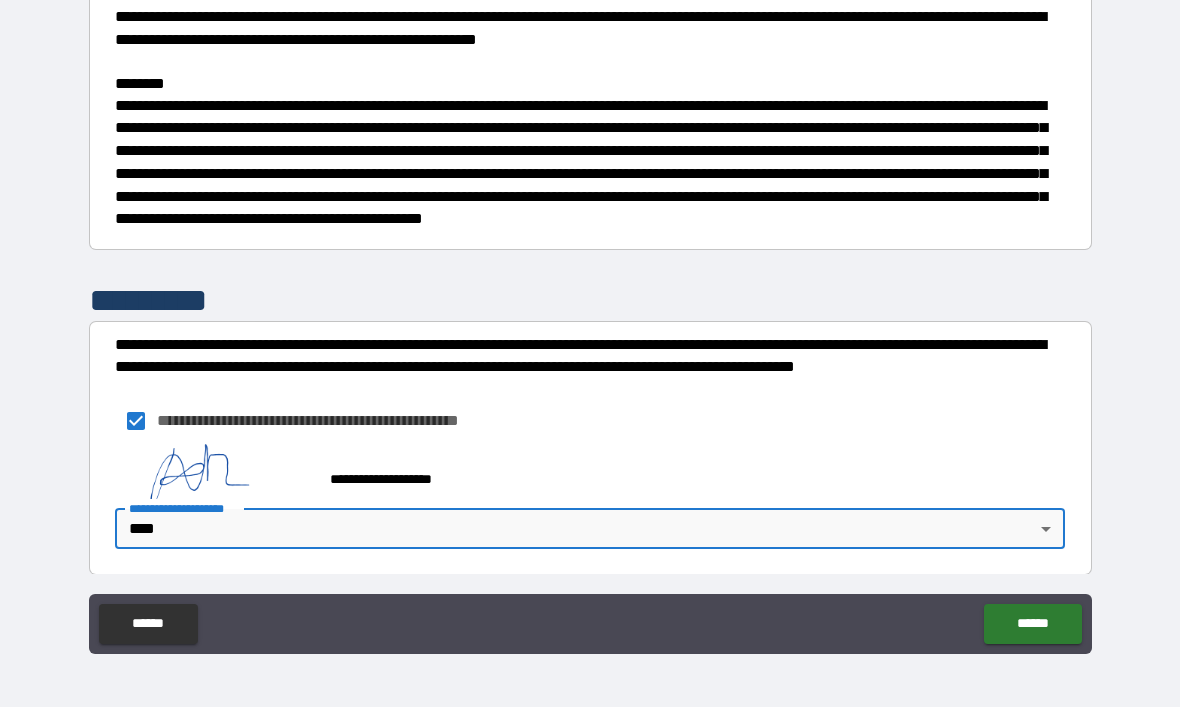 click on "******" at bounding box center (1032, 624) 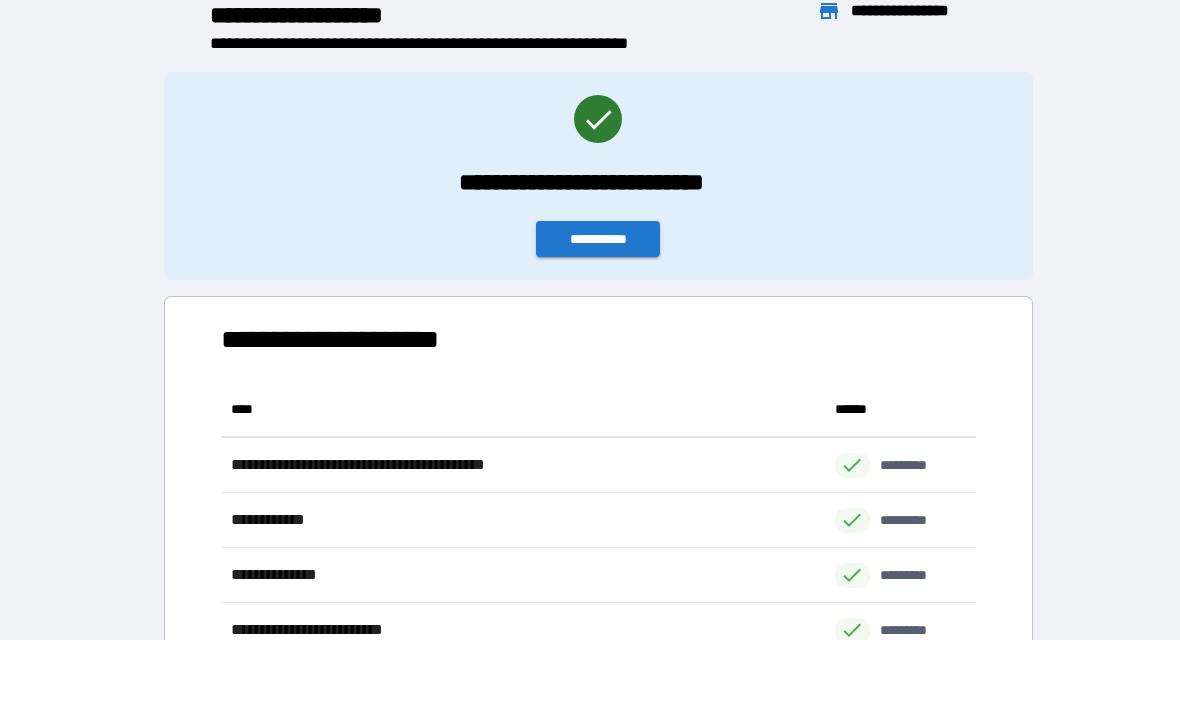 scroll, scrollTop: 1, scrollLeft: 1, axis: both 